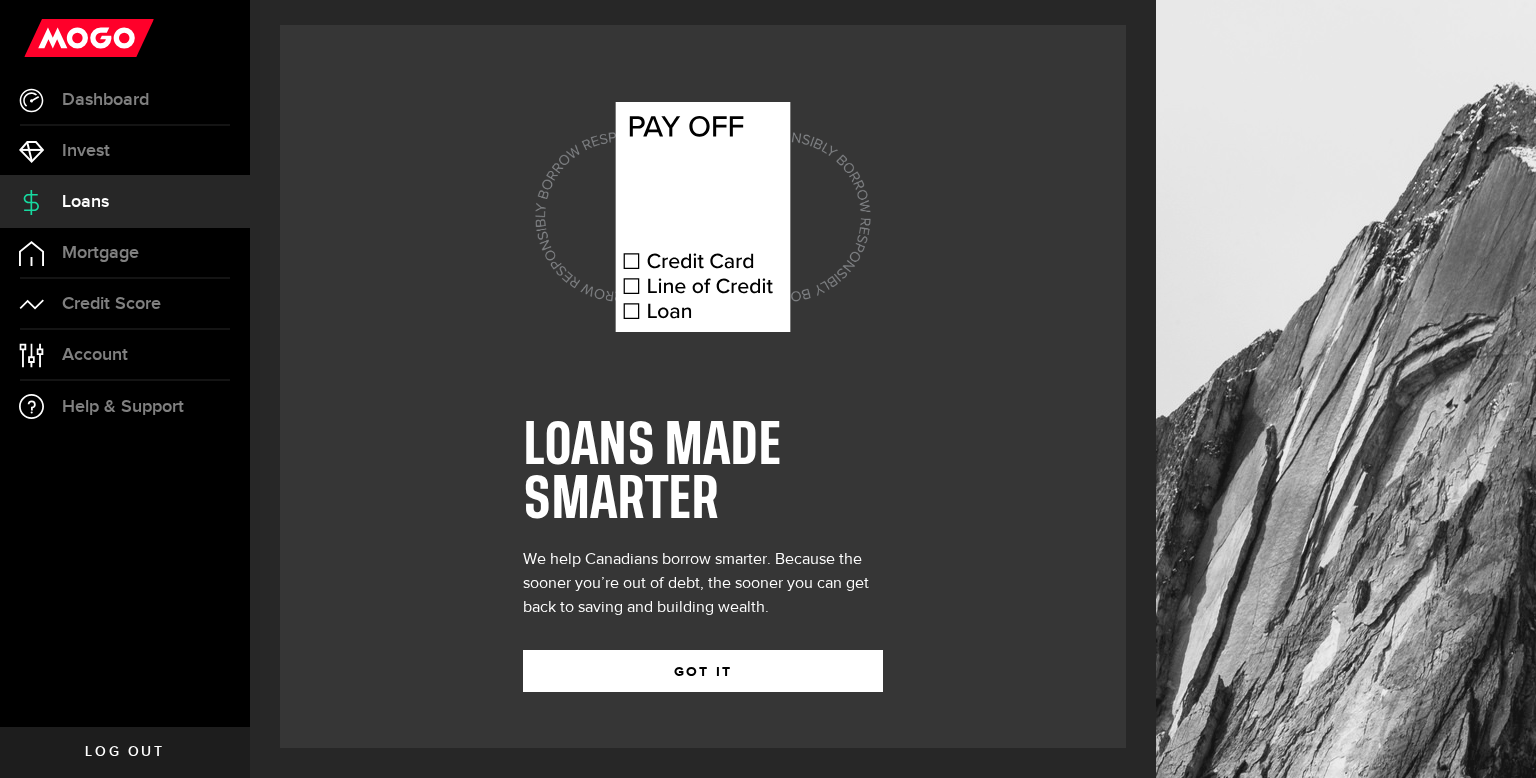 scroll, scrollTop: 0, scrollLeft: 0, axis: both 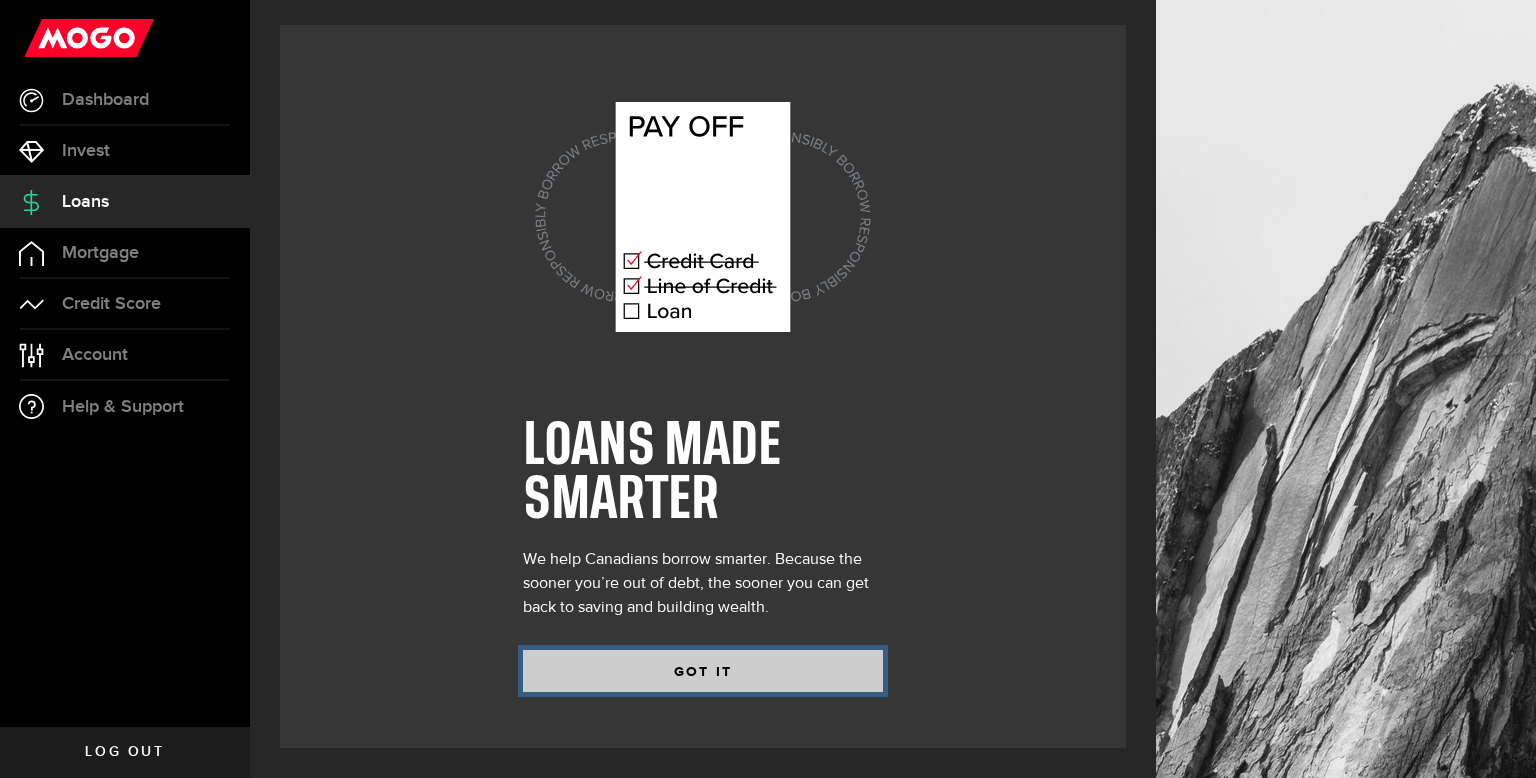 click on "GOT IT" at bounding box center (703, 671) 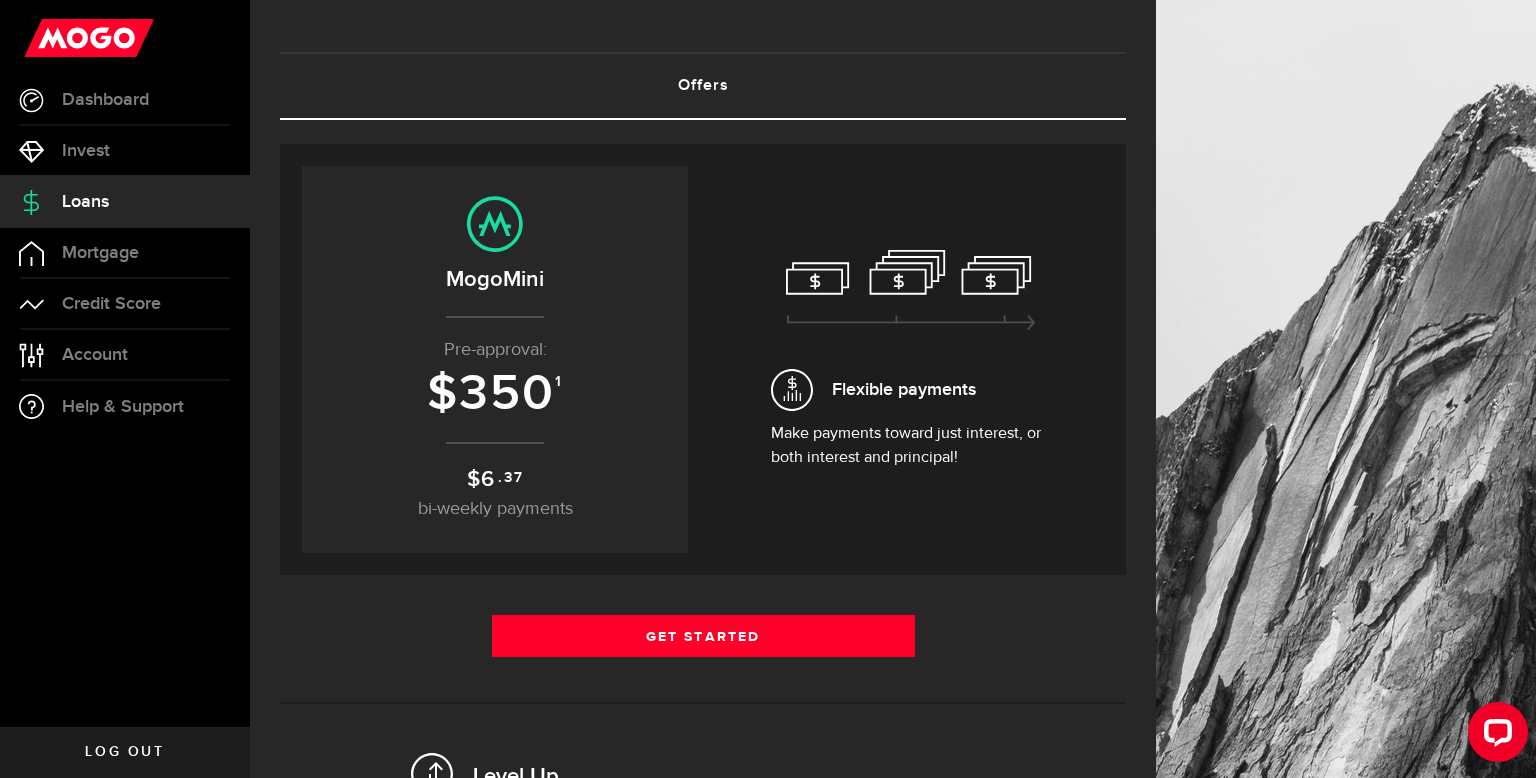 scroll, scrollTop: 88, scrollLeft: 0, axis: vertical 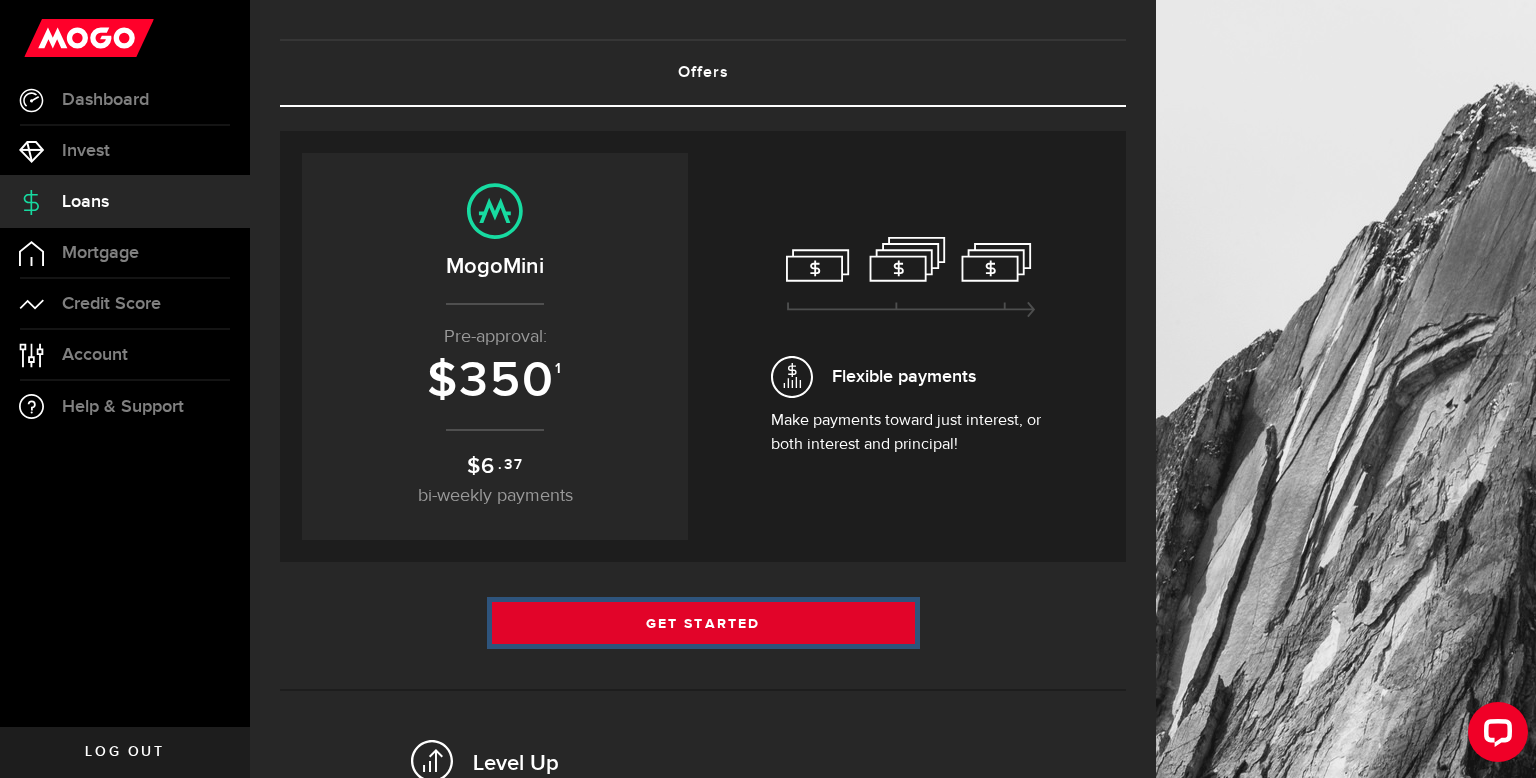 click on "Get Started" at bounding box center (703, 623) 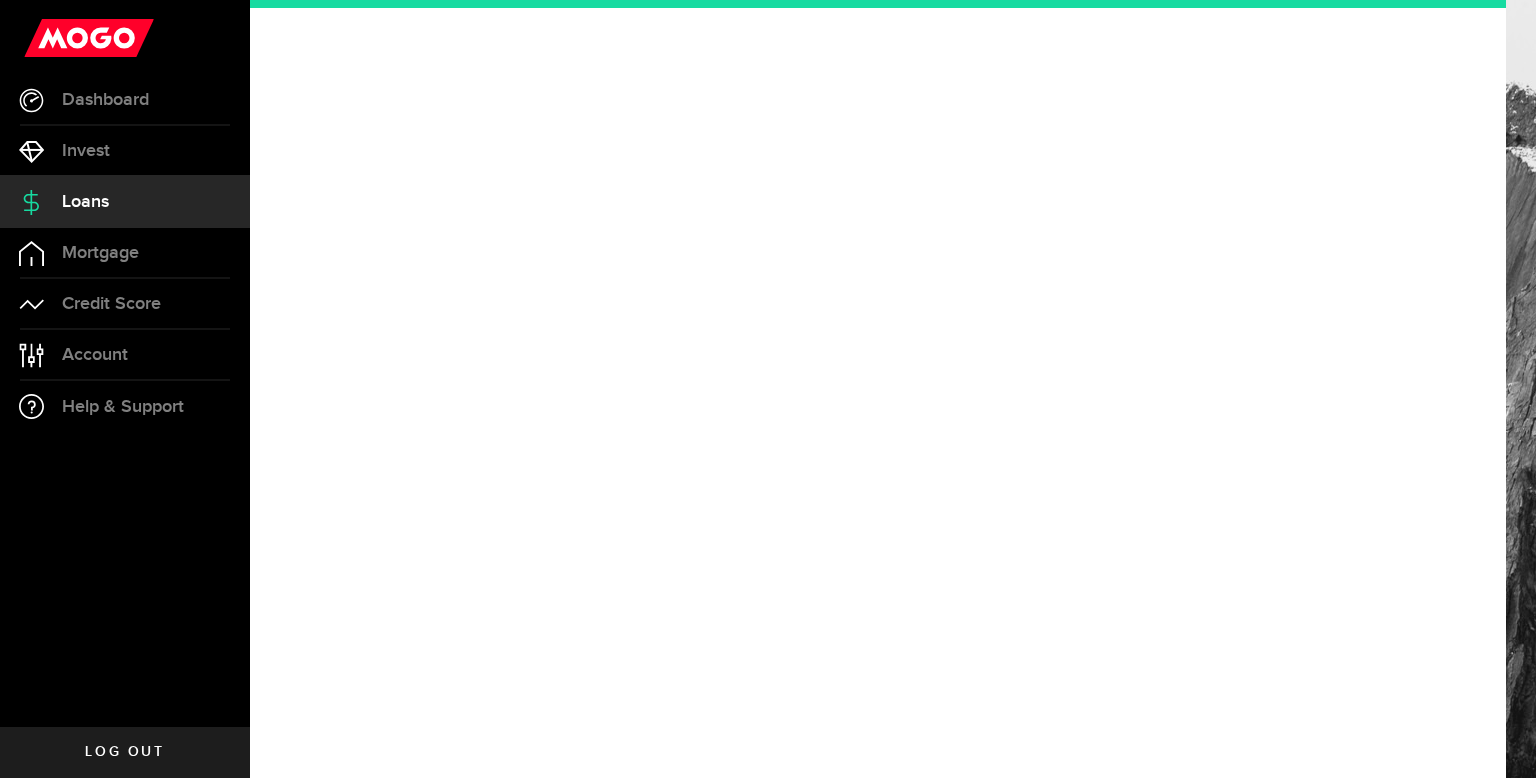 scroll, scrollTop: 0, scrollLeft: 0, axis: both 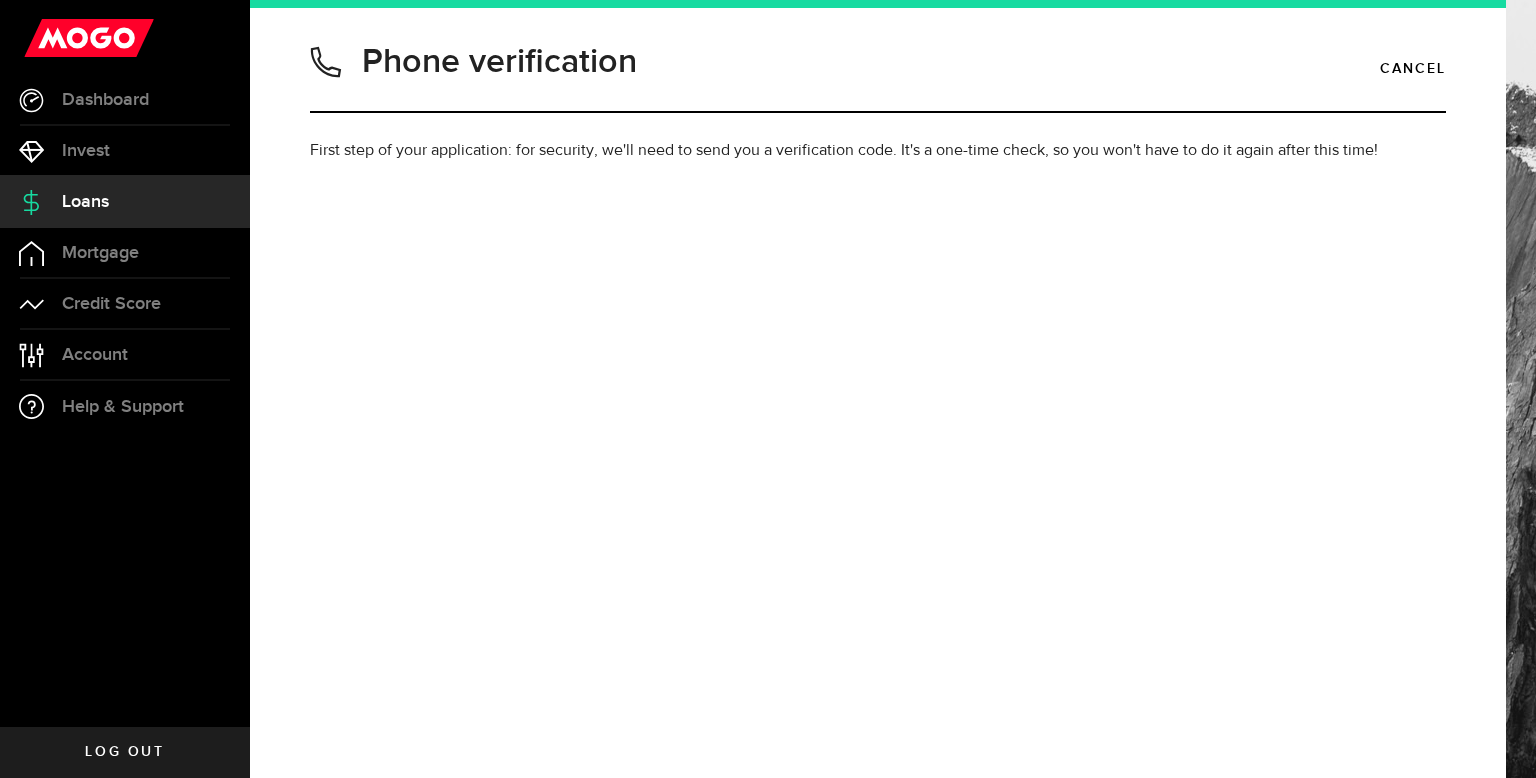 type on "4168194112" 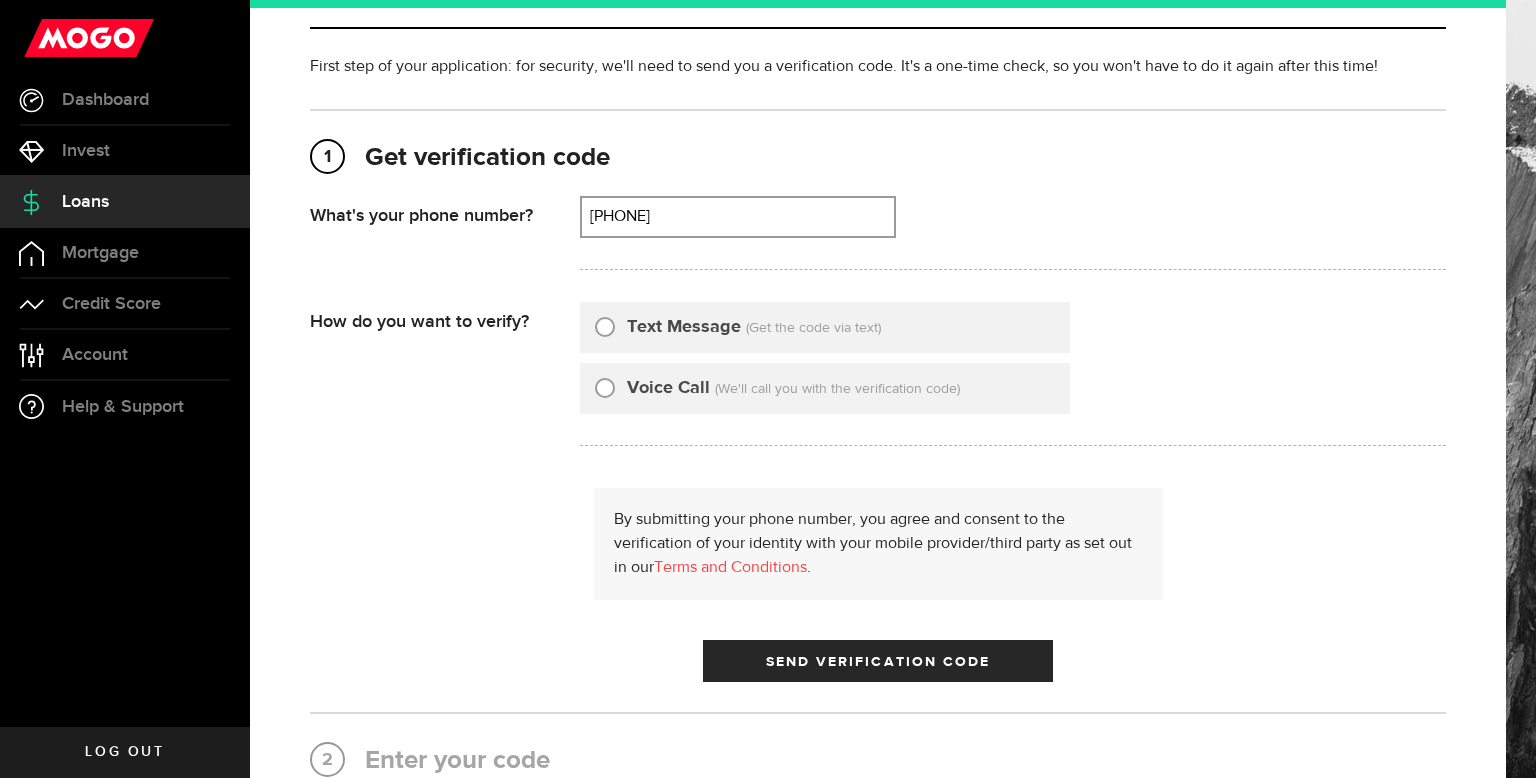 scroll, scrollTop: 103, scrollLeft: 0, axis: vertical 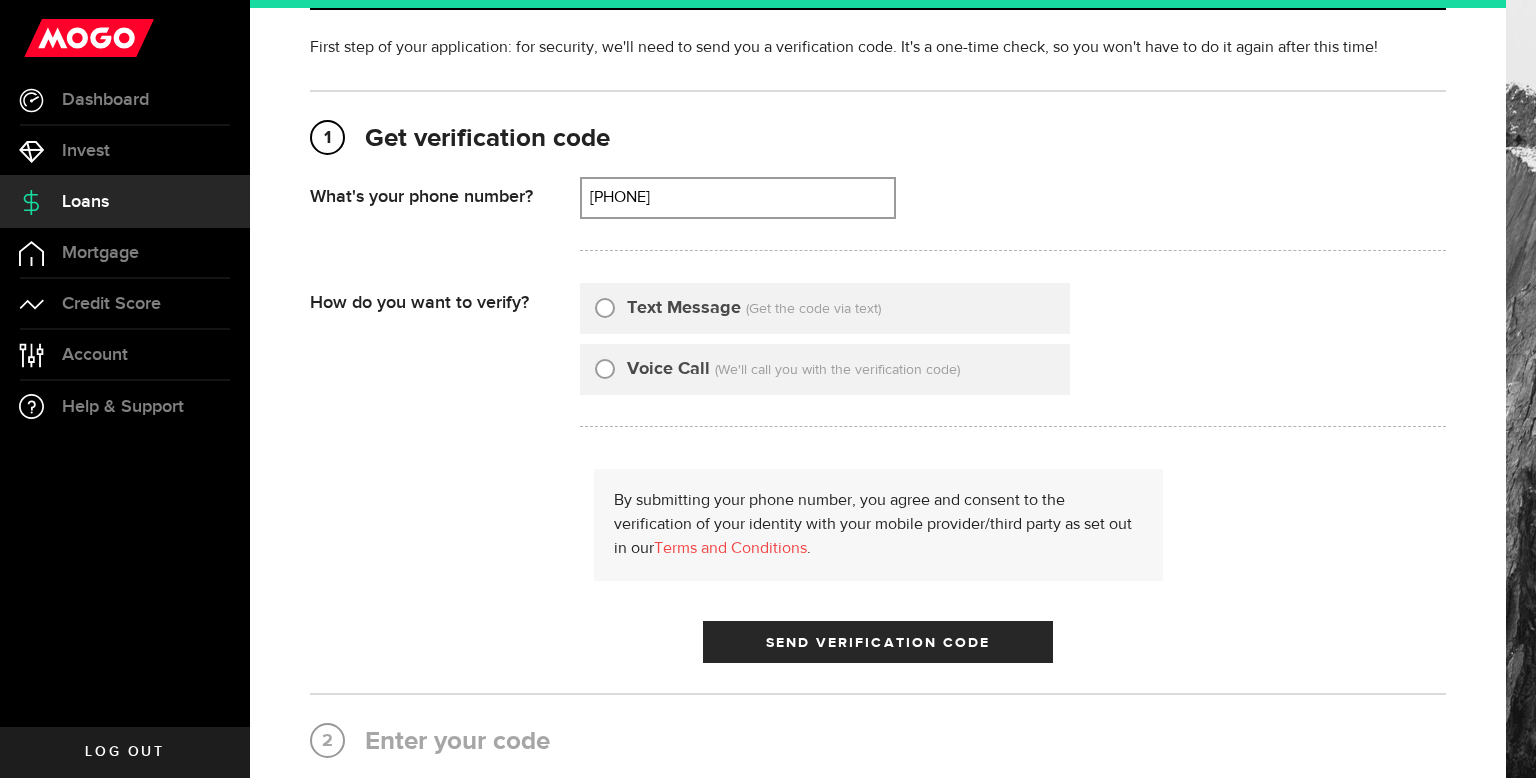 click on "Text Message" at bounding box center [605, 305] 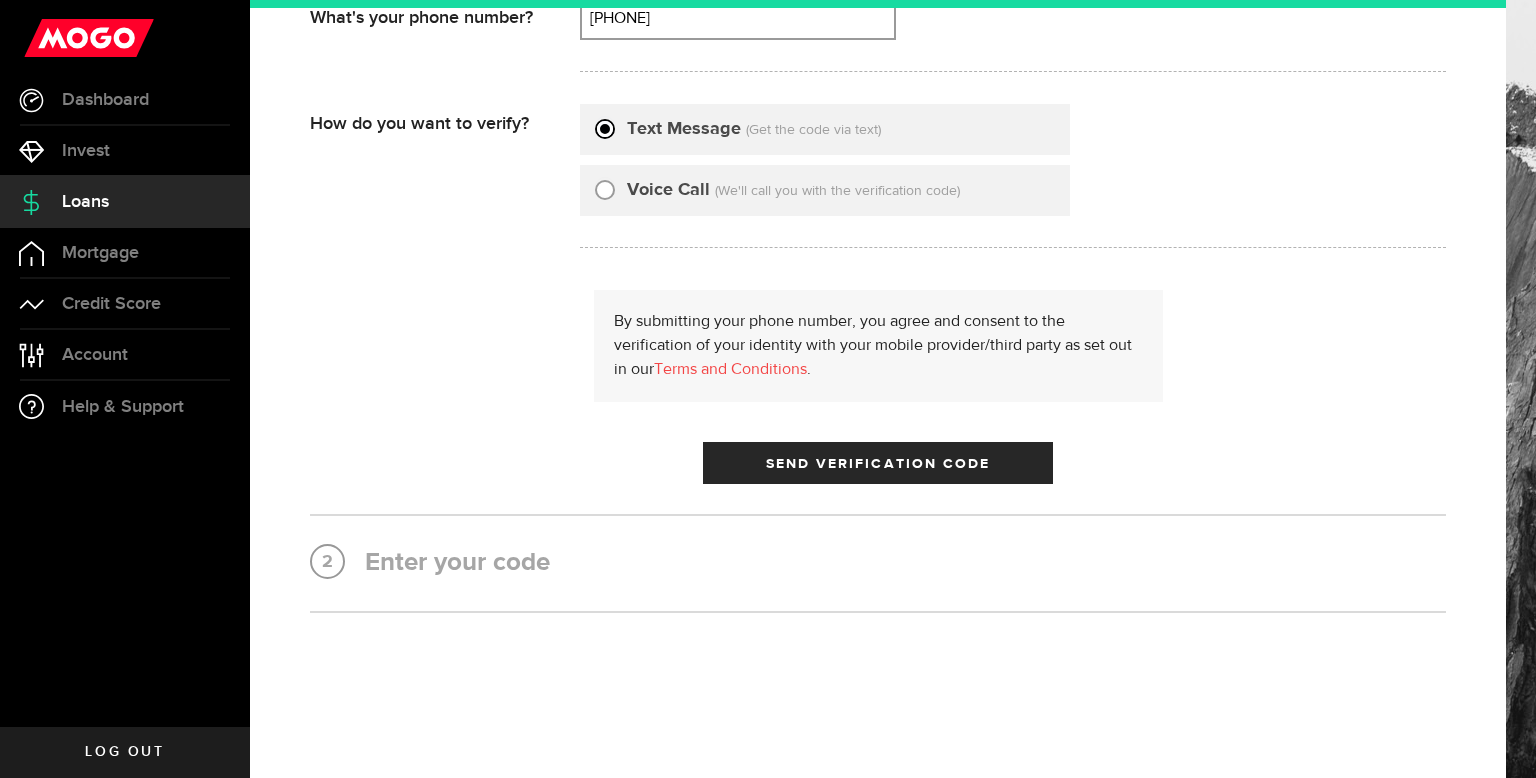 scroll, scrollTop: 314, scrollLeft: 0, axis: vertical 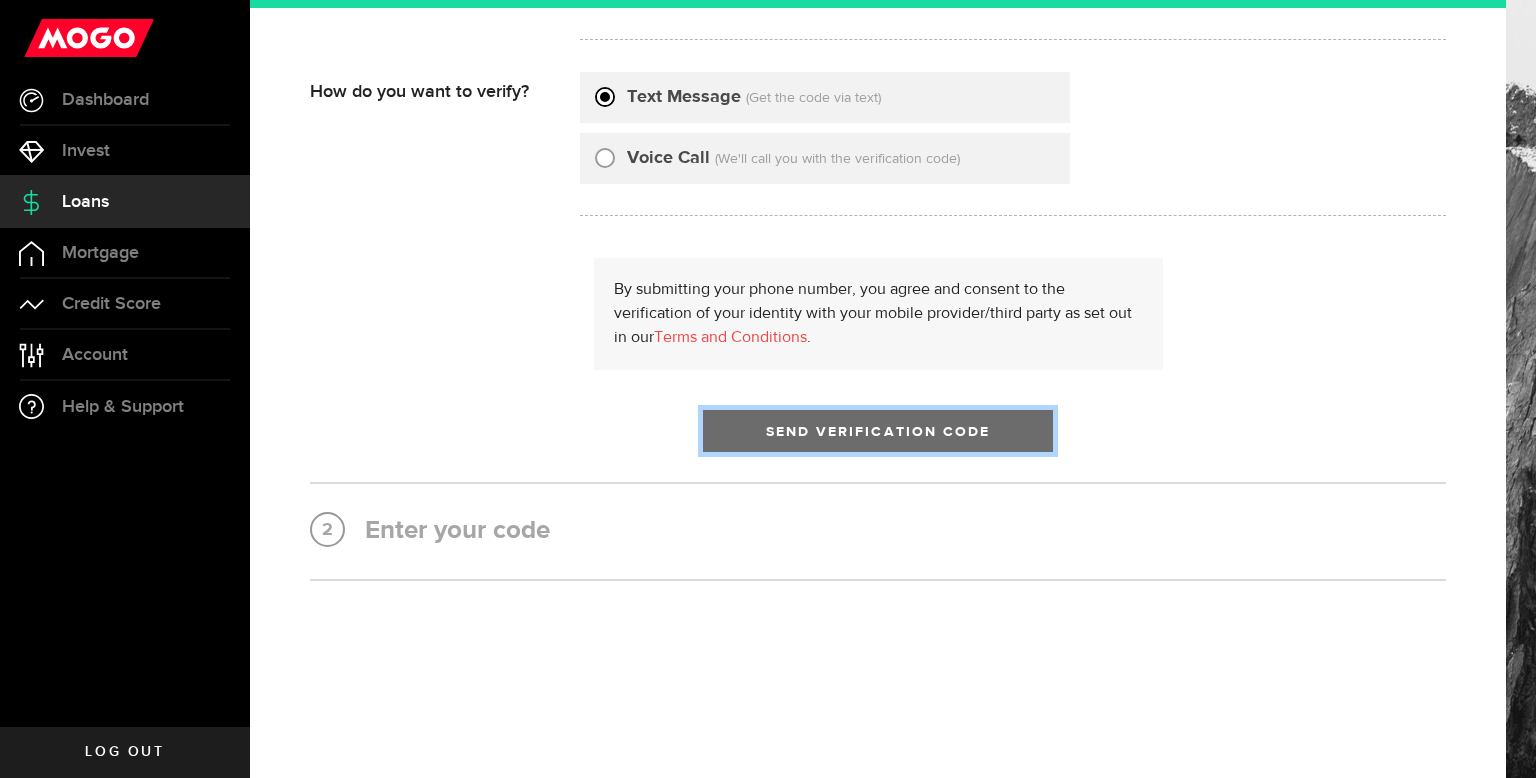 click on "Send Verification Code" at bounding box center (878, 432) 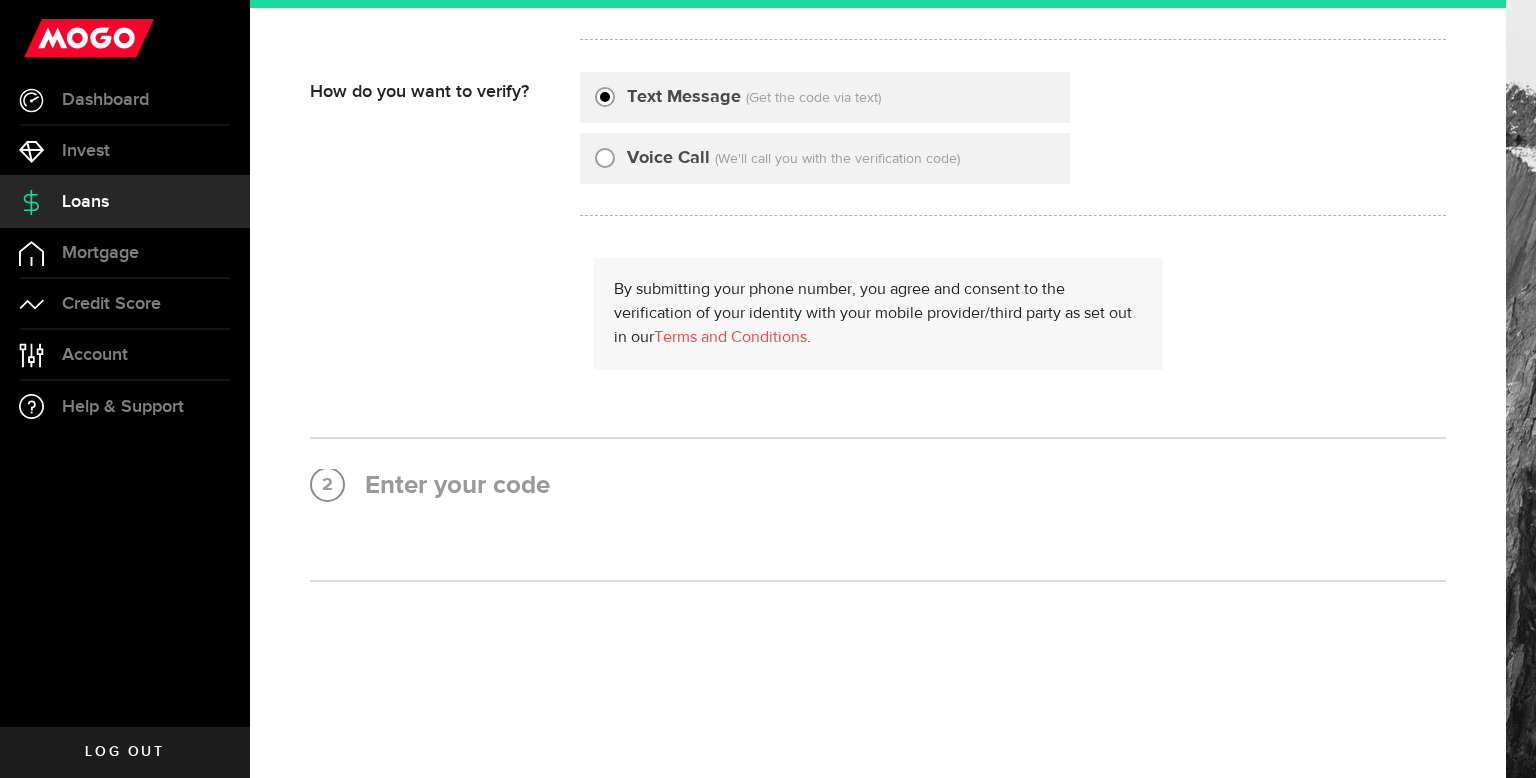 scroll, scrollTop: 0, scrollLeft: 0, axis: both 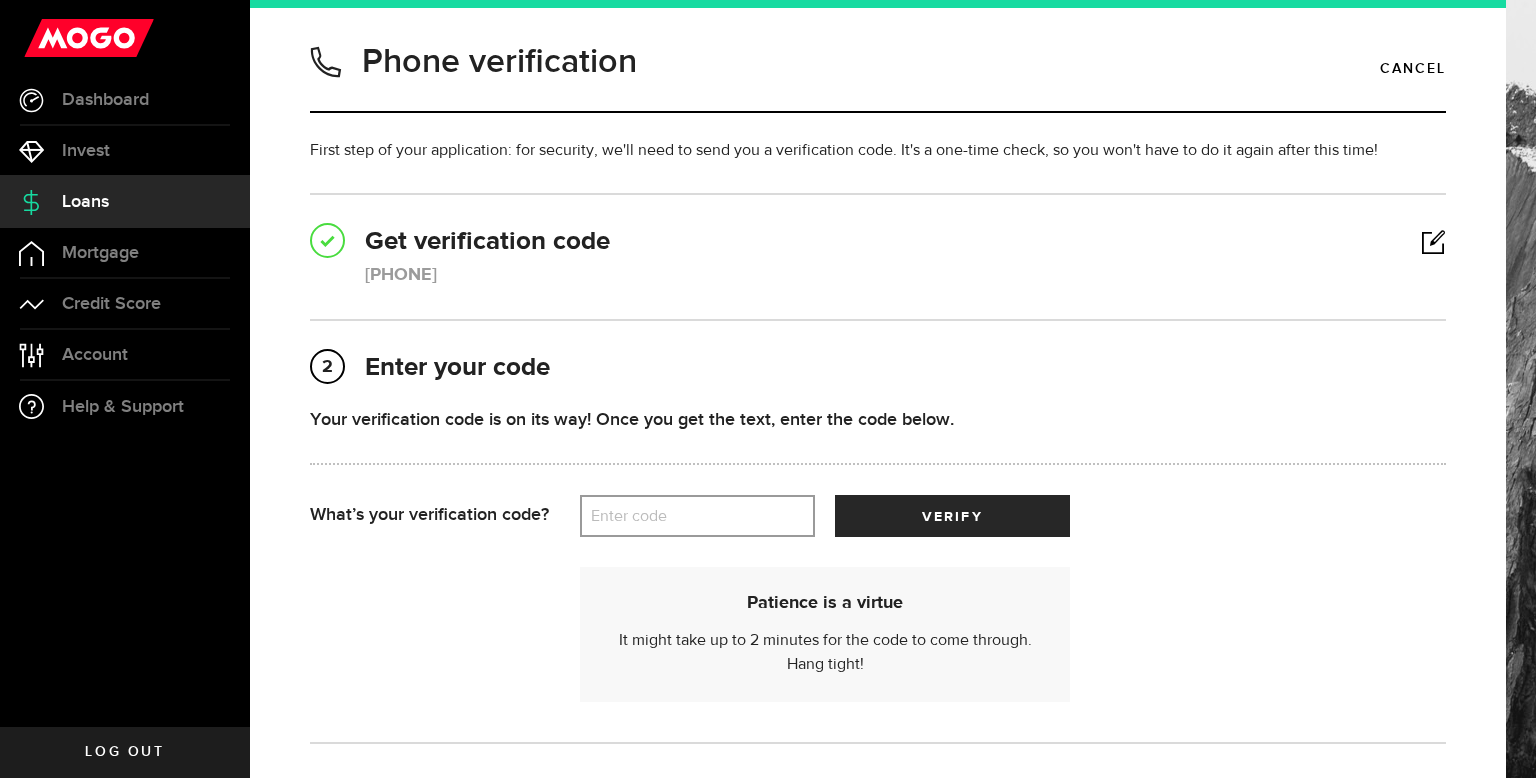 click on "Enter code" at bounding box center (697, 516) 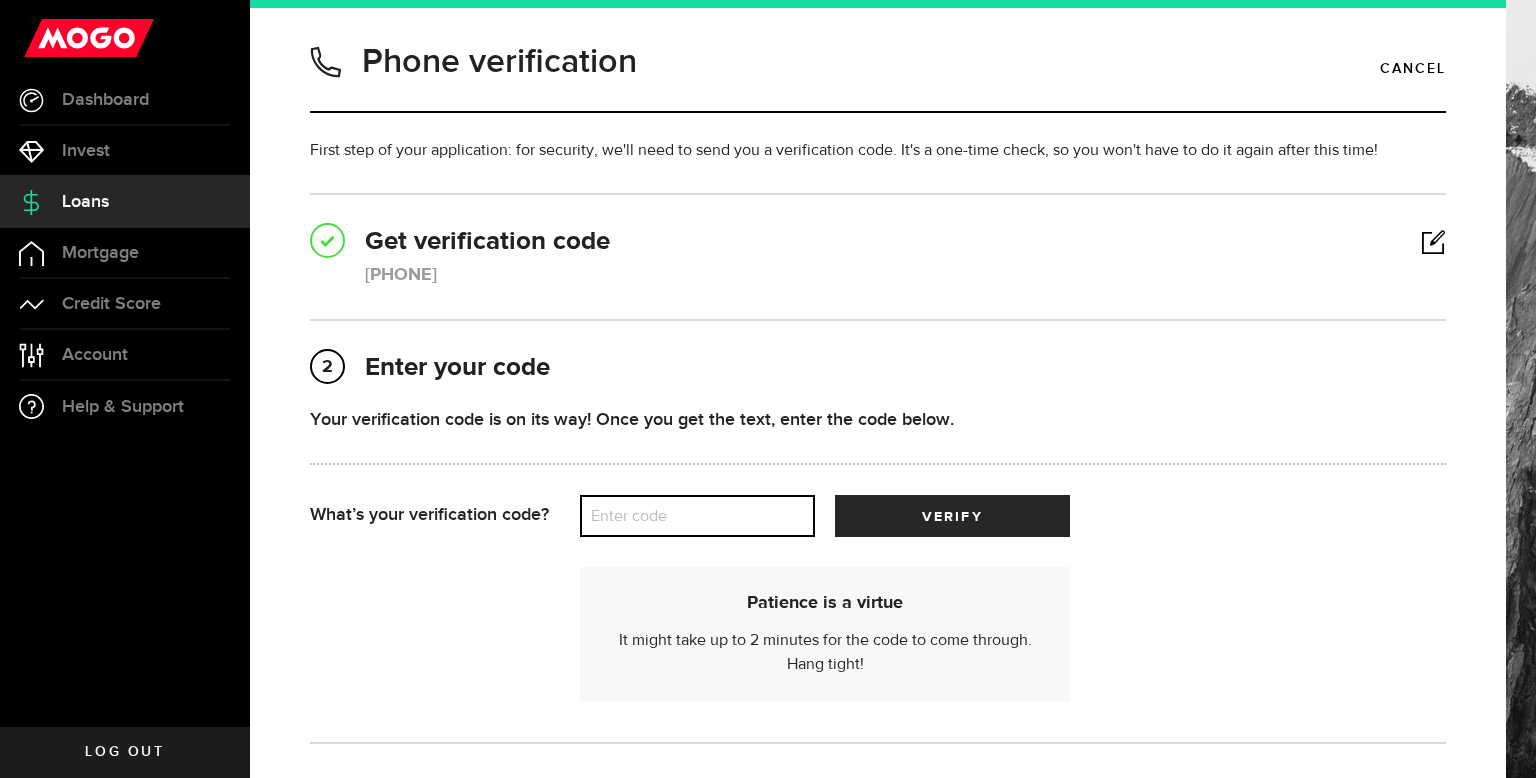 click on "Enter code" at bounding box center (697, 516) 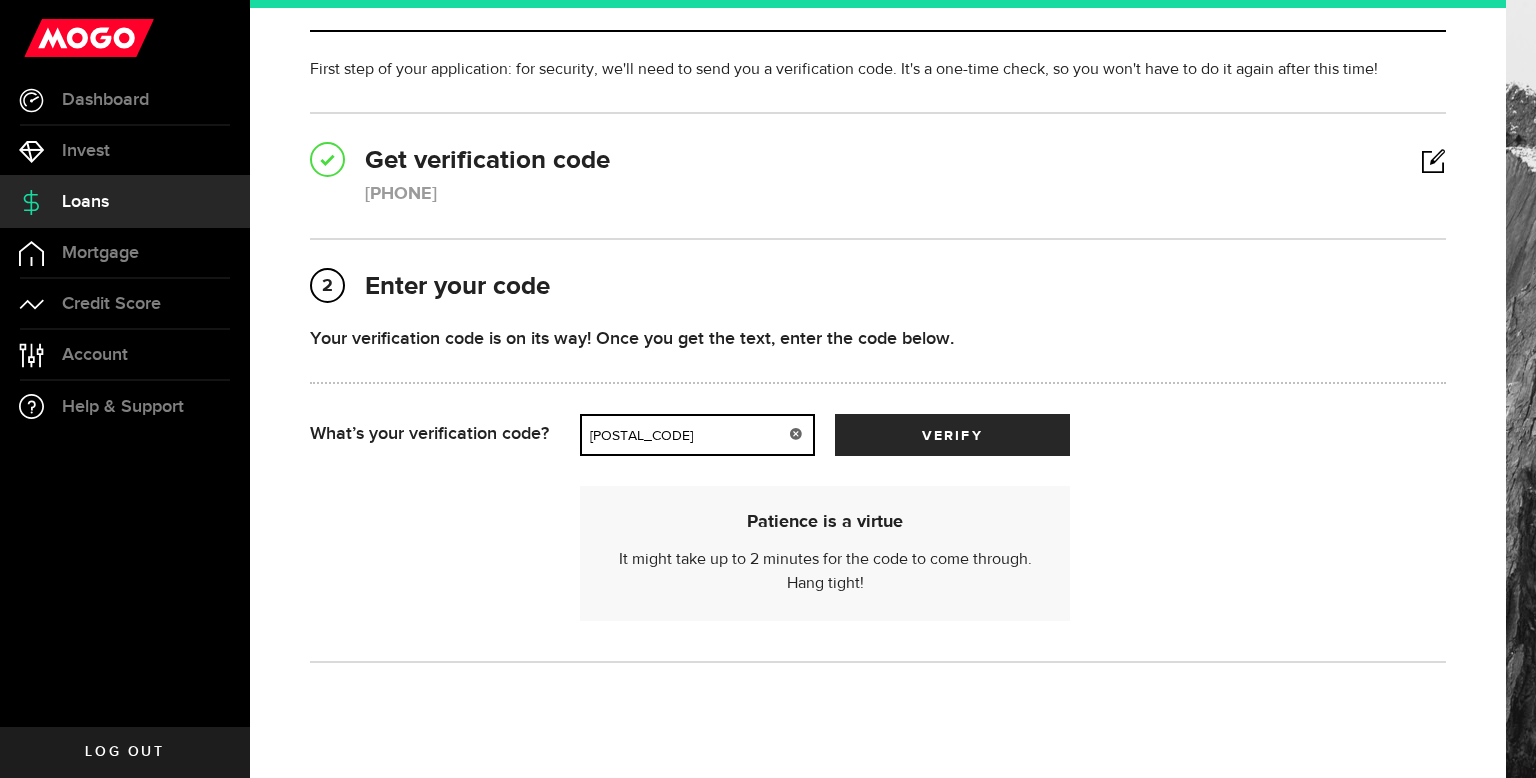 scroll, scrollTop: 98, scrollLeft: 0, axis: vertical 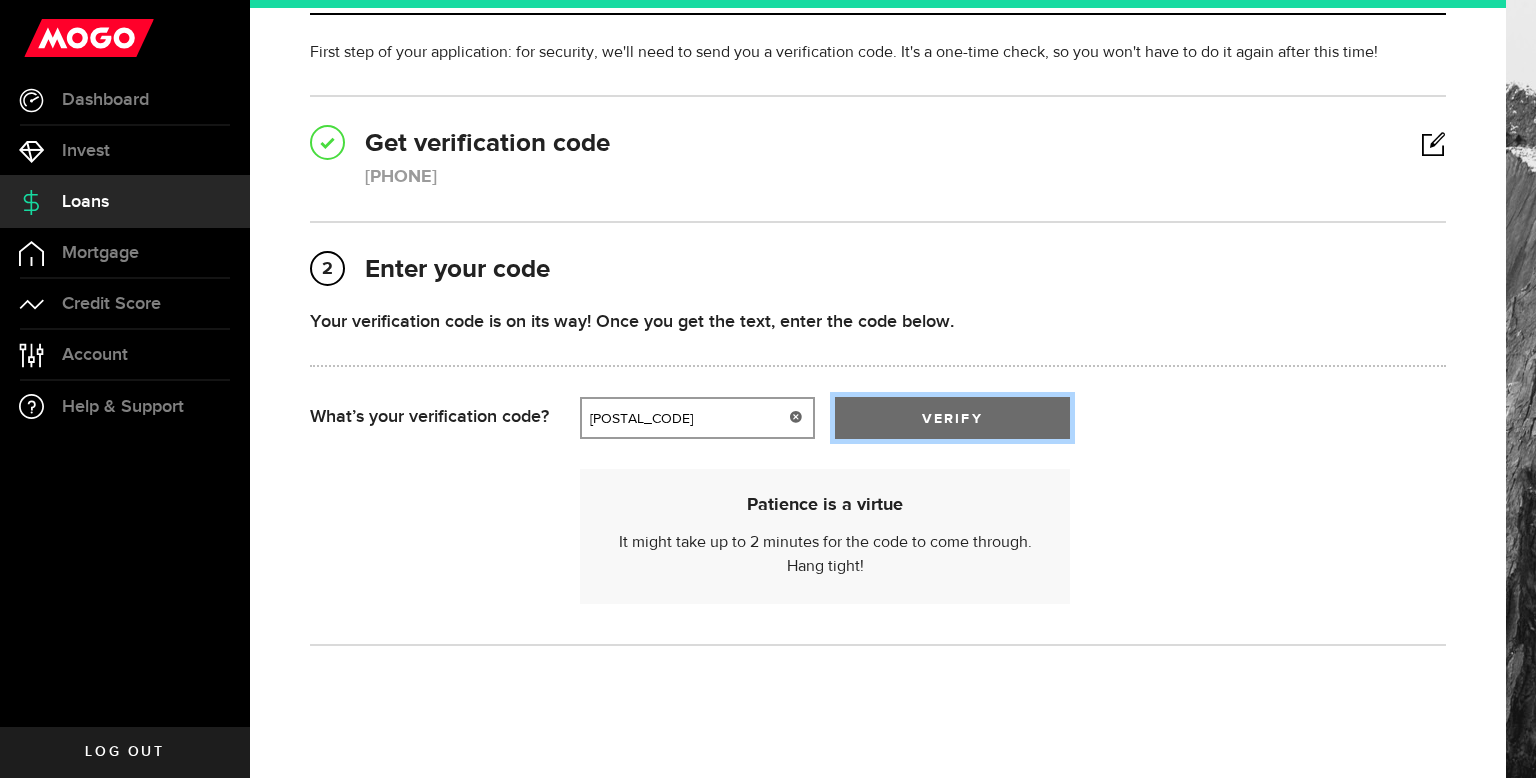 click on "verify" at bounding box center [952, 418] 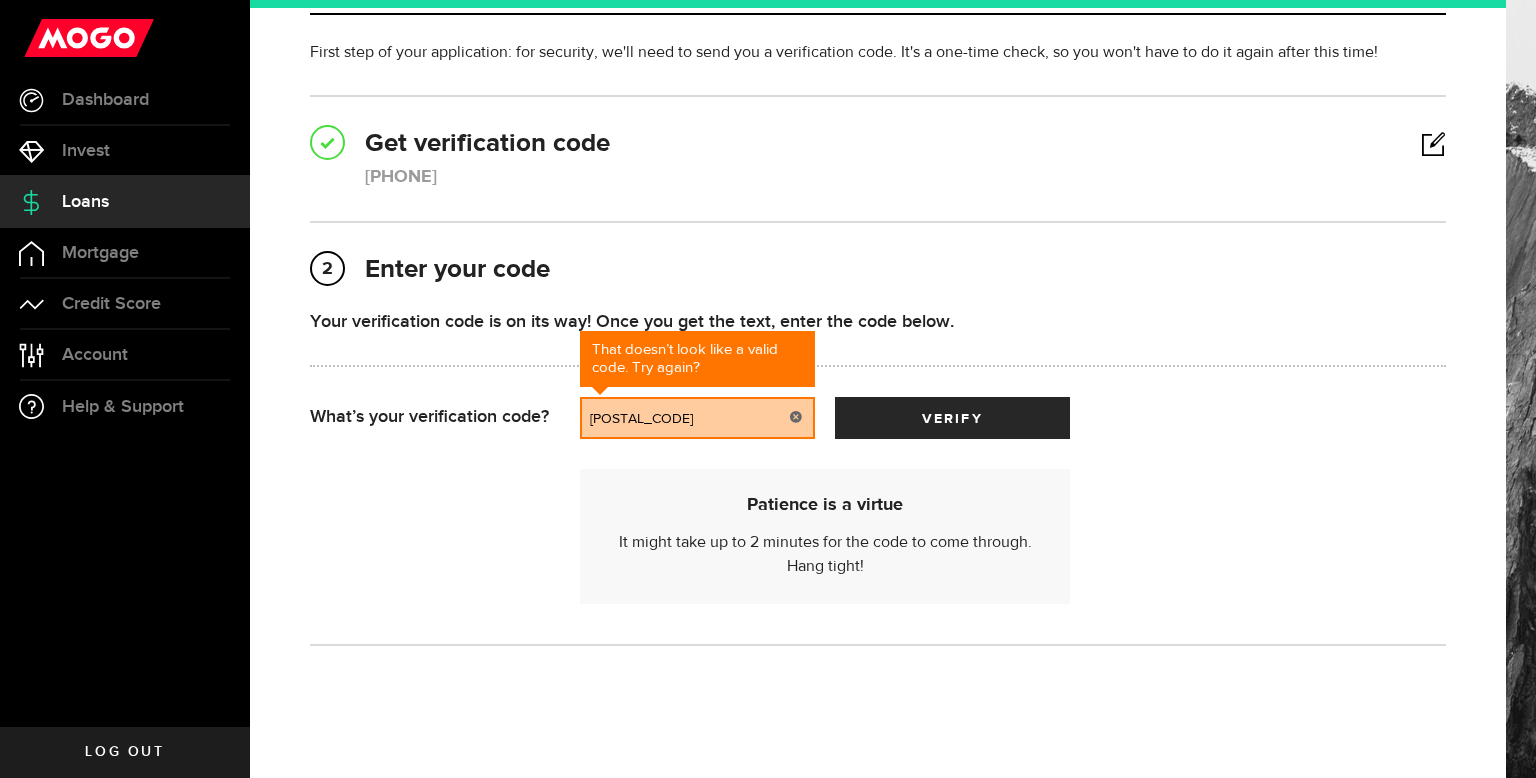 click on "46426" at bounding box center (697, 418) 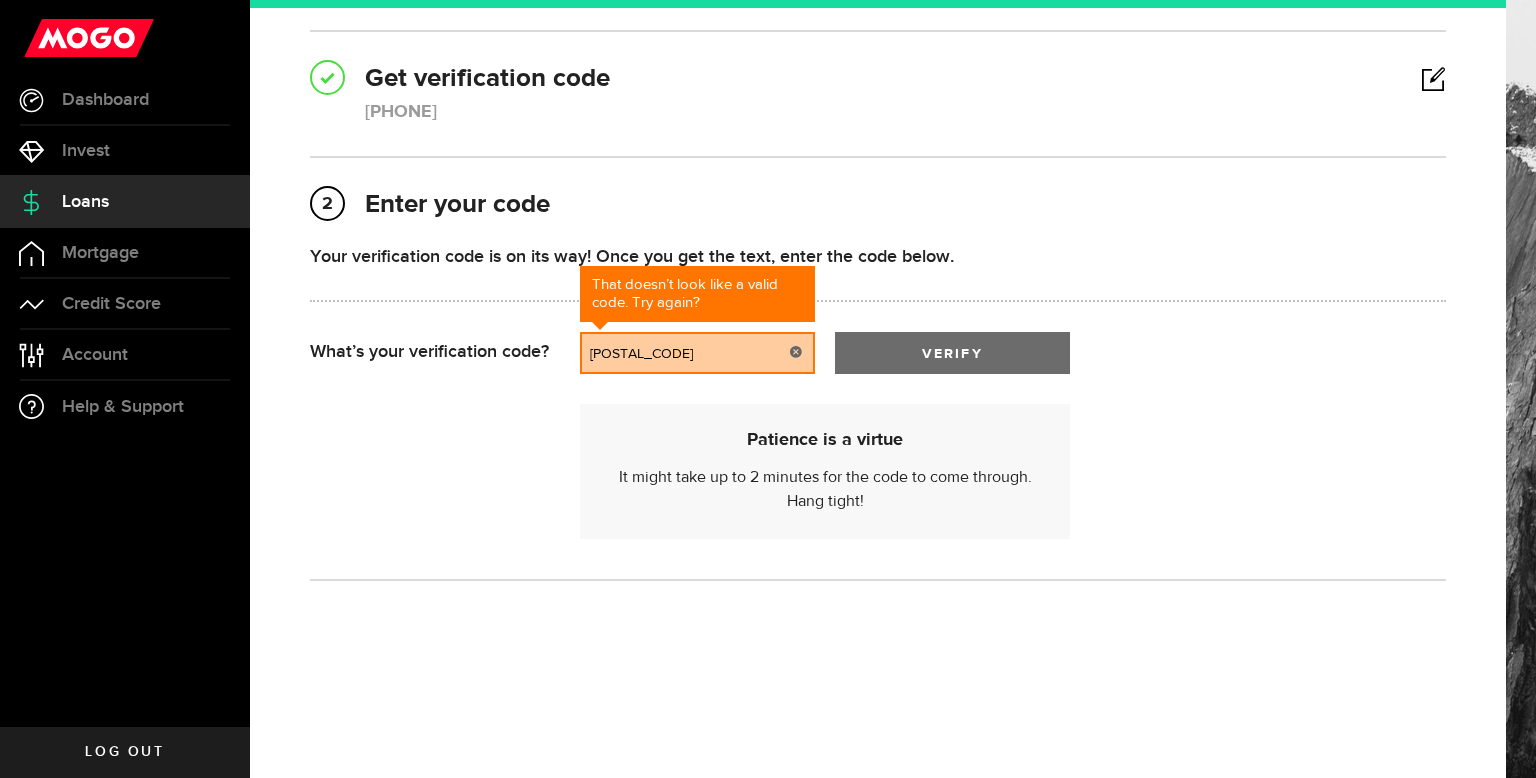 type on "46425" 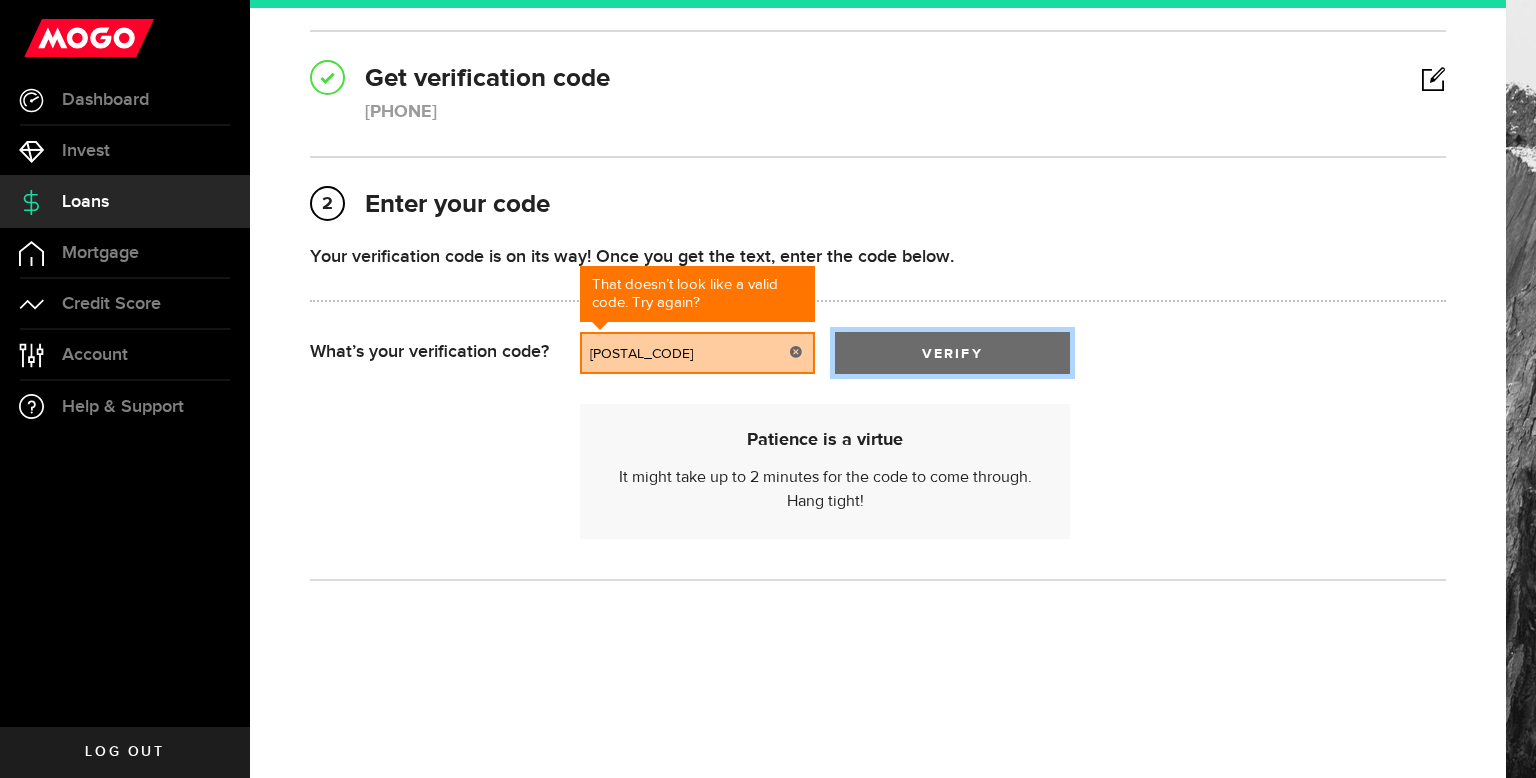 click on "verify" at bounding box center [952, 353] 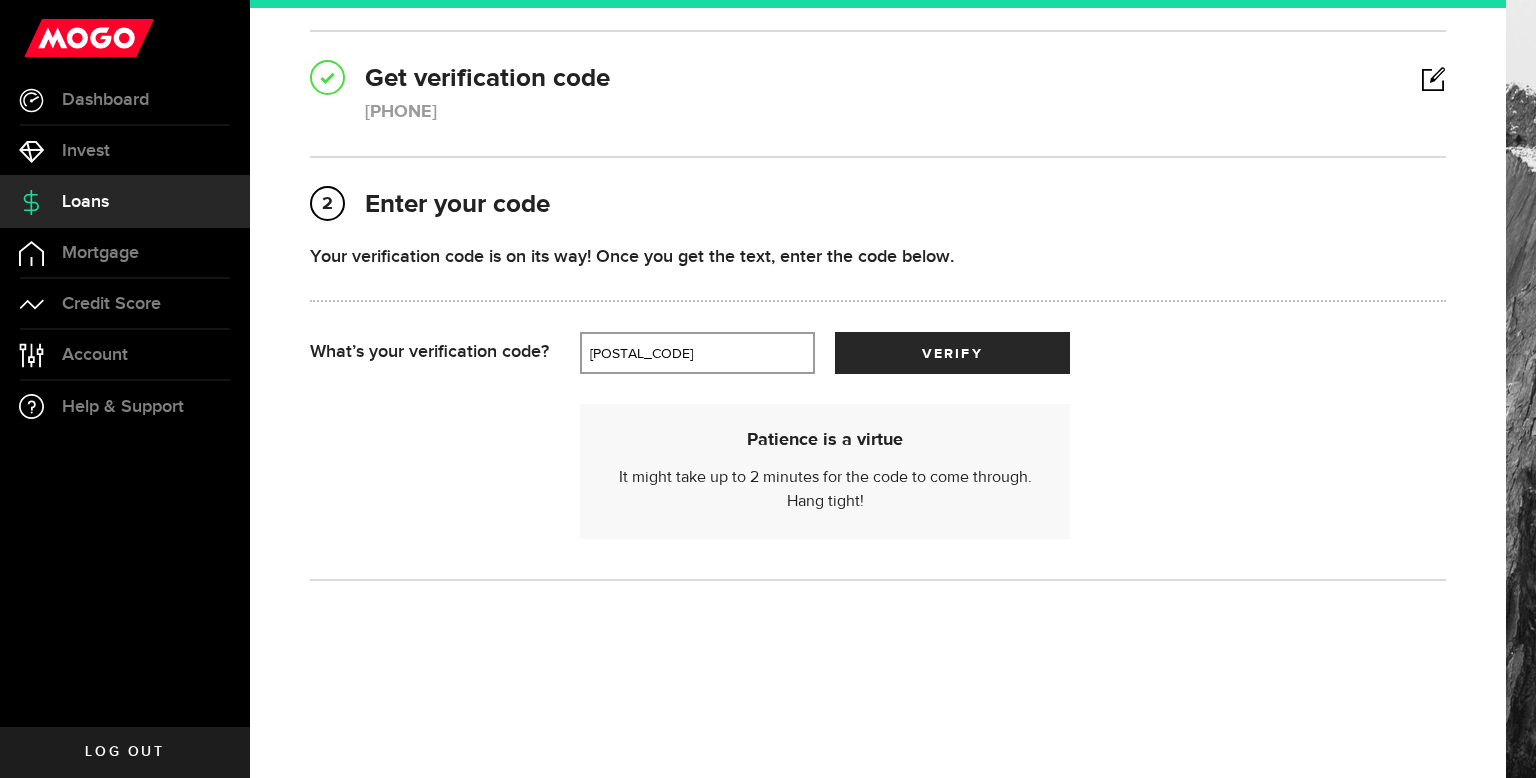scroll, scrollTop: 0, scrollLeft: 0, axis: both 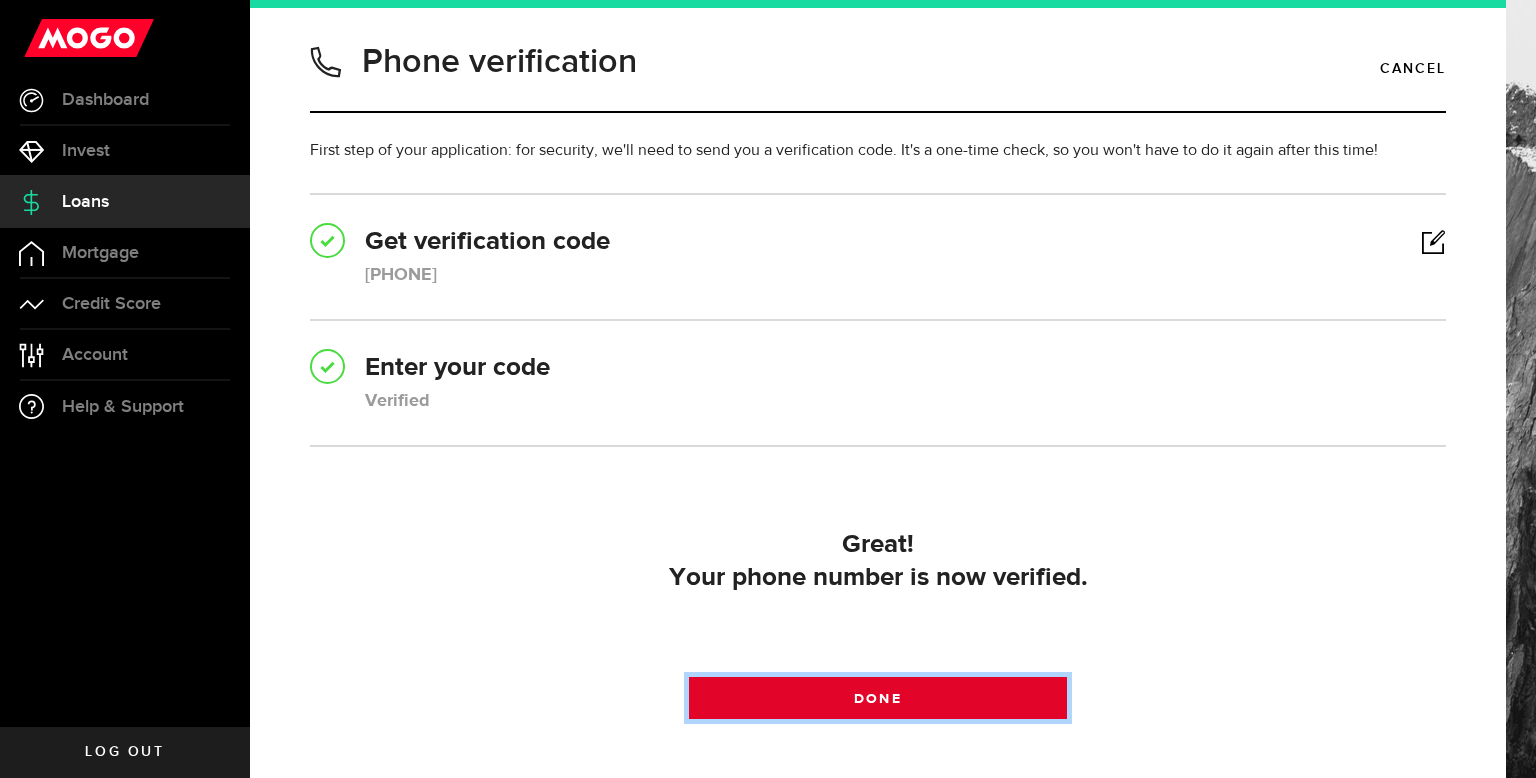 click on "Done" at bounding box center (878, 698) 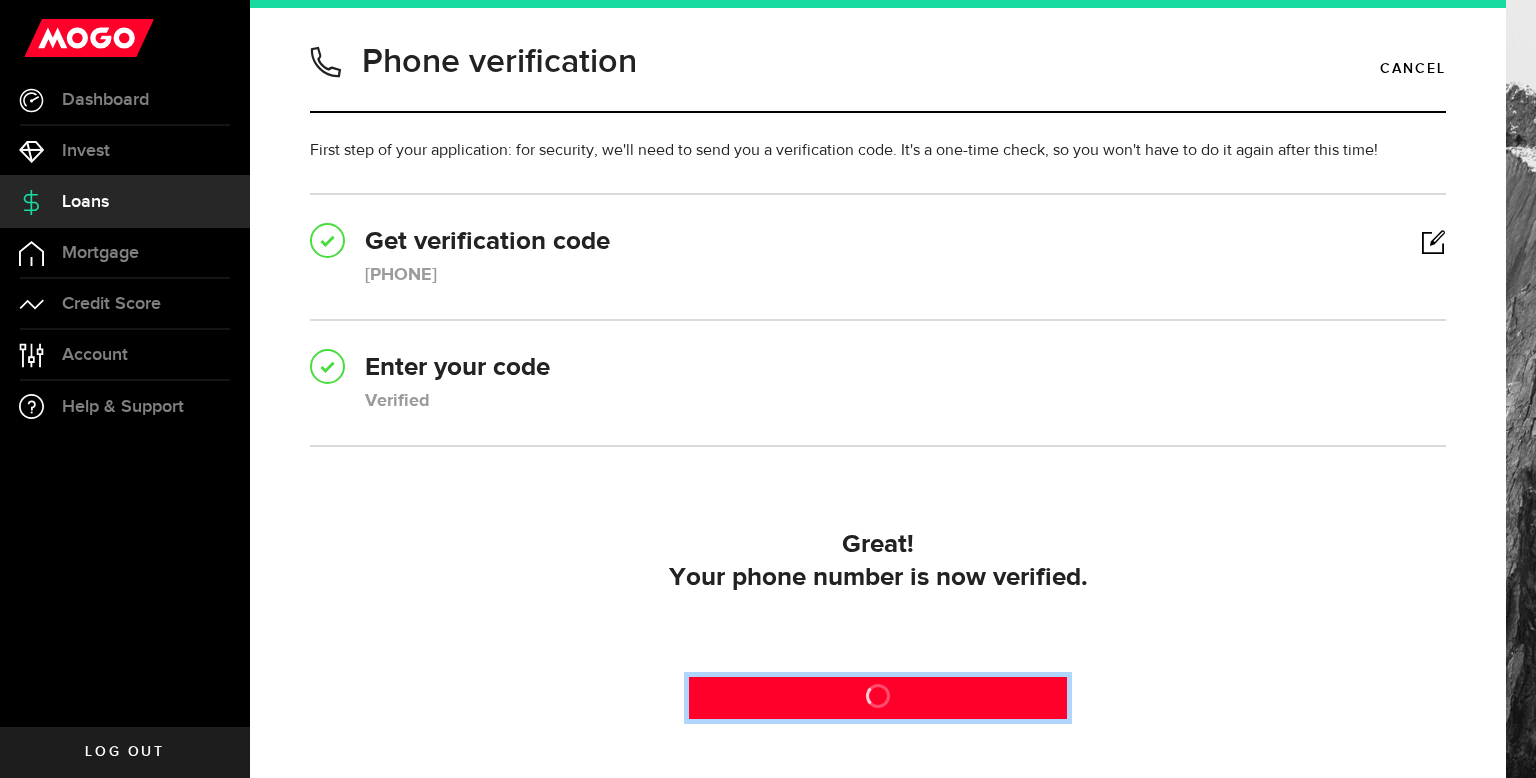scroll, scrollTop: 146, scrollLeft: 0, axis: vertical 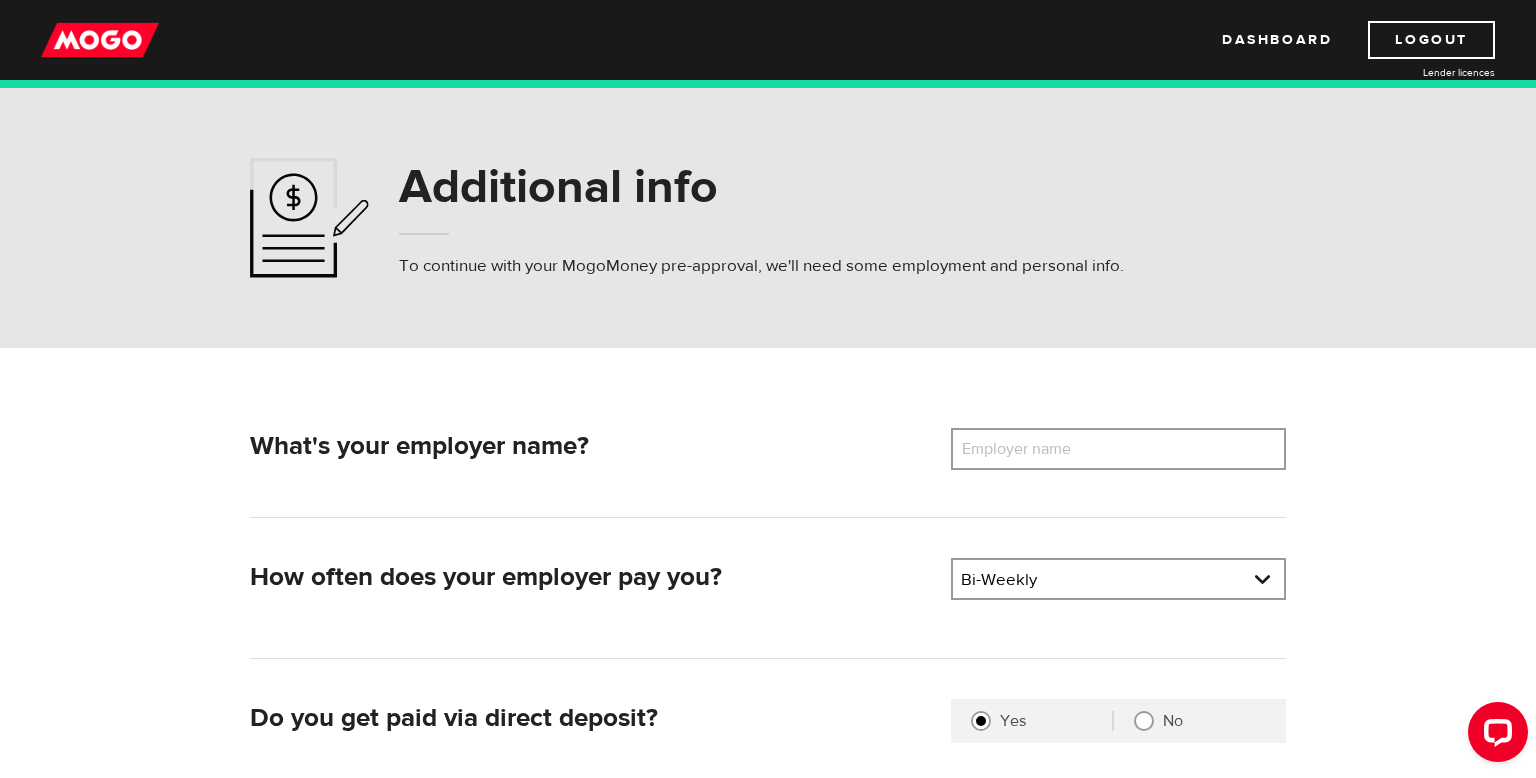 click on "Employer name" at bounding box center [1031, 449] 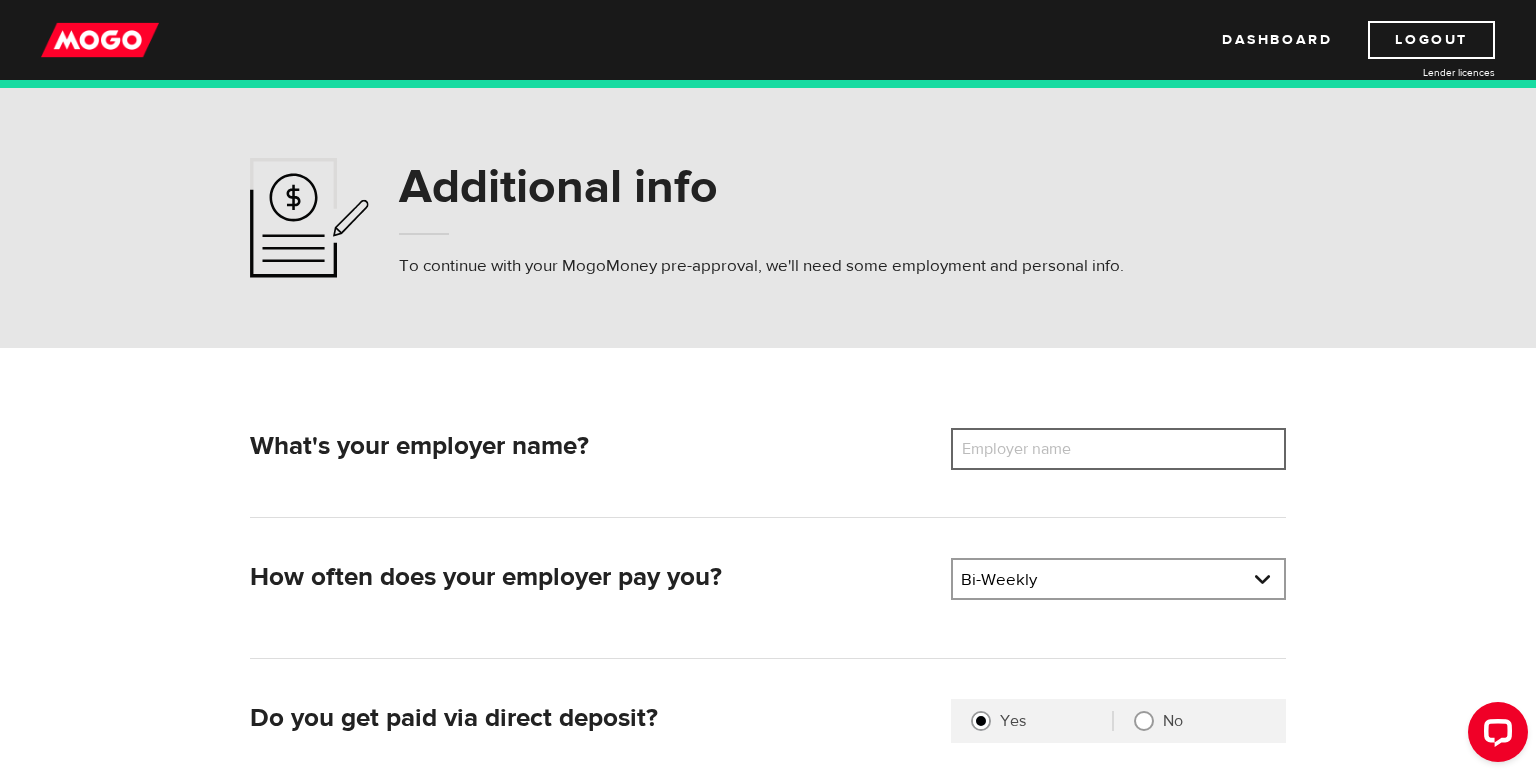 click on "Employer name" at bounding box center (1118, 449) 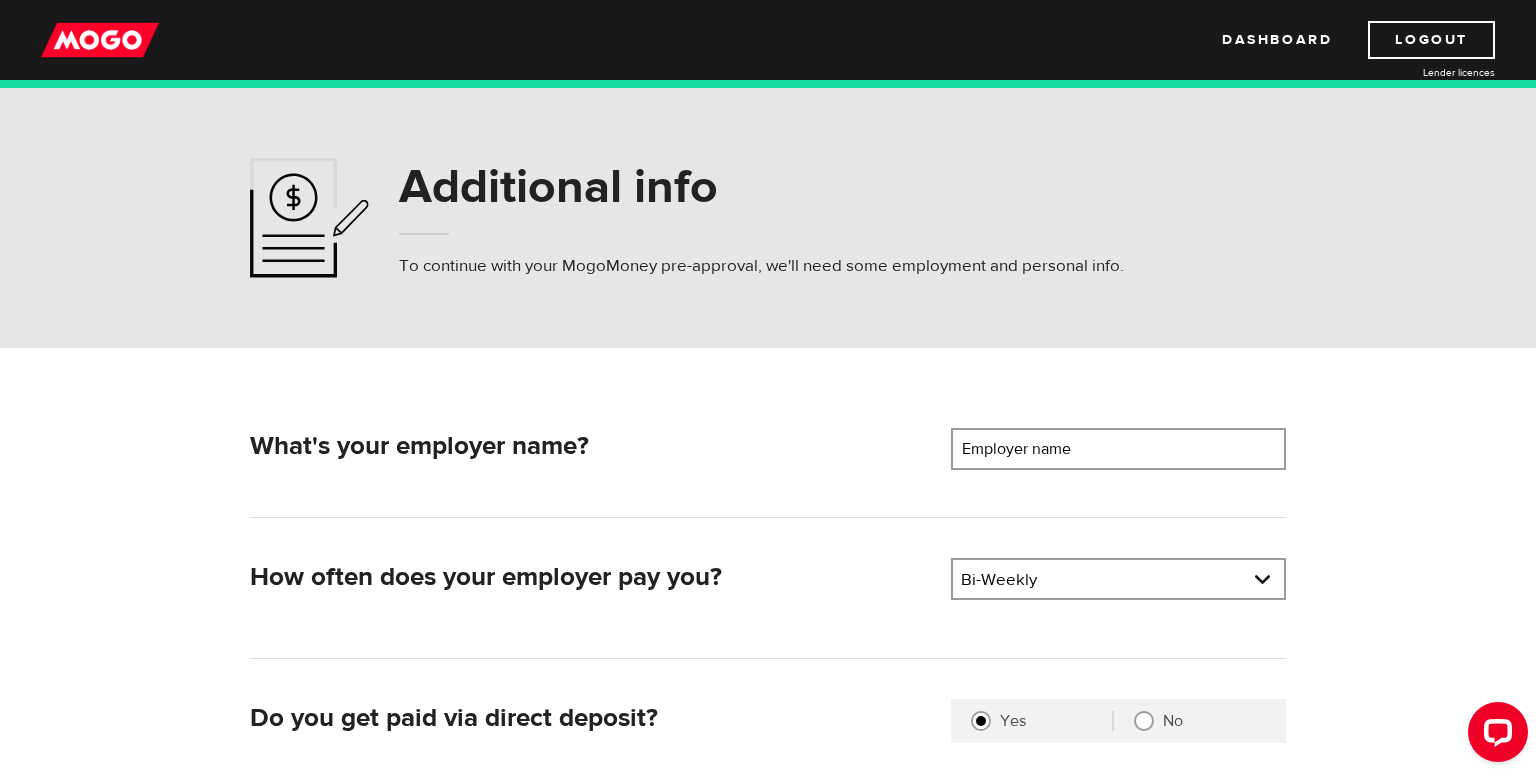 click on "Employer name" at bounding box center (1031, 449) 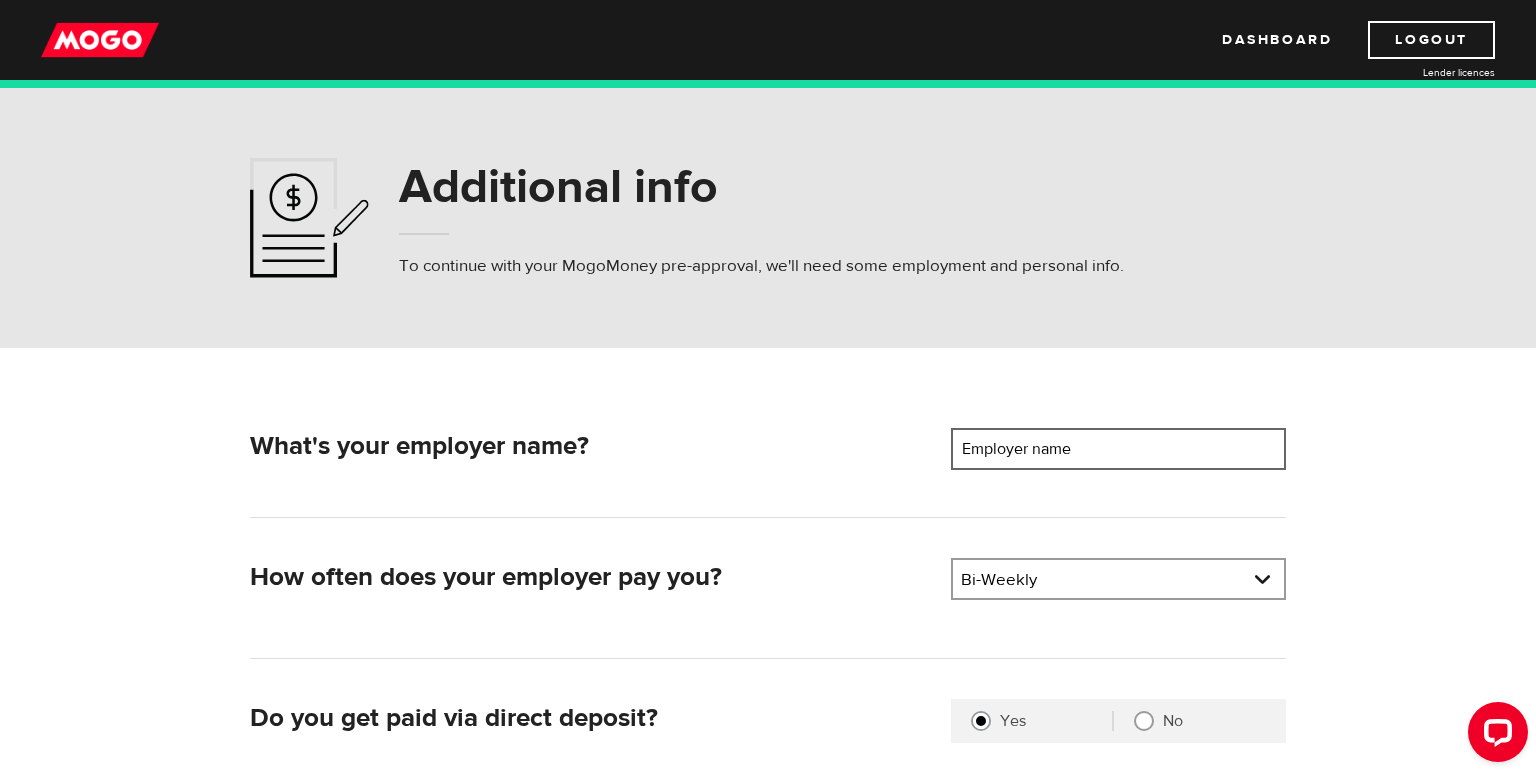 click on "Employer name" at bounding box center (1118, 449) 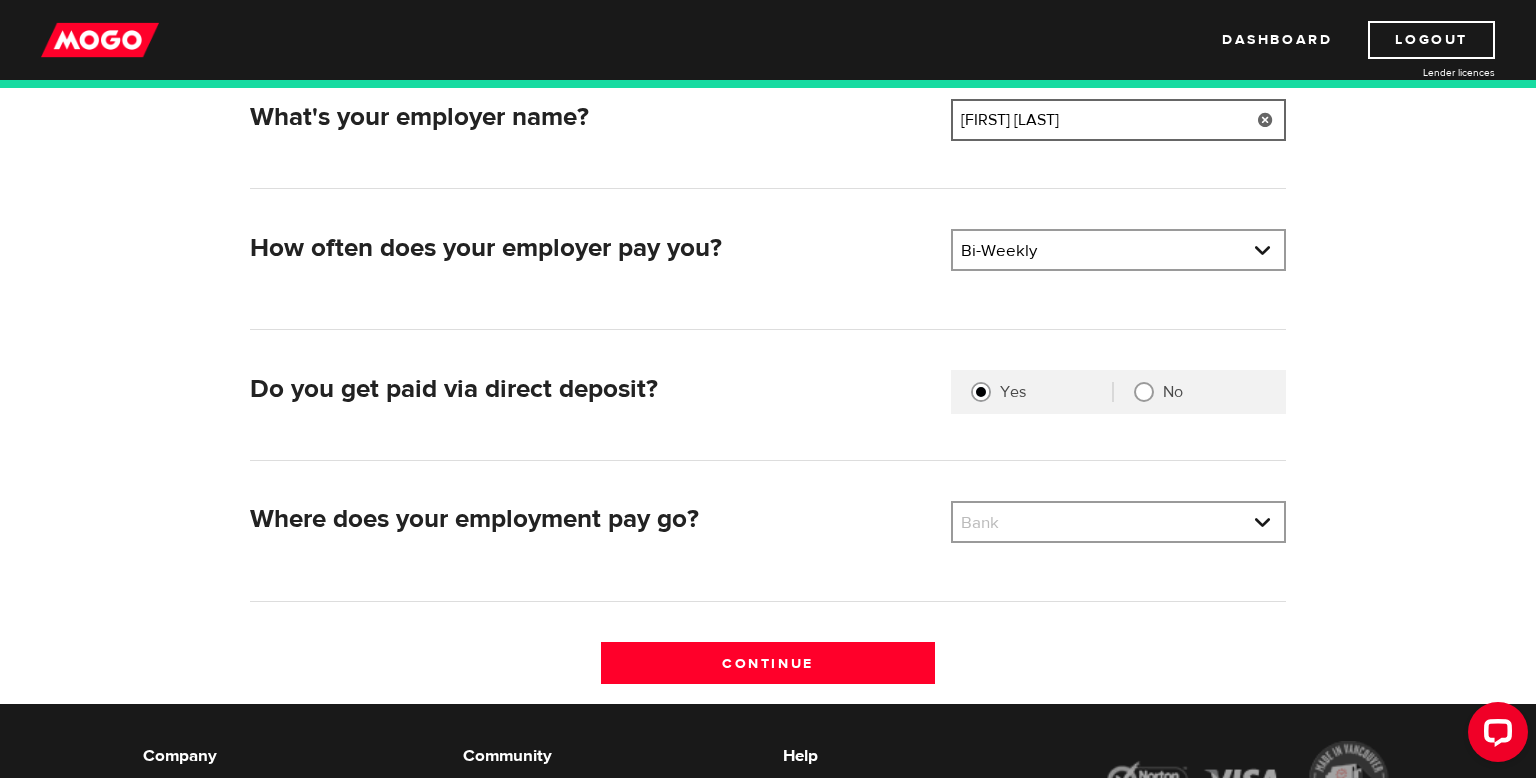 scroll, scrollTop: 331, scrollLeft: 0, axis: vertical 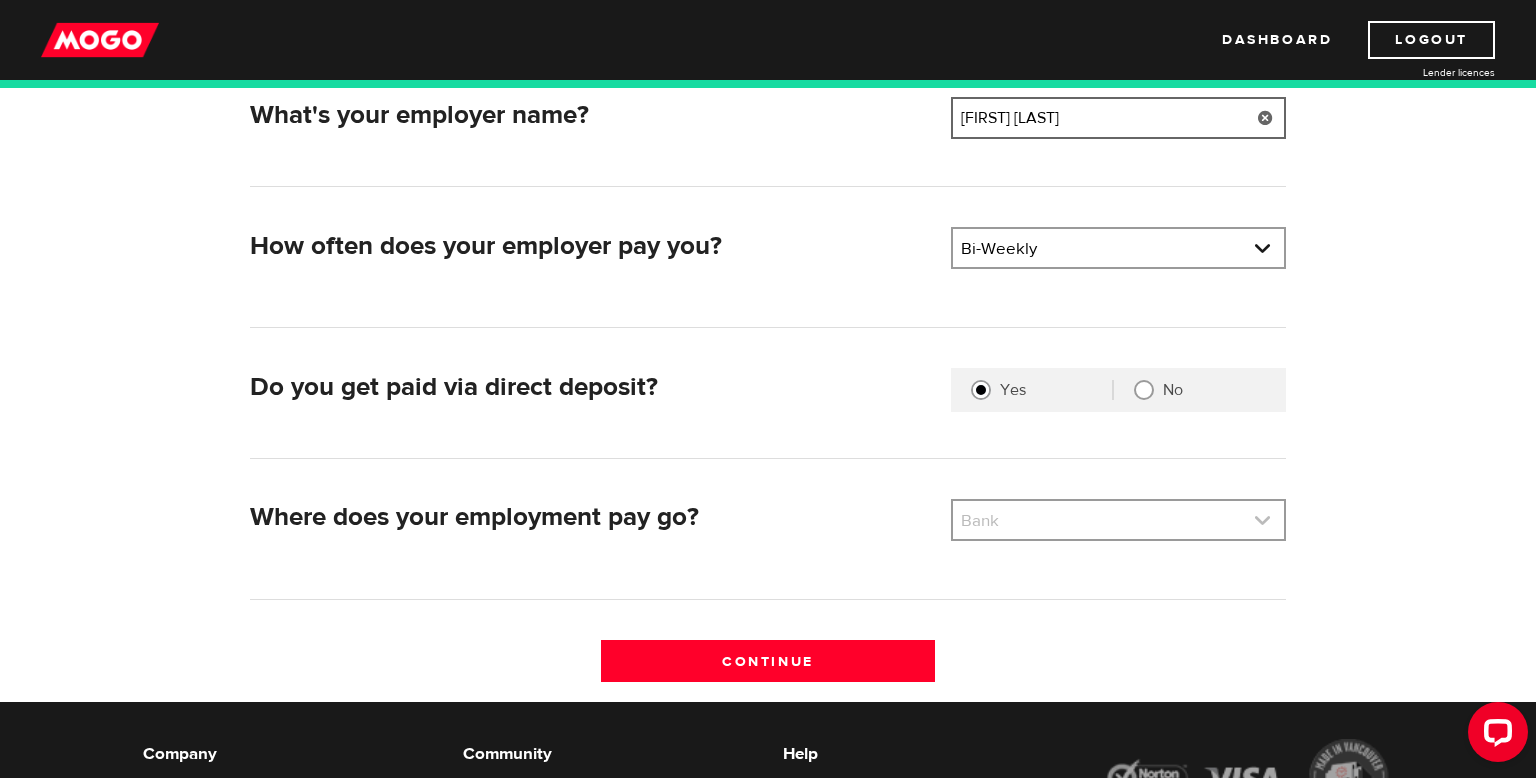 type on "[FIRST] [LAST]" 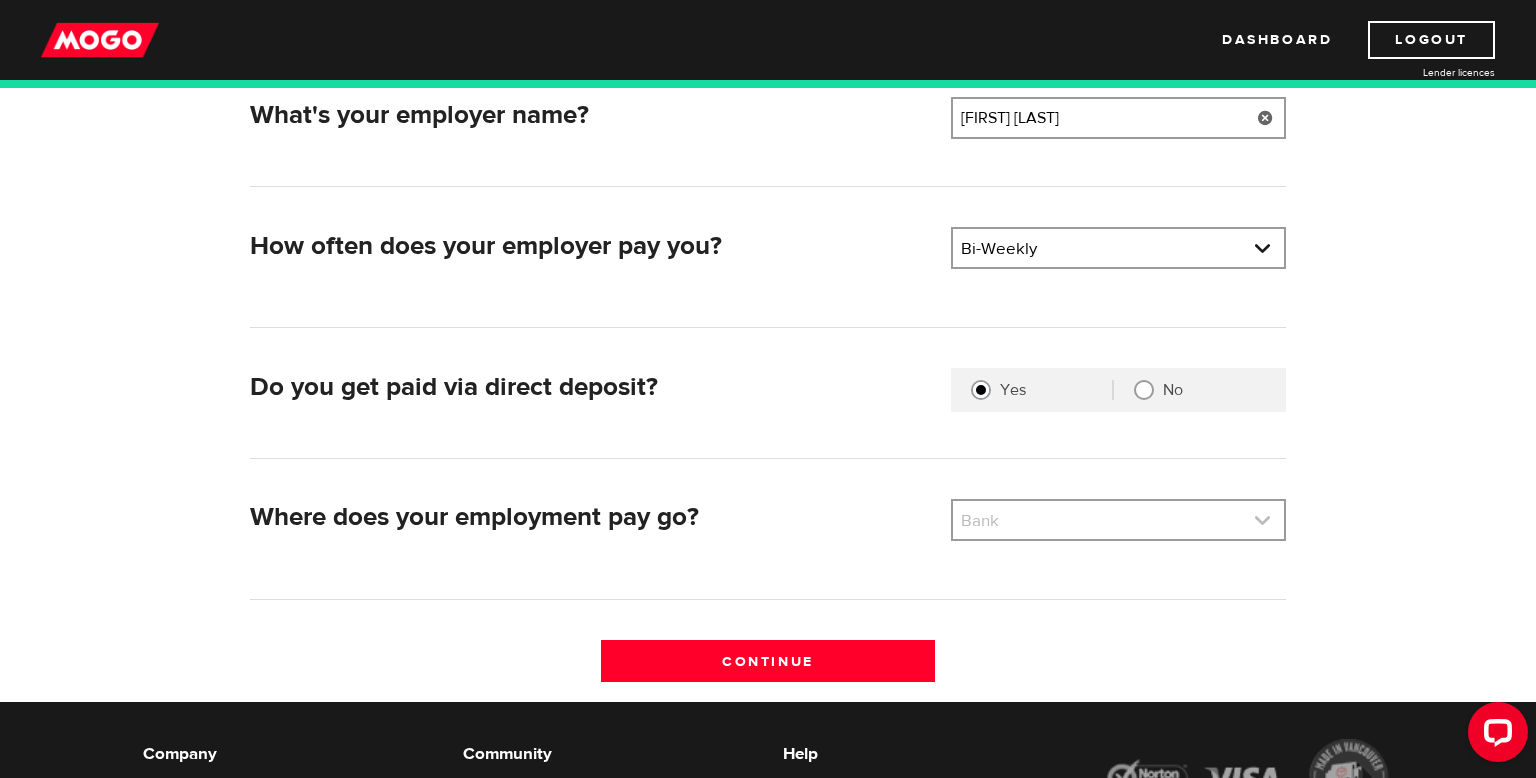 click at bounding box center [1118, 520] 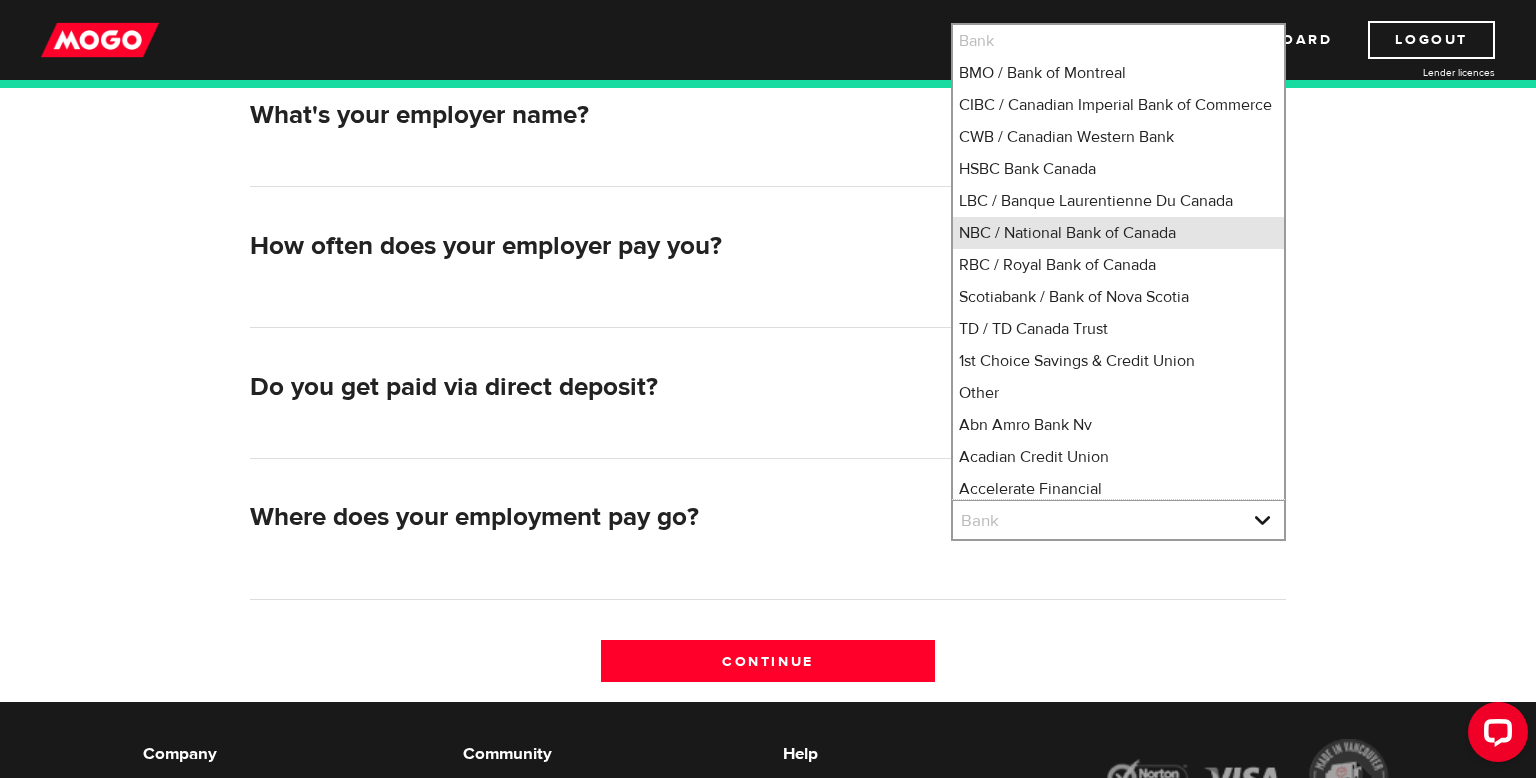 click on "NBC / National Bank of Canada" at bounding box center (1118, 233) 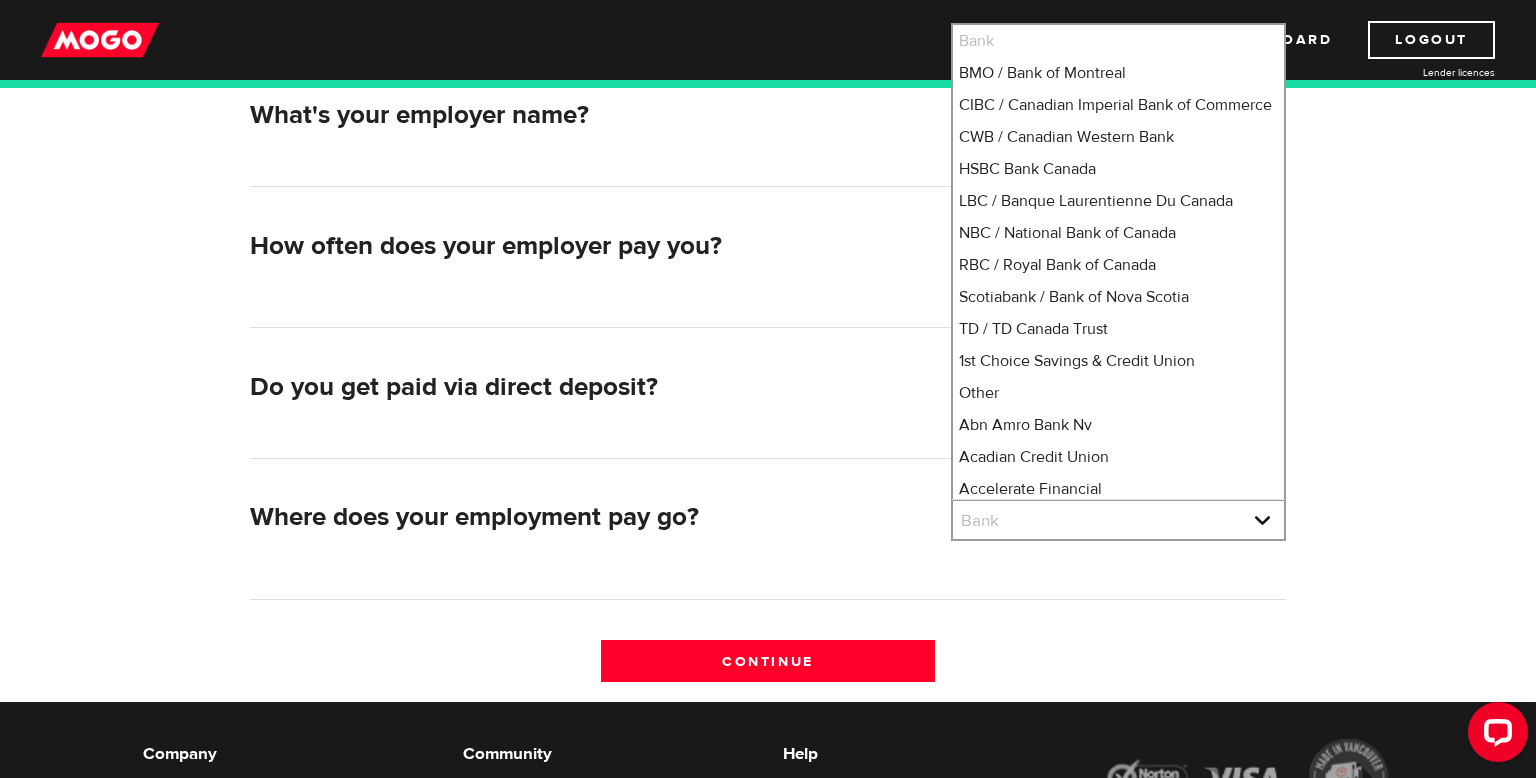 select on "7" 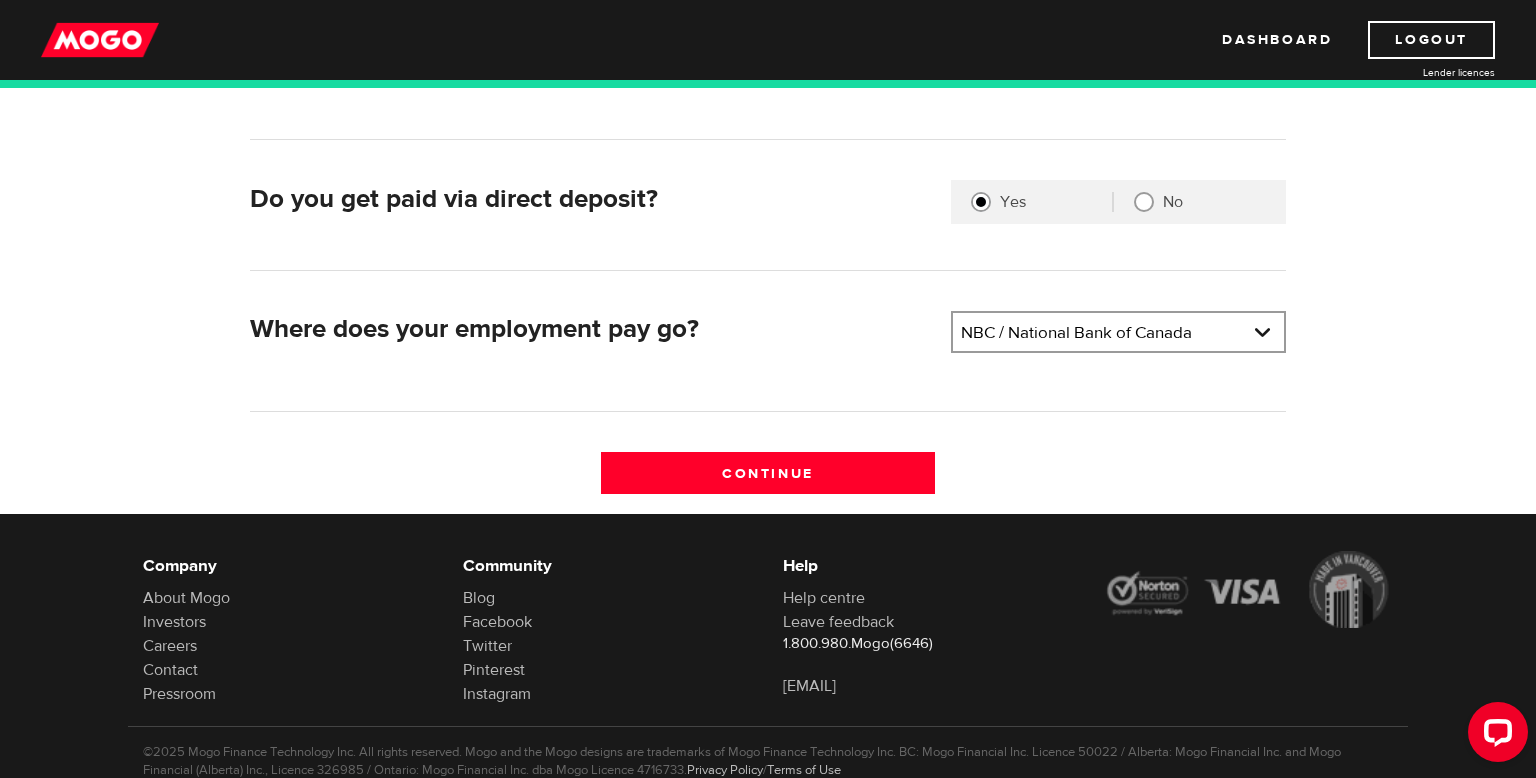 scroll, scrollTop: 576, scrollLeft: 0, axis: vertical 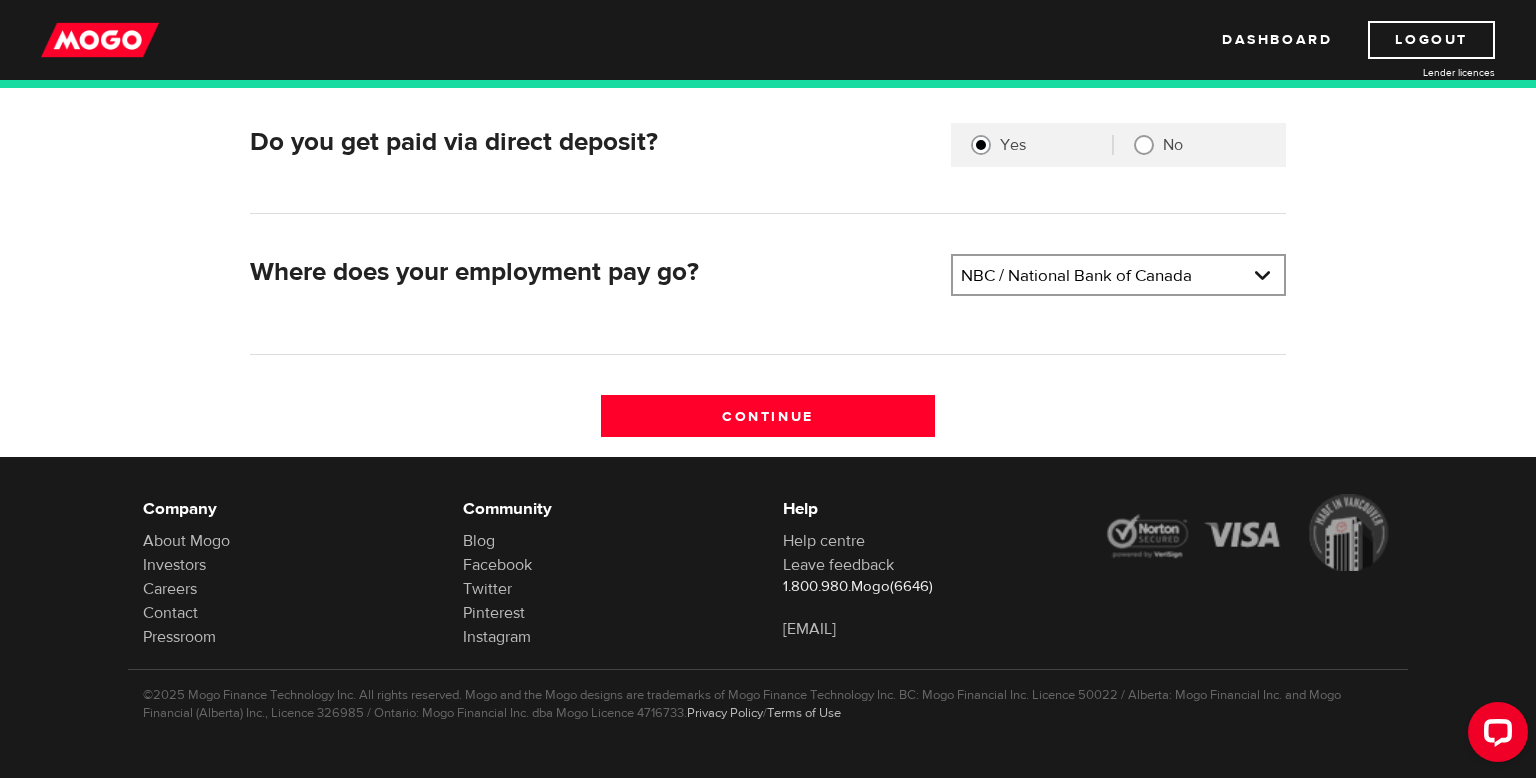 click on "Continue" at bounding box center [768, 426] 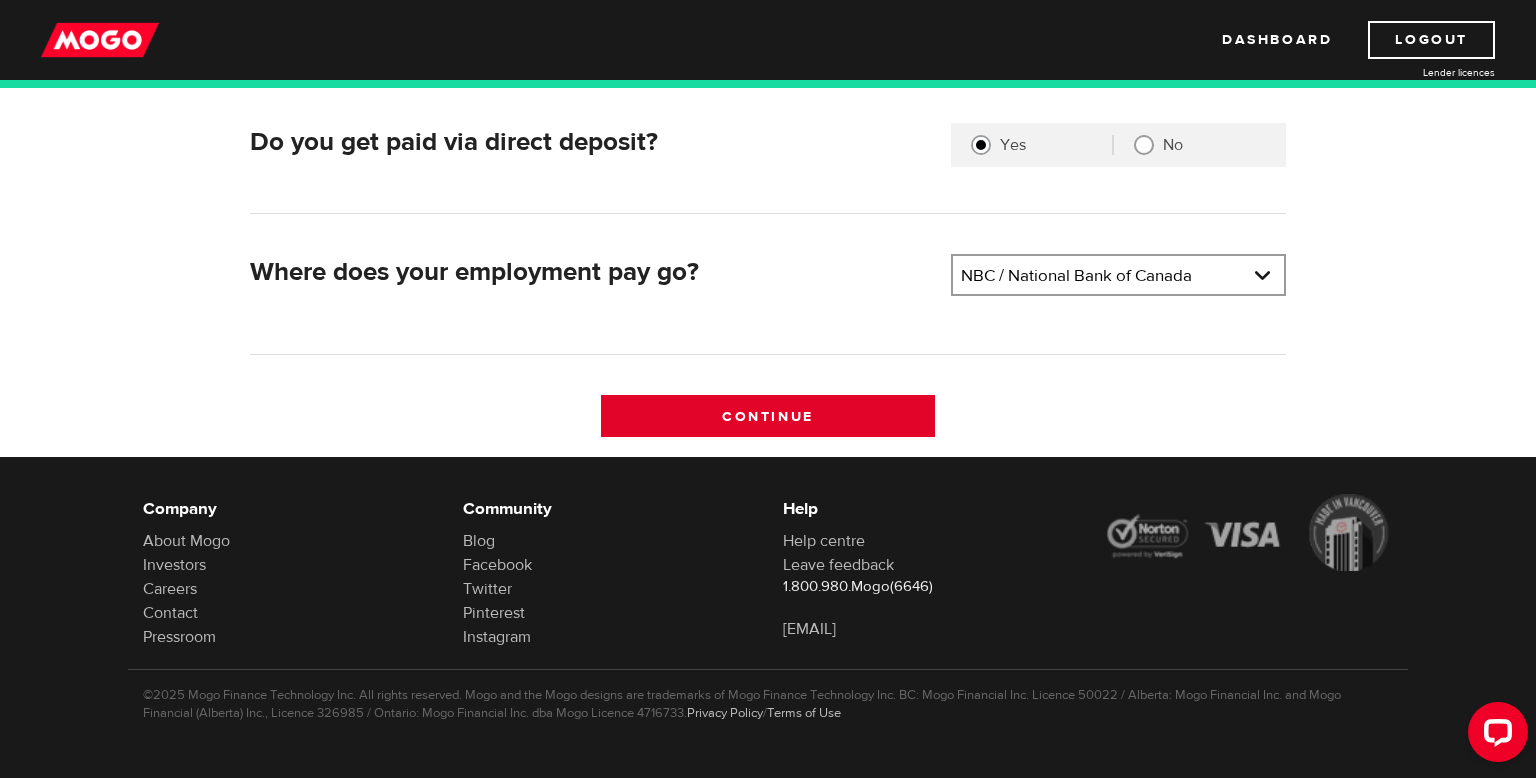 click on "Continue" at bounding box center [768, 416] 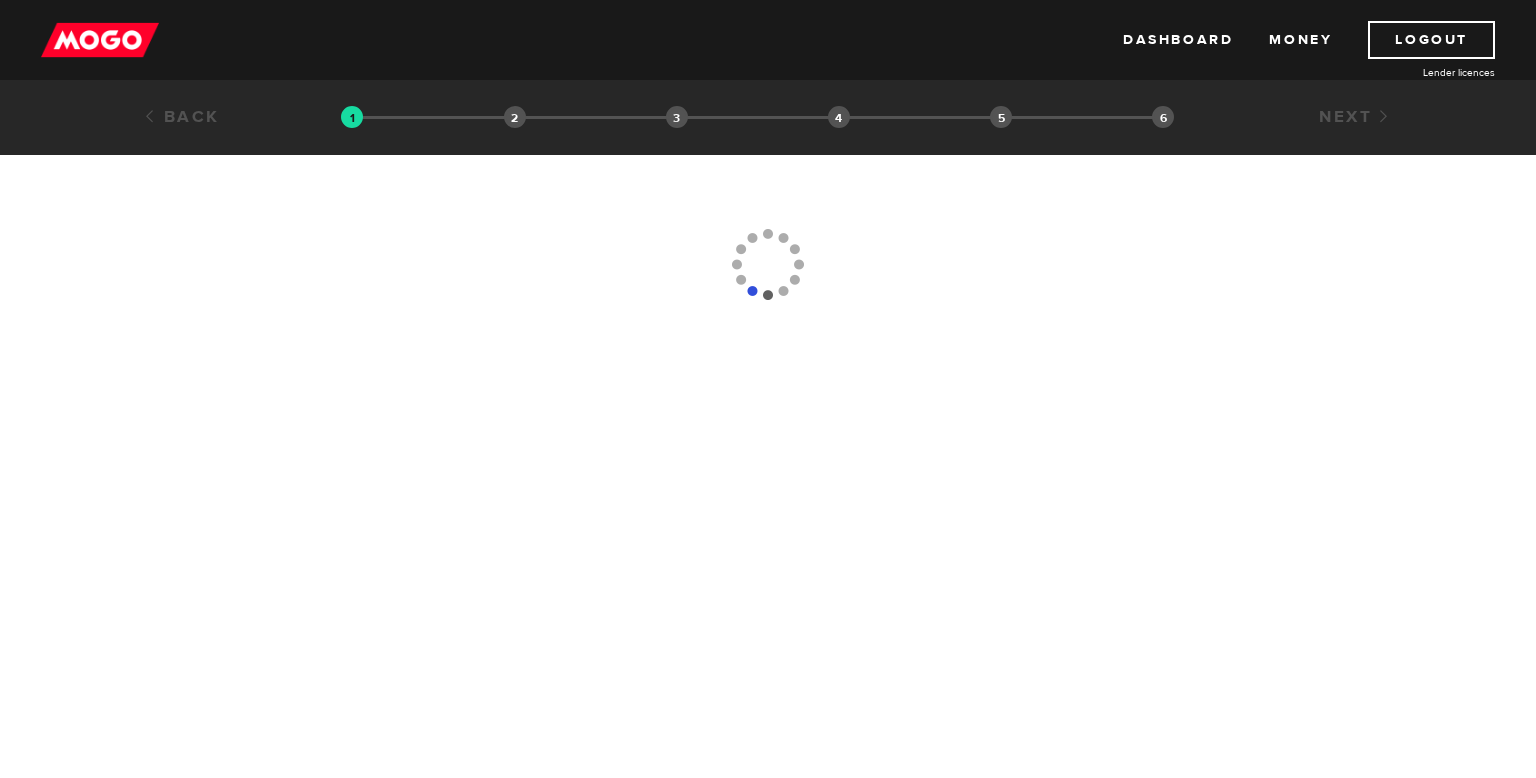 scroll, scrollTop: 0, scrollLeft: 0, axis: both 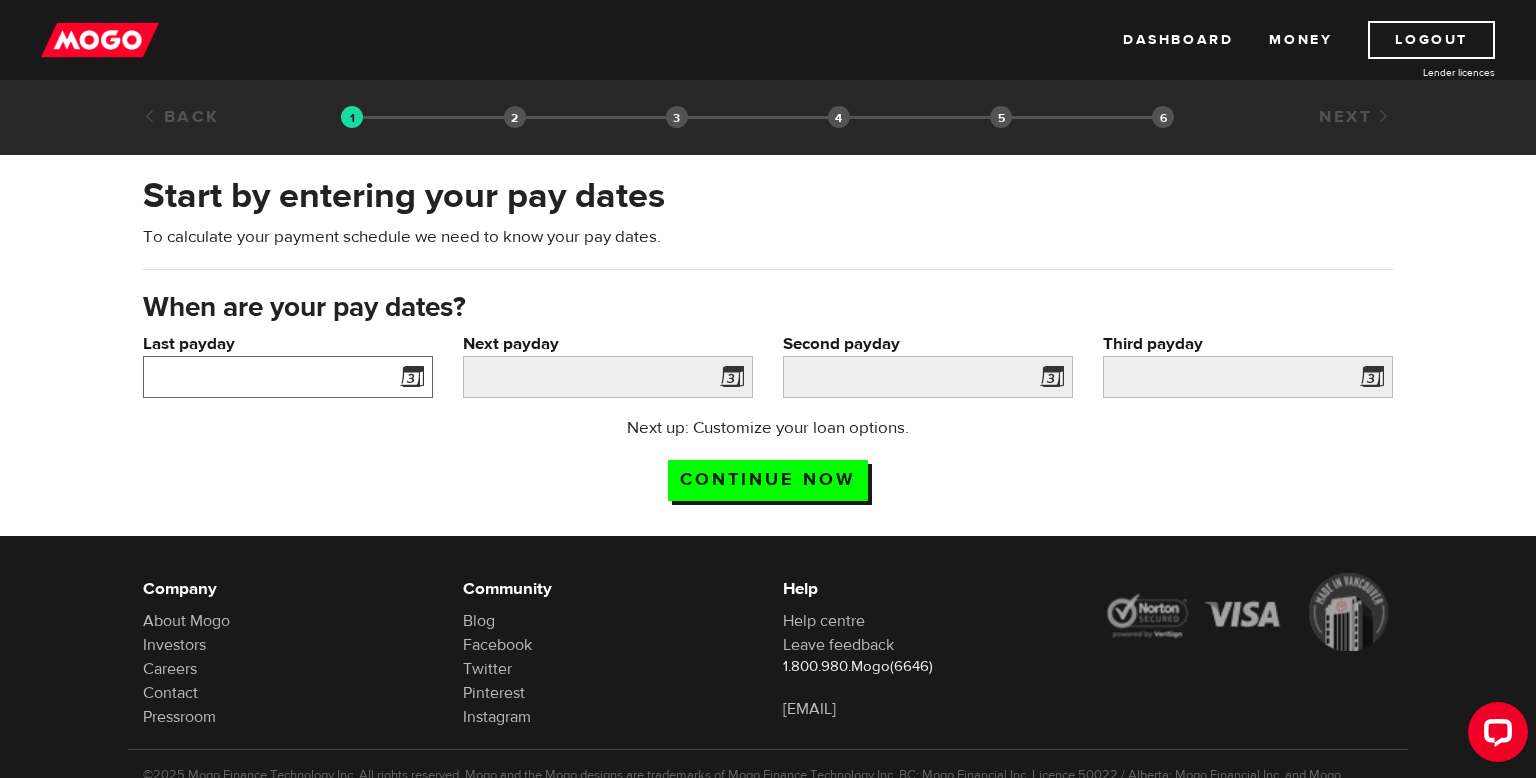 click on "Last payday" at bounding box center [288, 377] 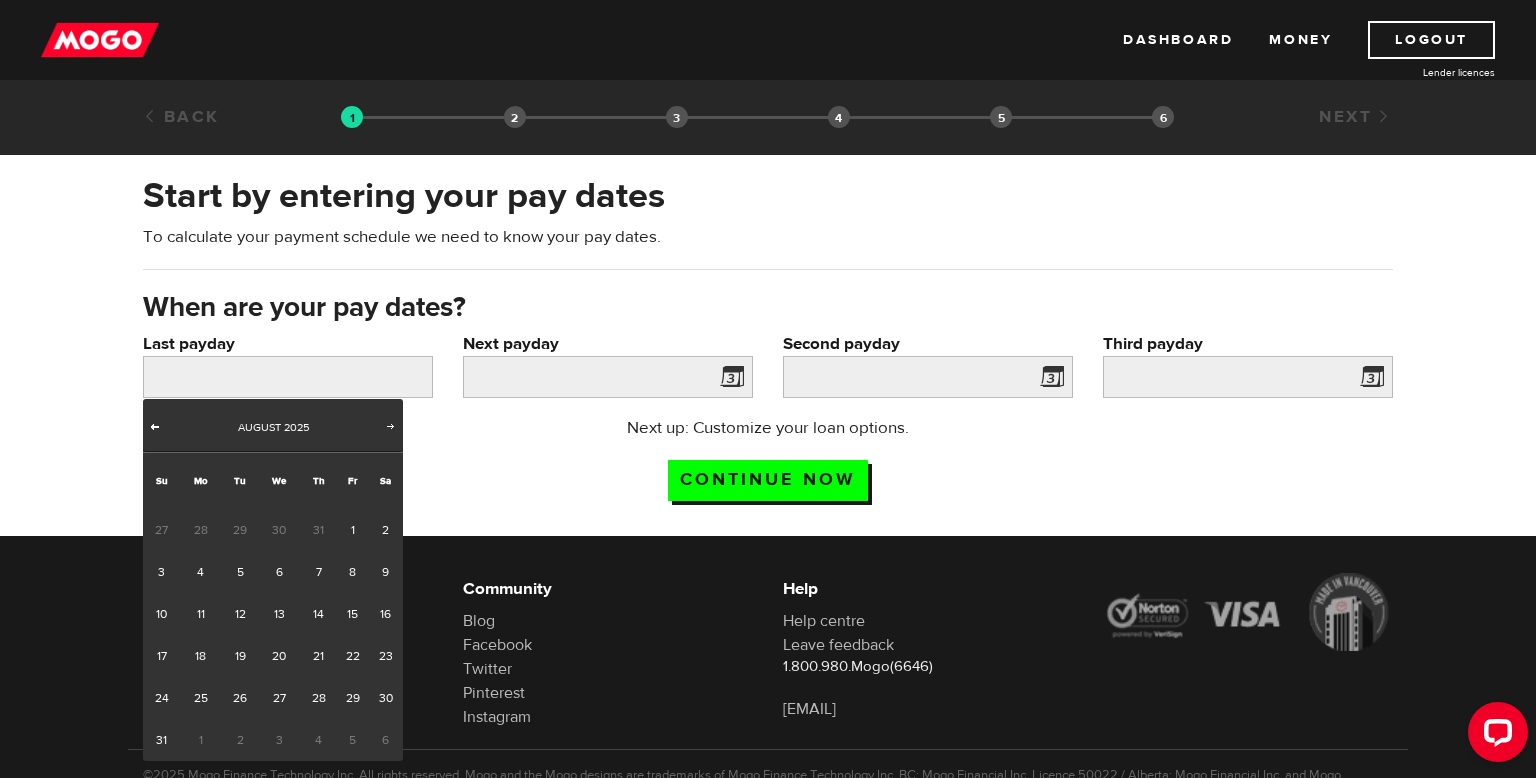 click on "Prev" at bounding box center (155, 428) 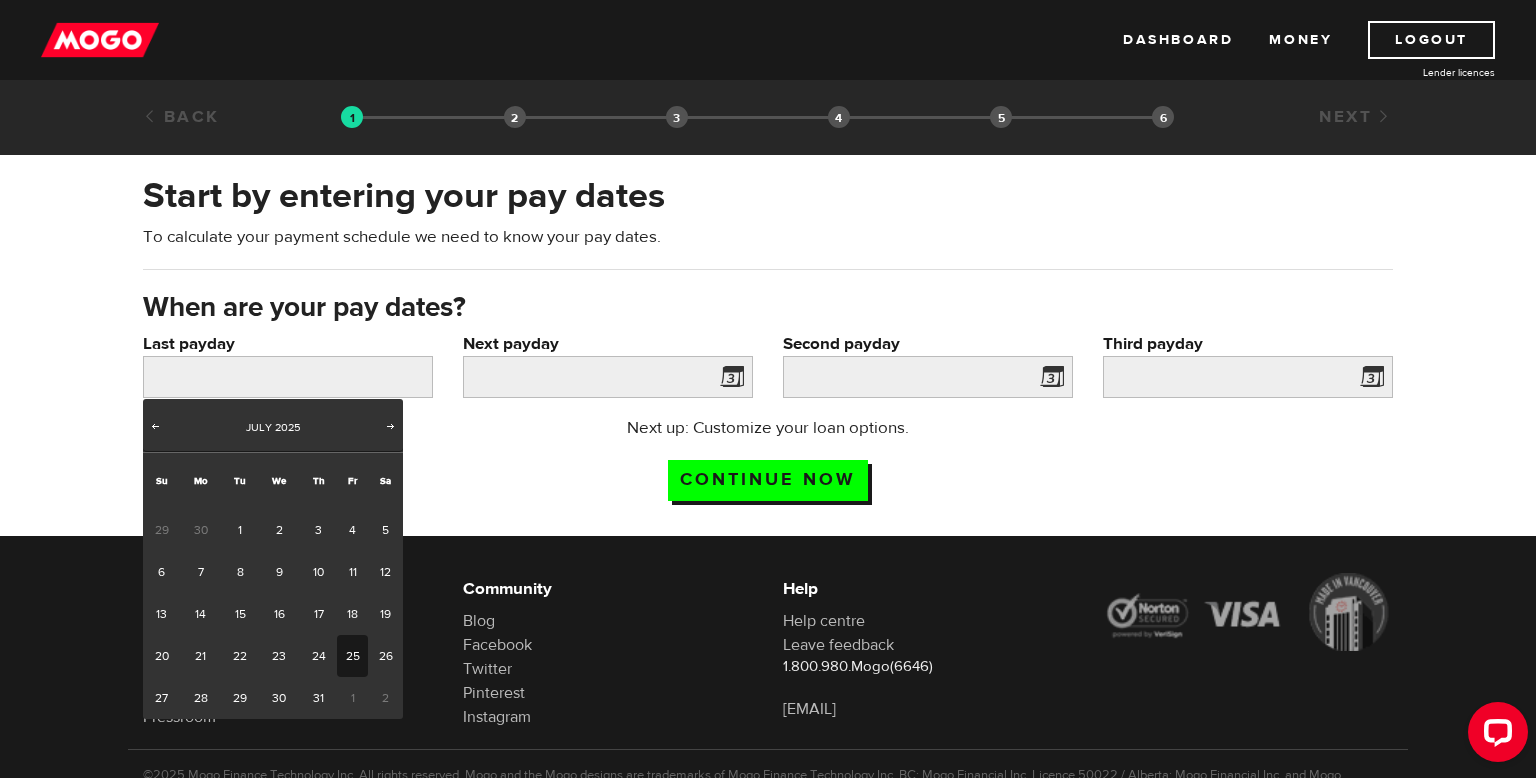 click on "25" at bounding box center (352, 656) 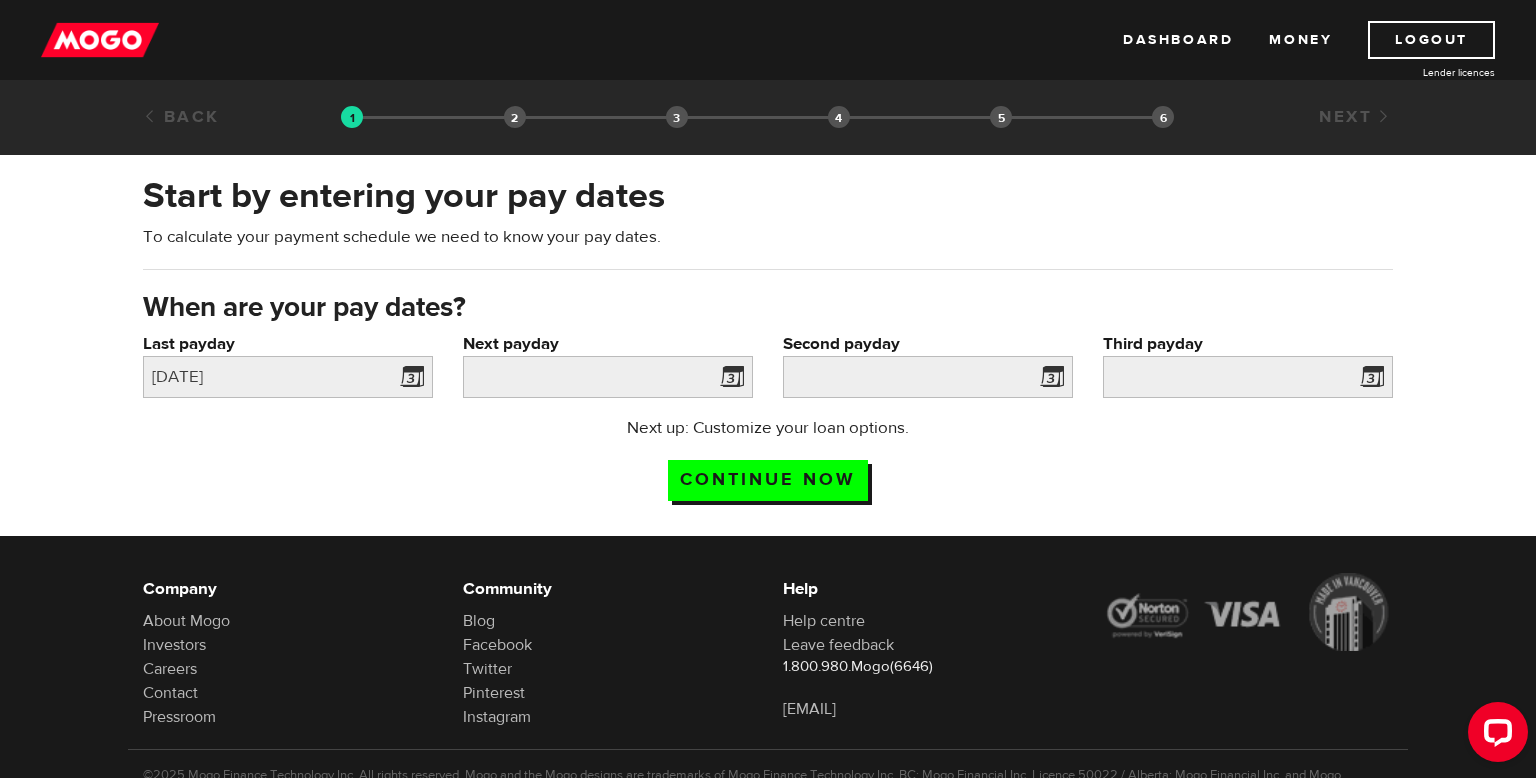 click at bounding box center [728, 380] 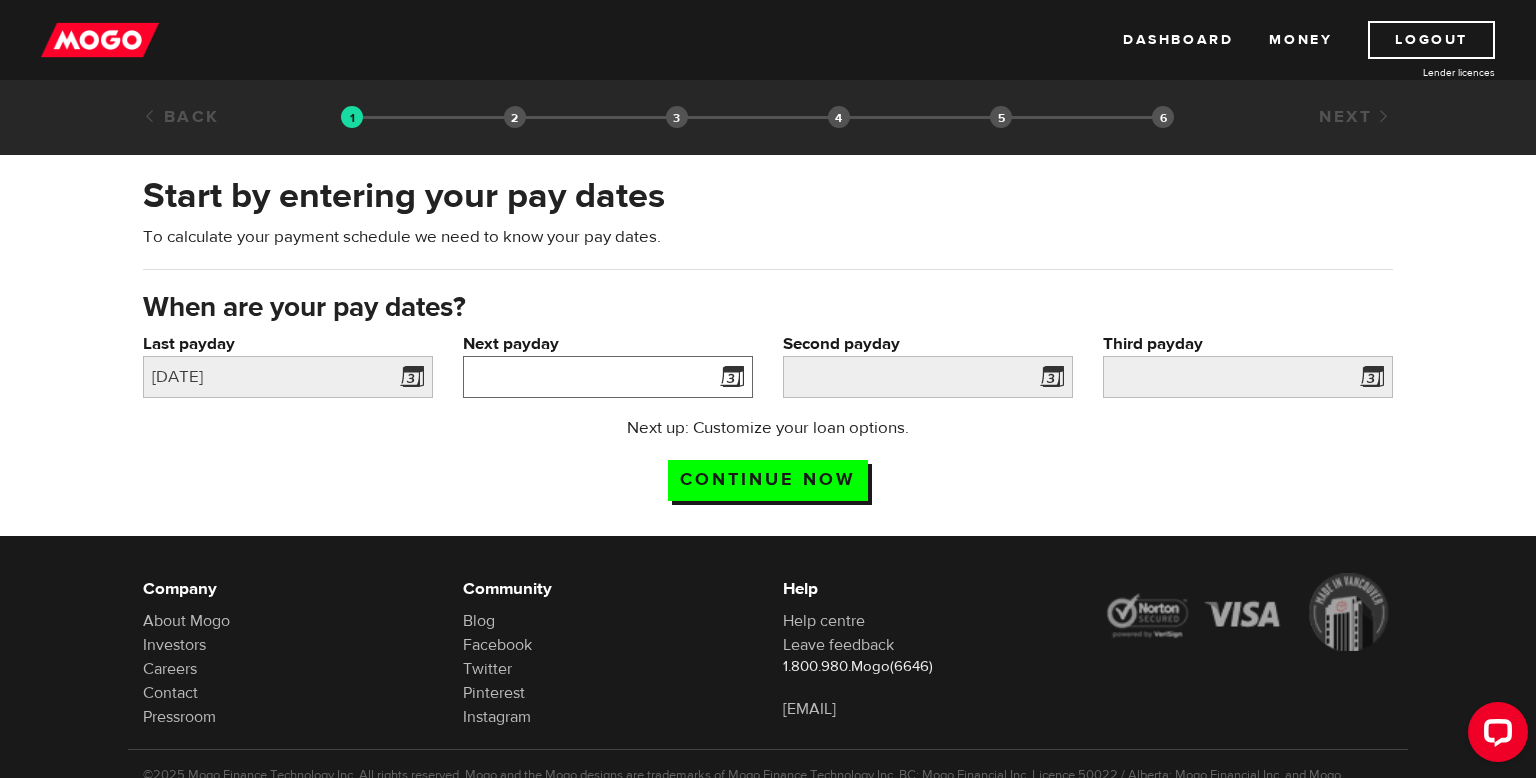 click on "Next payday" at bounding box center (608, 377) 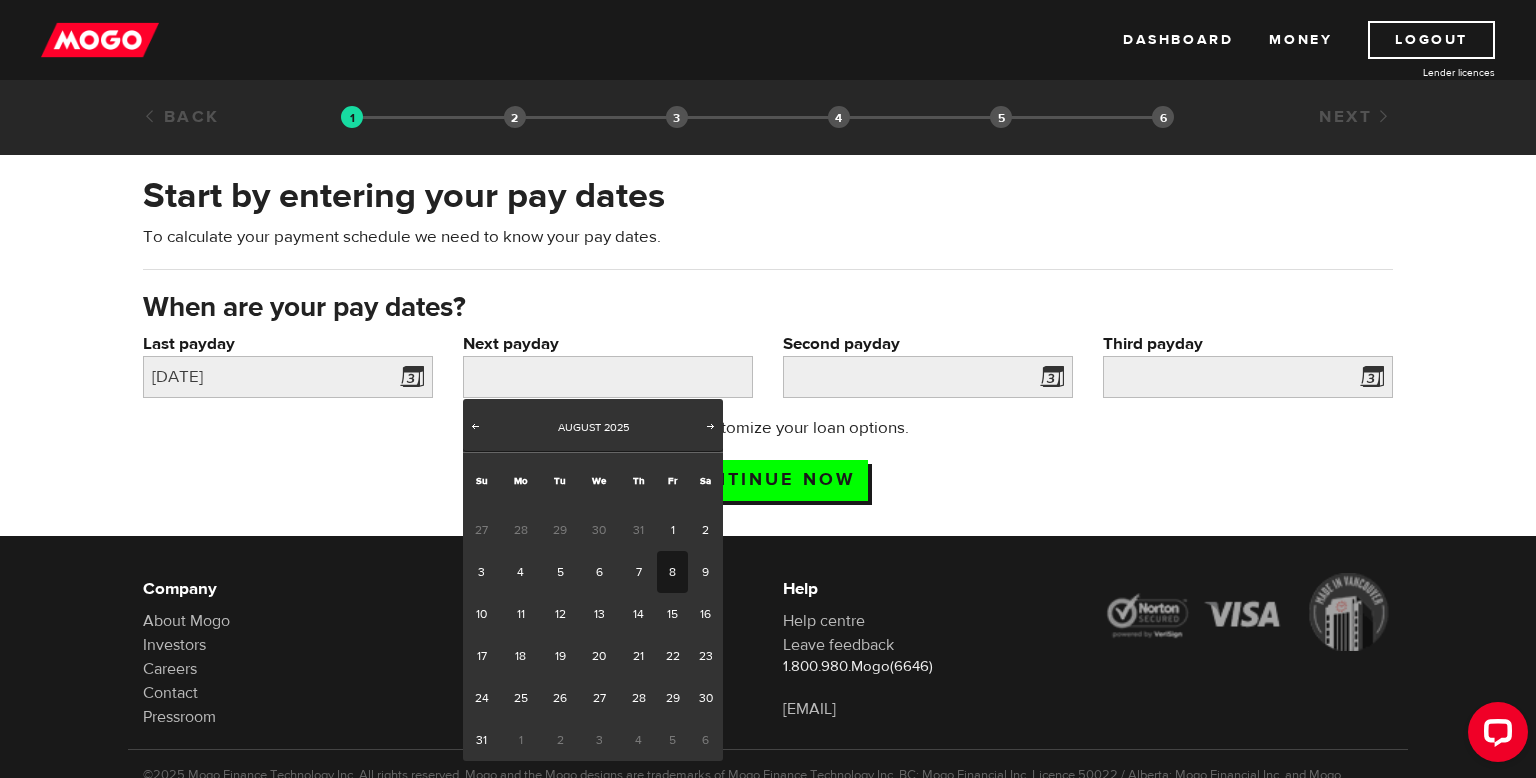 click on "8" at bounding box center (672, 572) 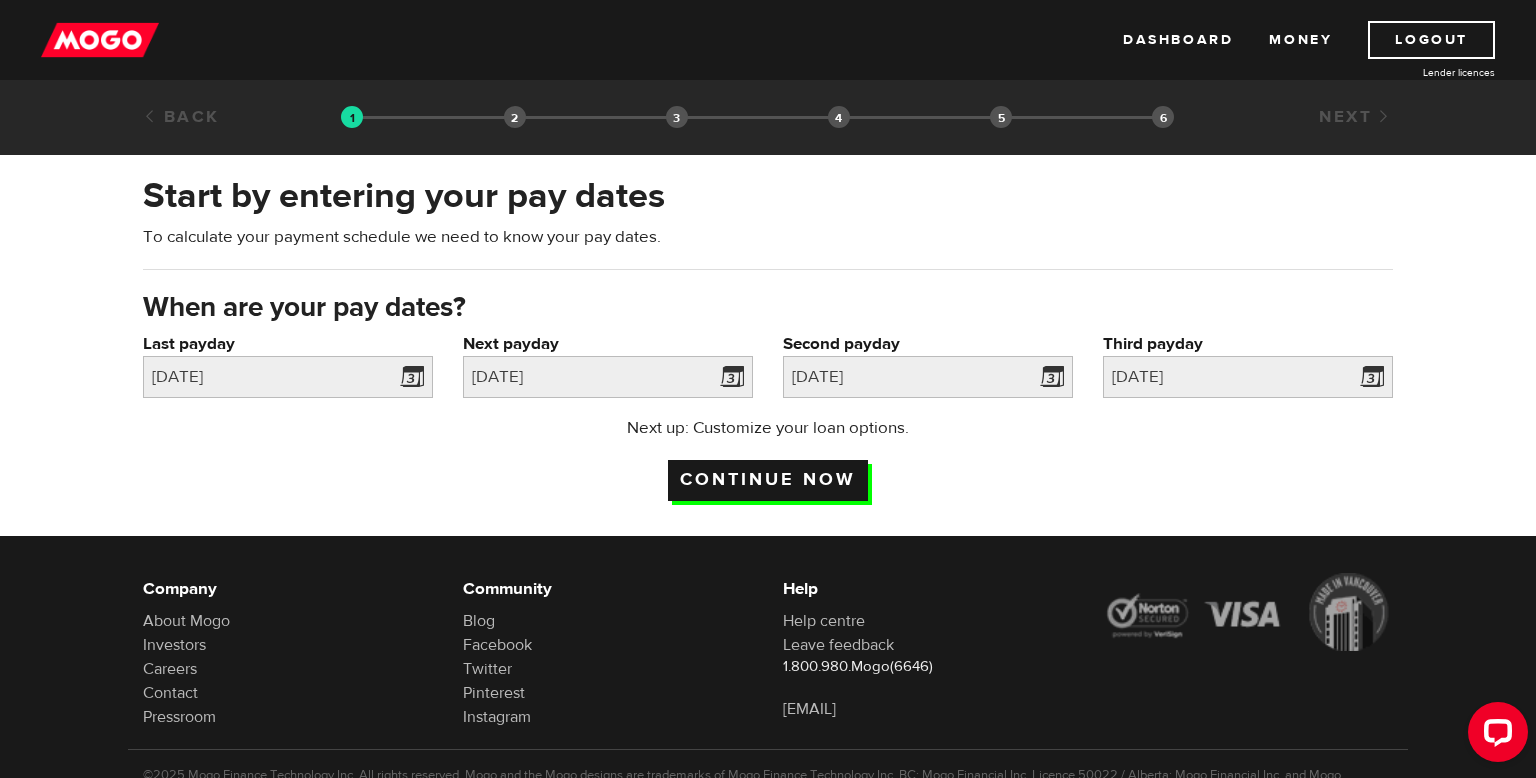 click on "Continue now" at bounding box center [768, 480] 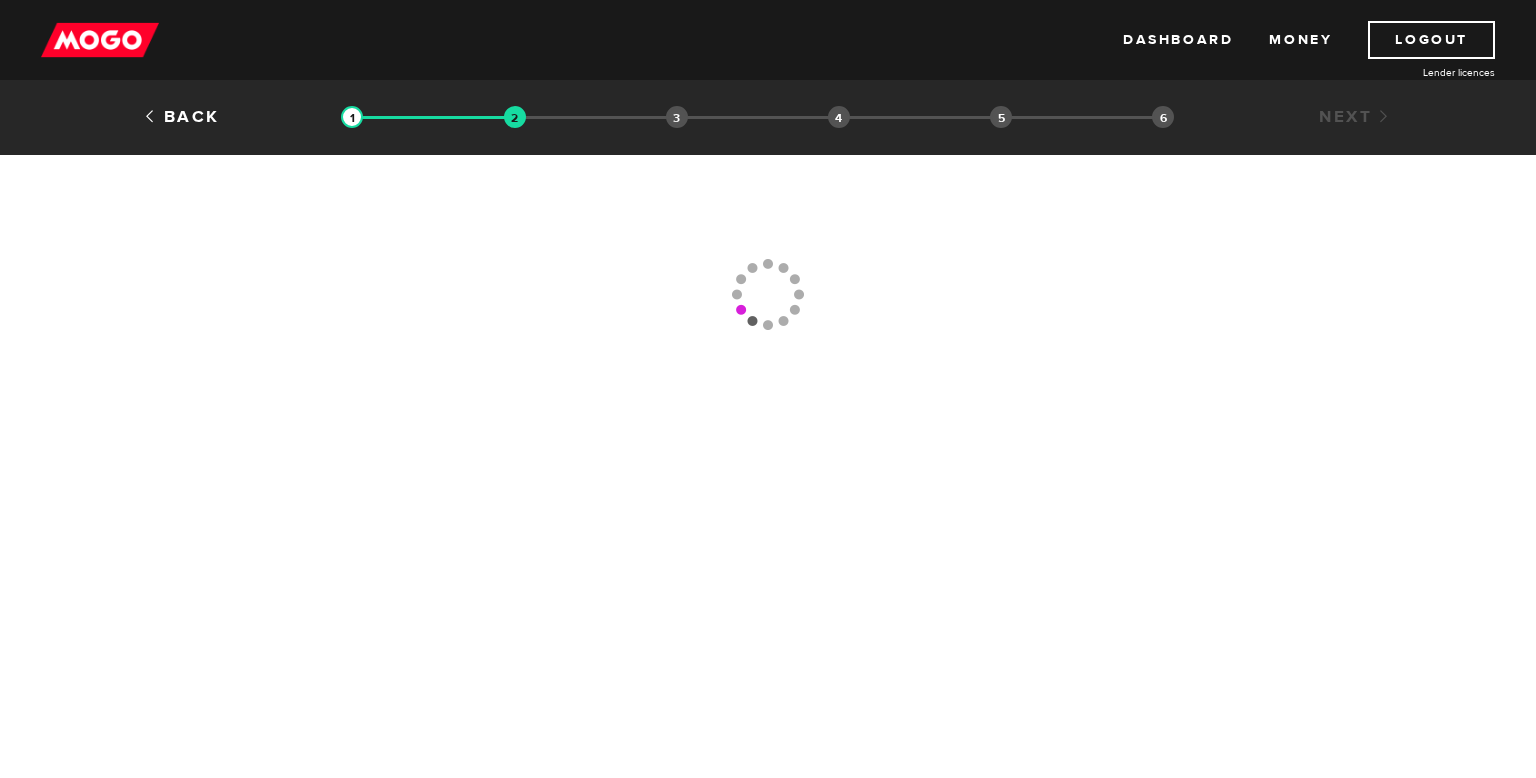 scroll, scrollTop: 0, scrollLeft: 0, axis: both 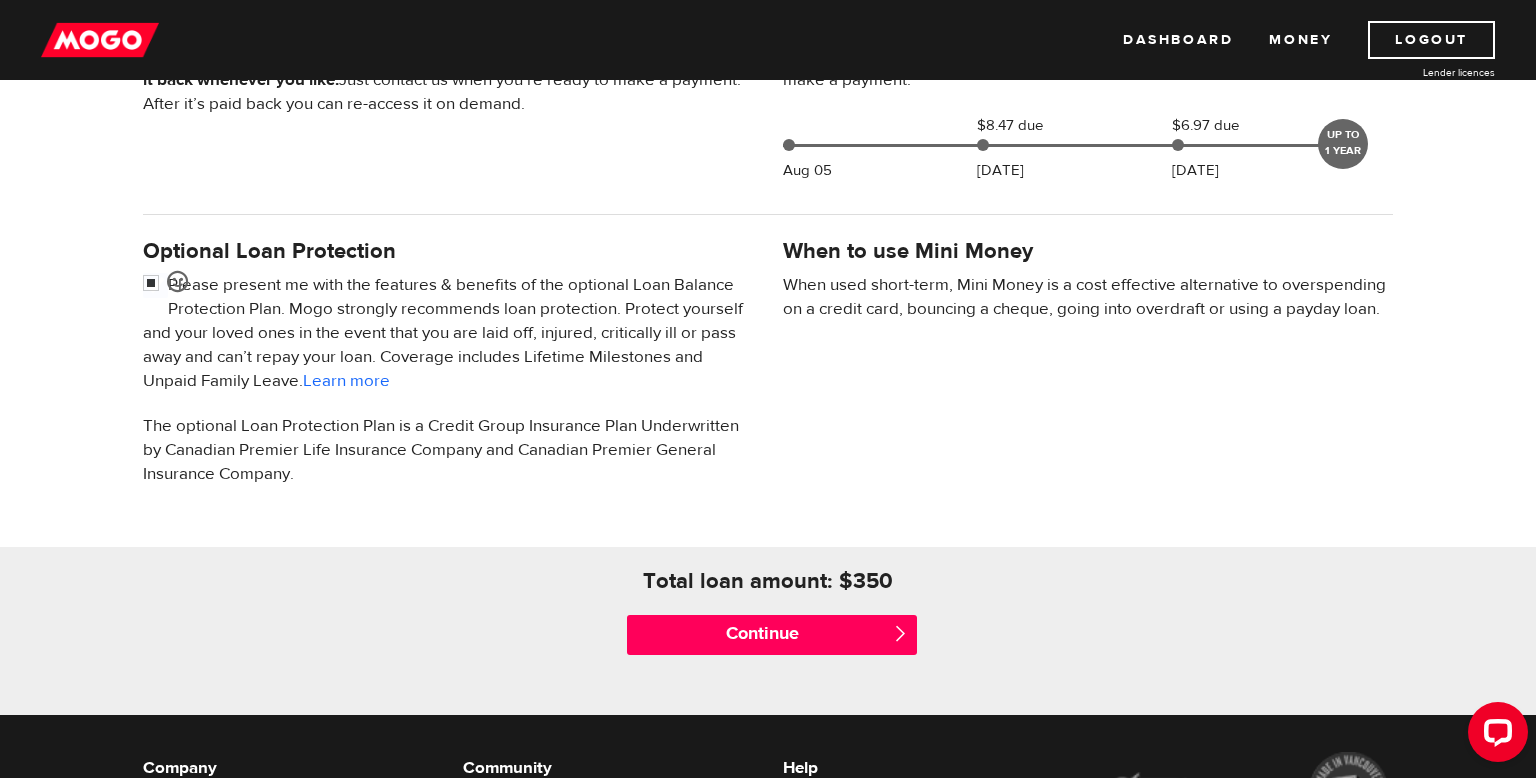 click on "Please present me with the features & benefits of the optional Loan Balance Protection Plan. Mogo strongly recommends loan protection. Protect yourself and your loved ones in the event that you are laid off, injured, critically ill or pass away and can’t repay your loan. Coverage includes Lifetime Milestones and Unpaid Family Leave.  Learn more" at bounding box center [448, 333] 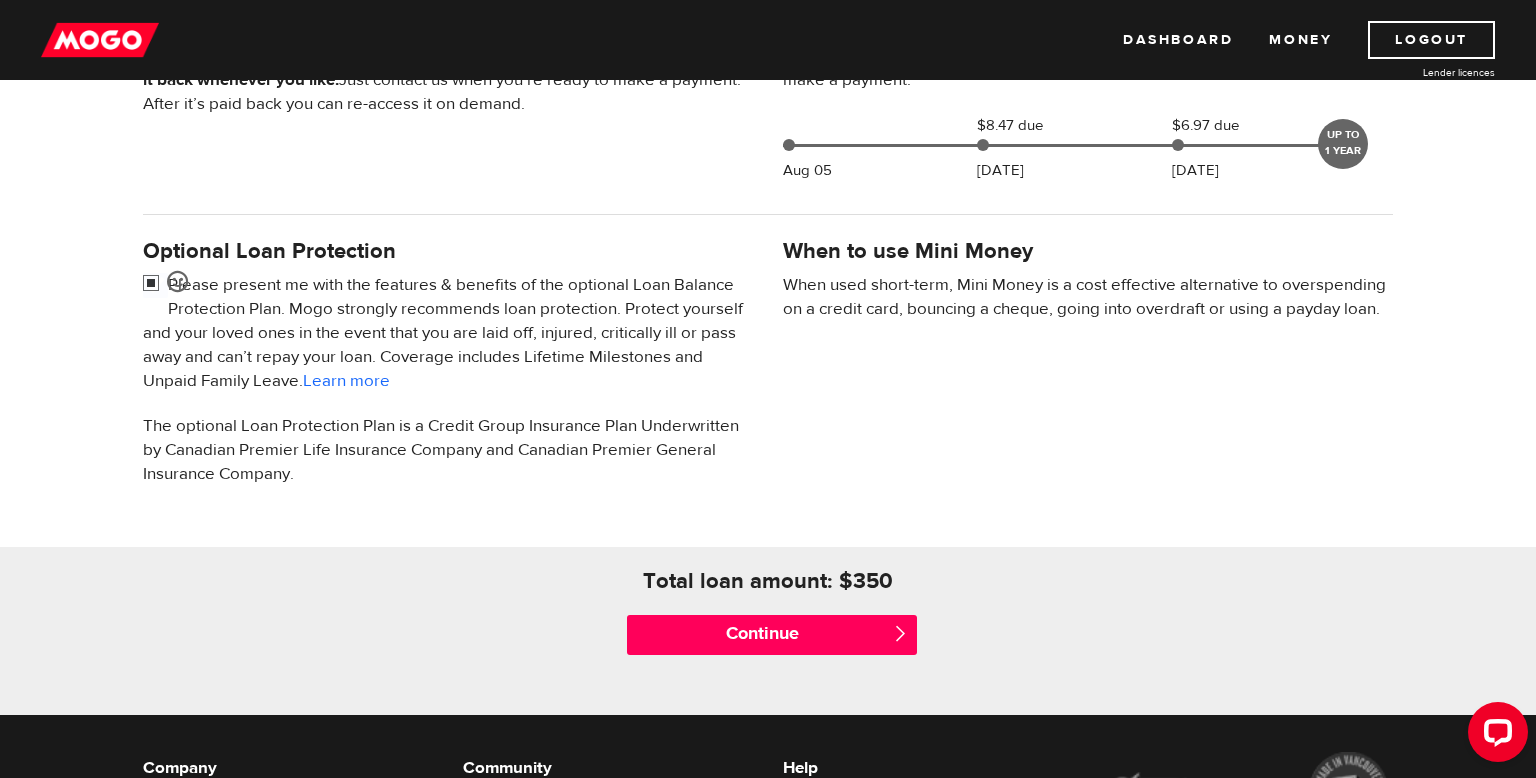 click at bounding box center [155, 285] 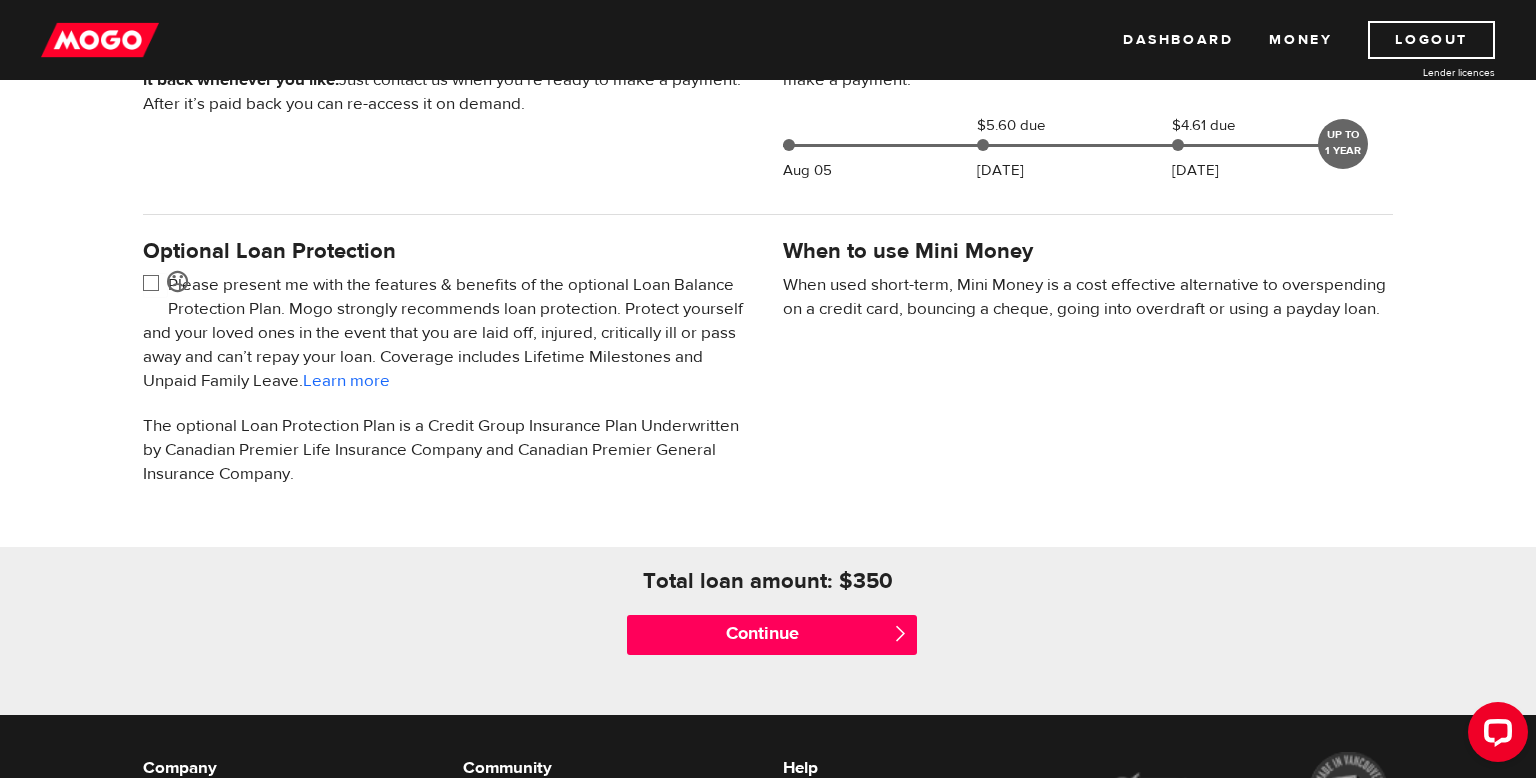click at bounding box center (155, 285) 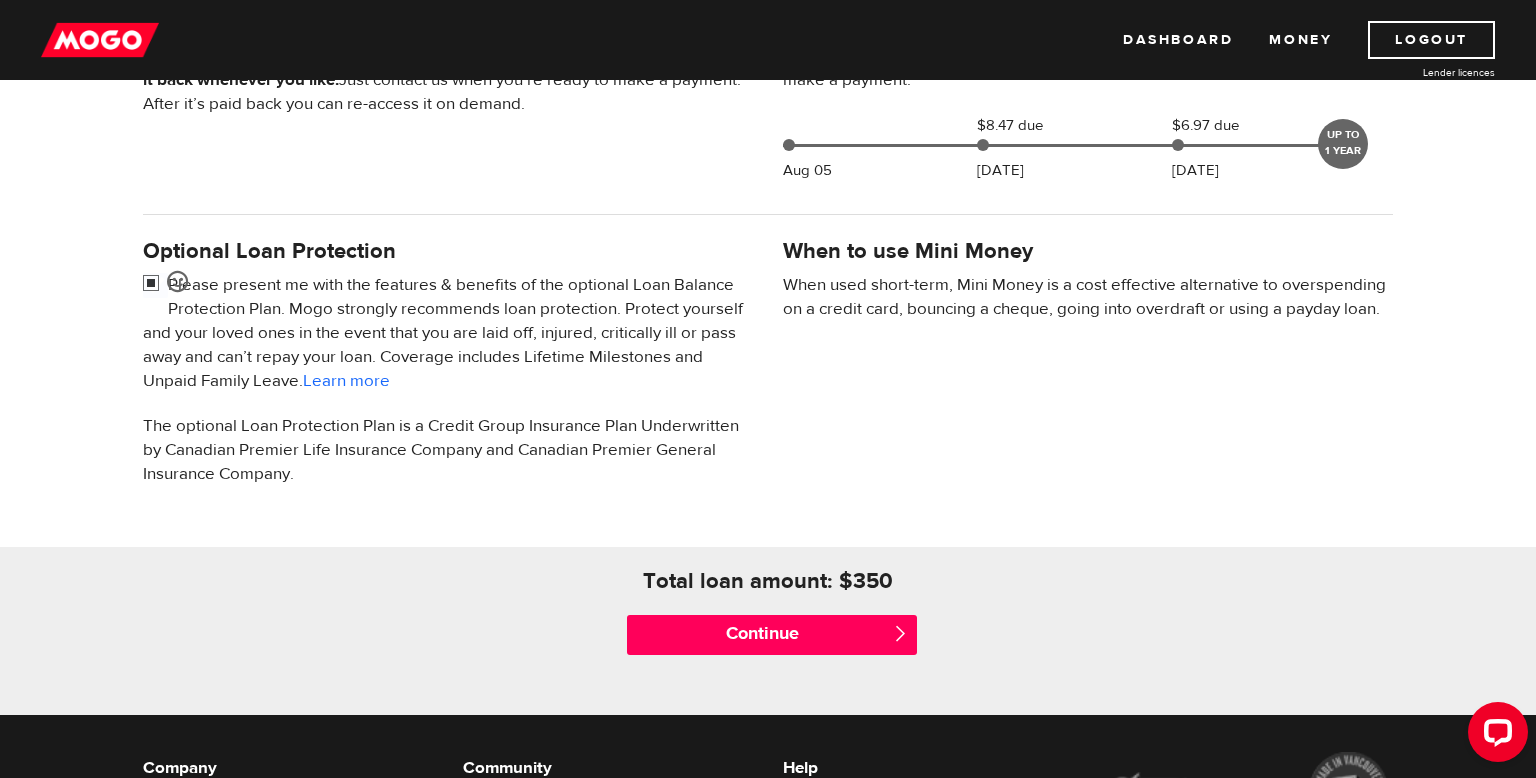 click at bounding box center (155, 285) 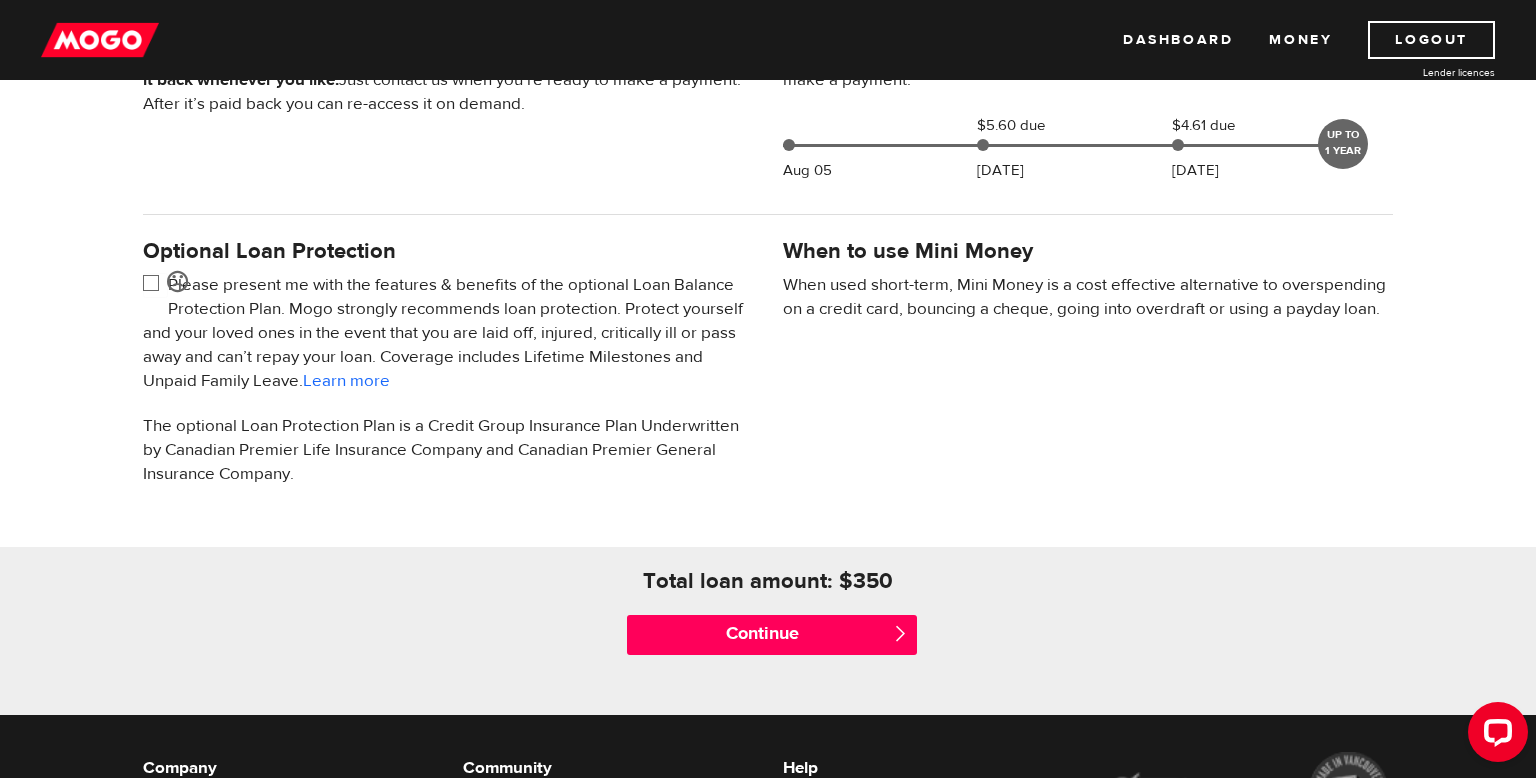 click at bounding box center (155, 285) 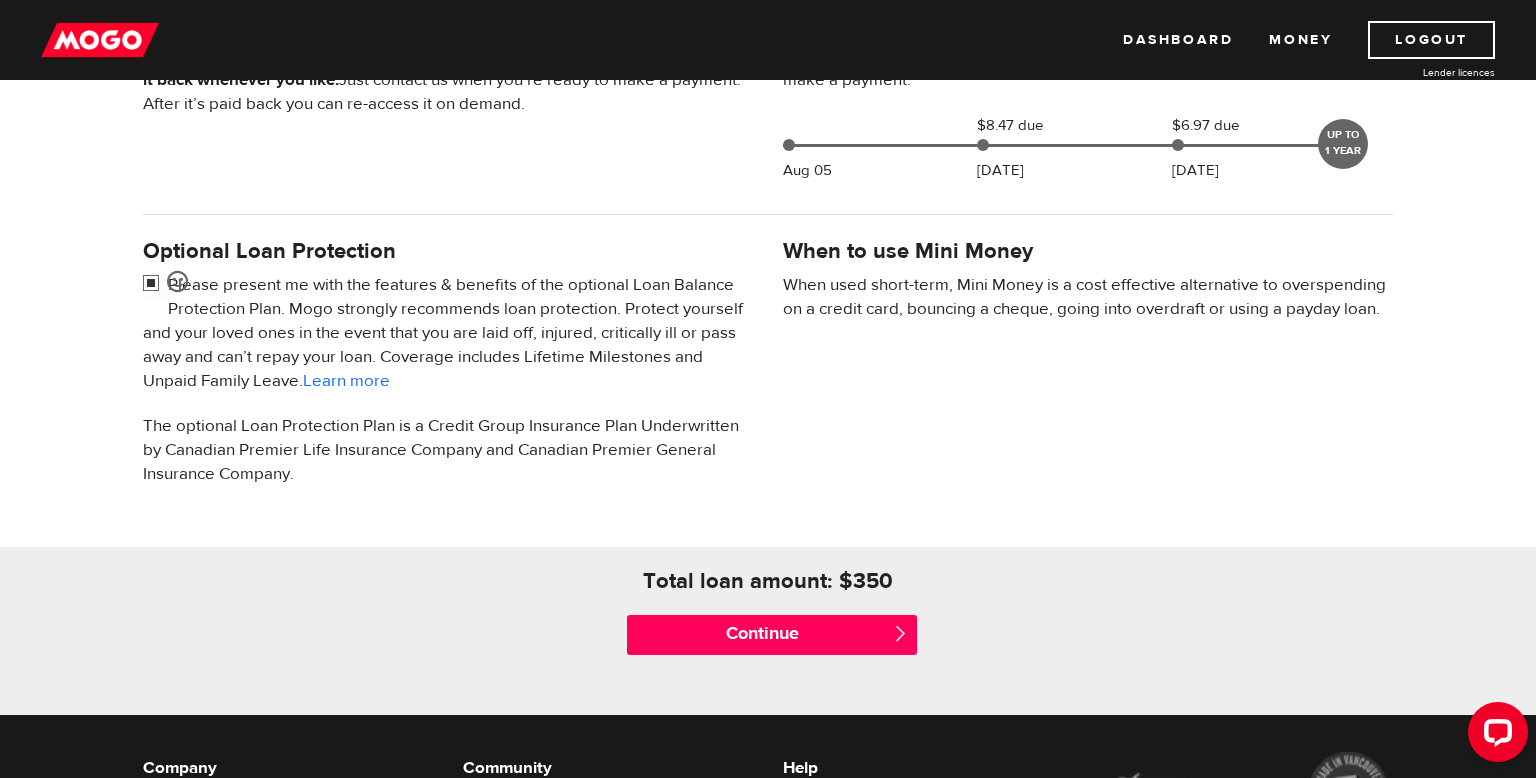 click at bounding box center [155, 285] 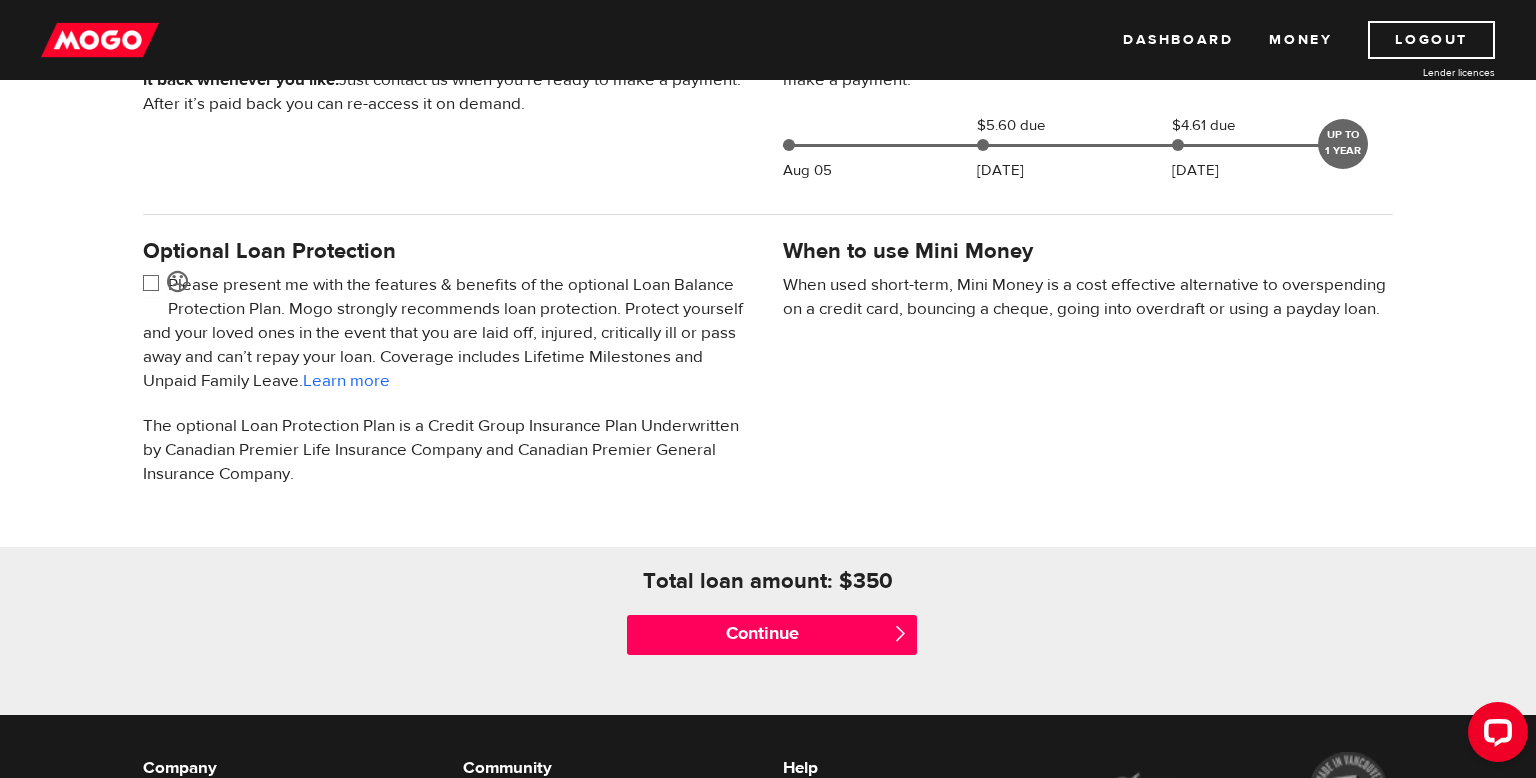 click at bounding box center (155, 285) 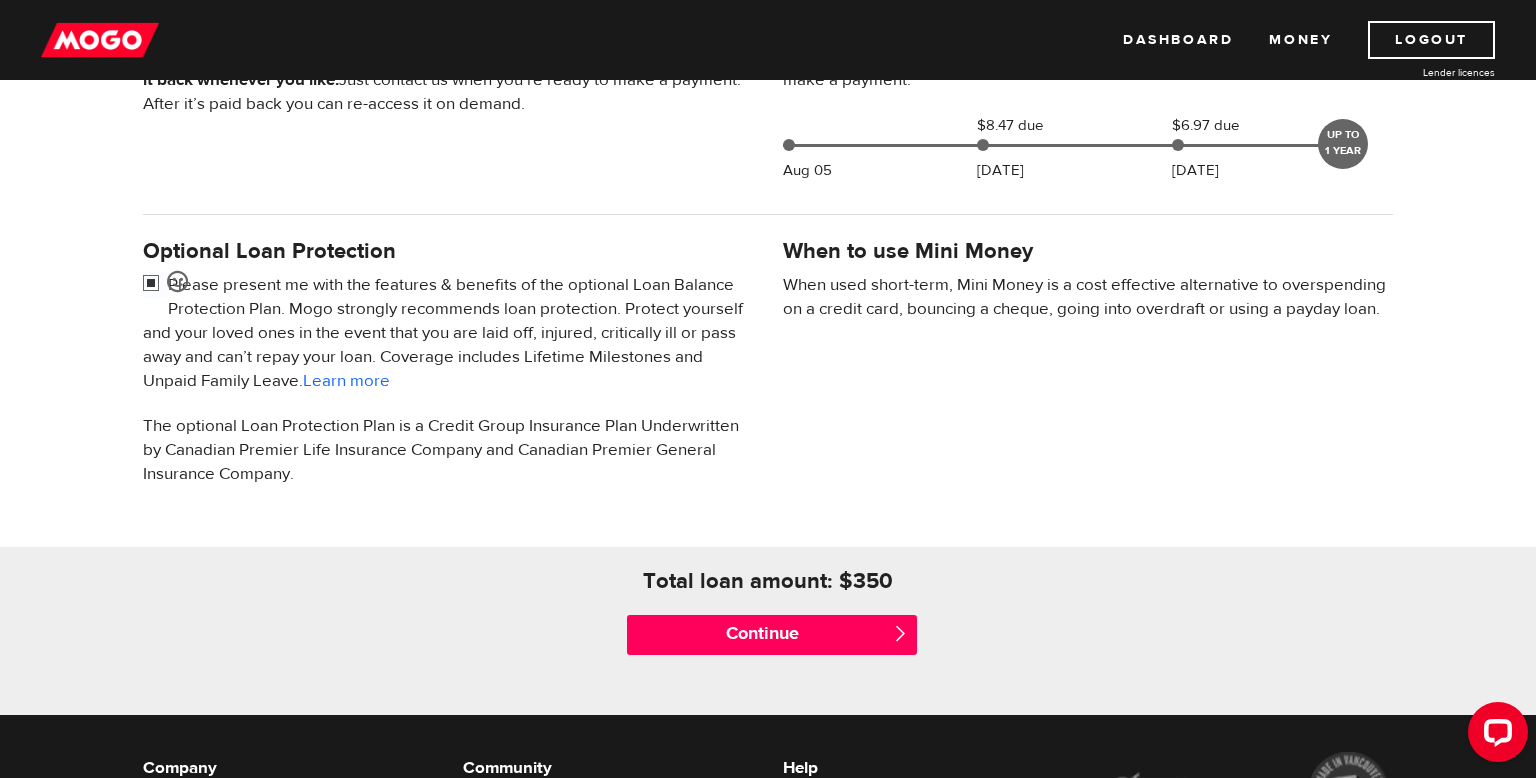 click at bounding box center [155, 285] 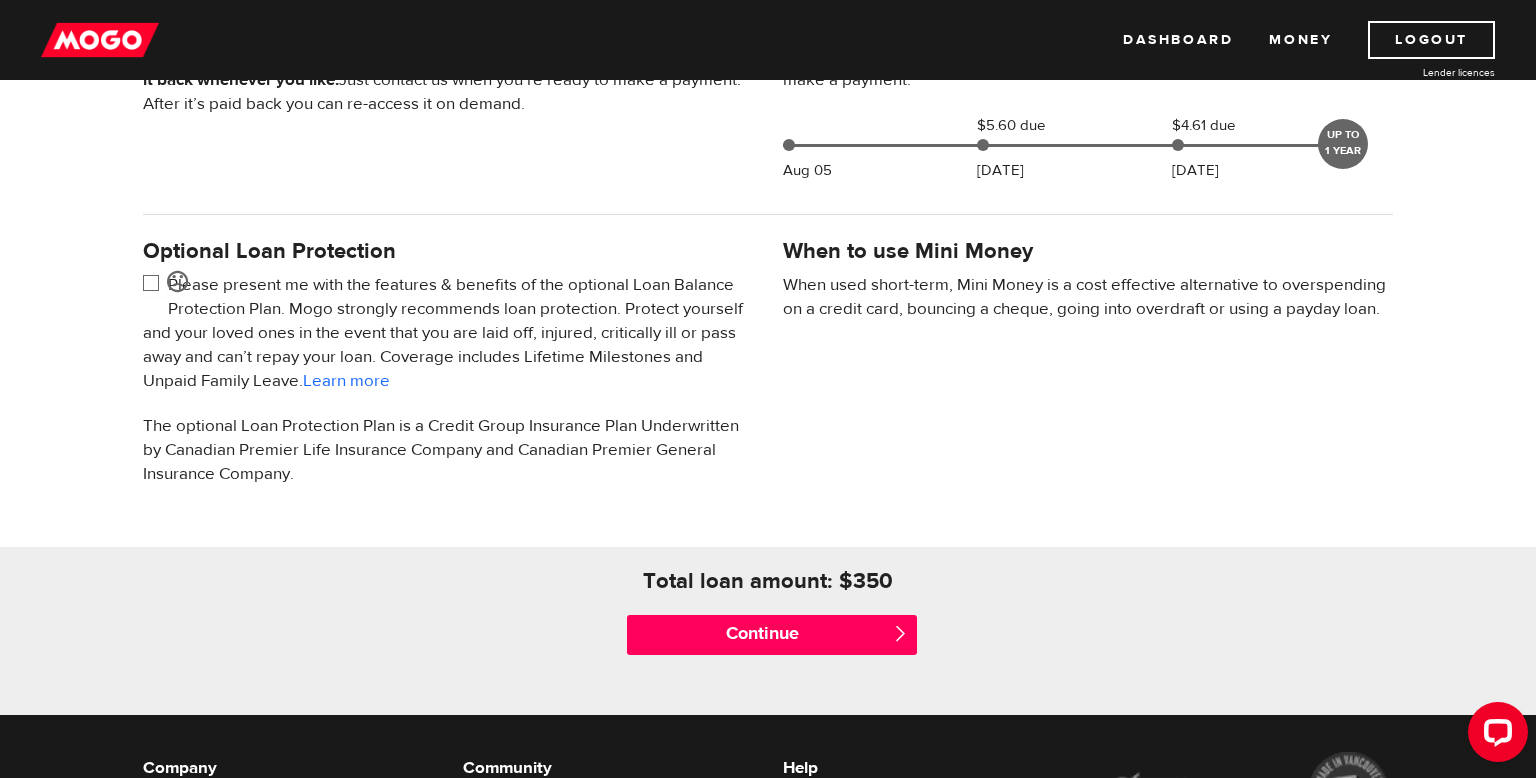 click at bounding box center [155, 285] 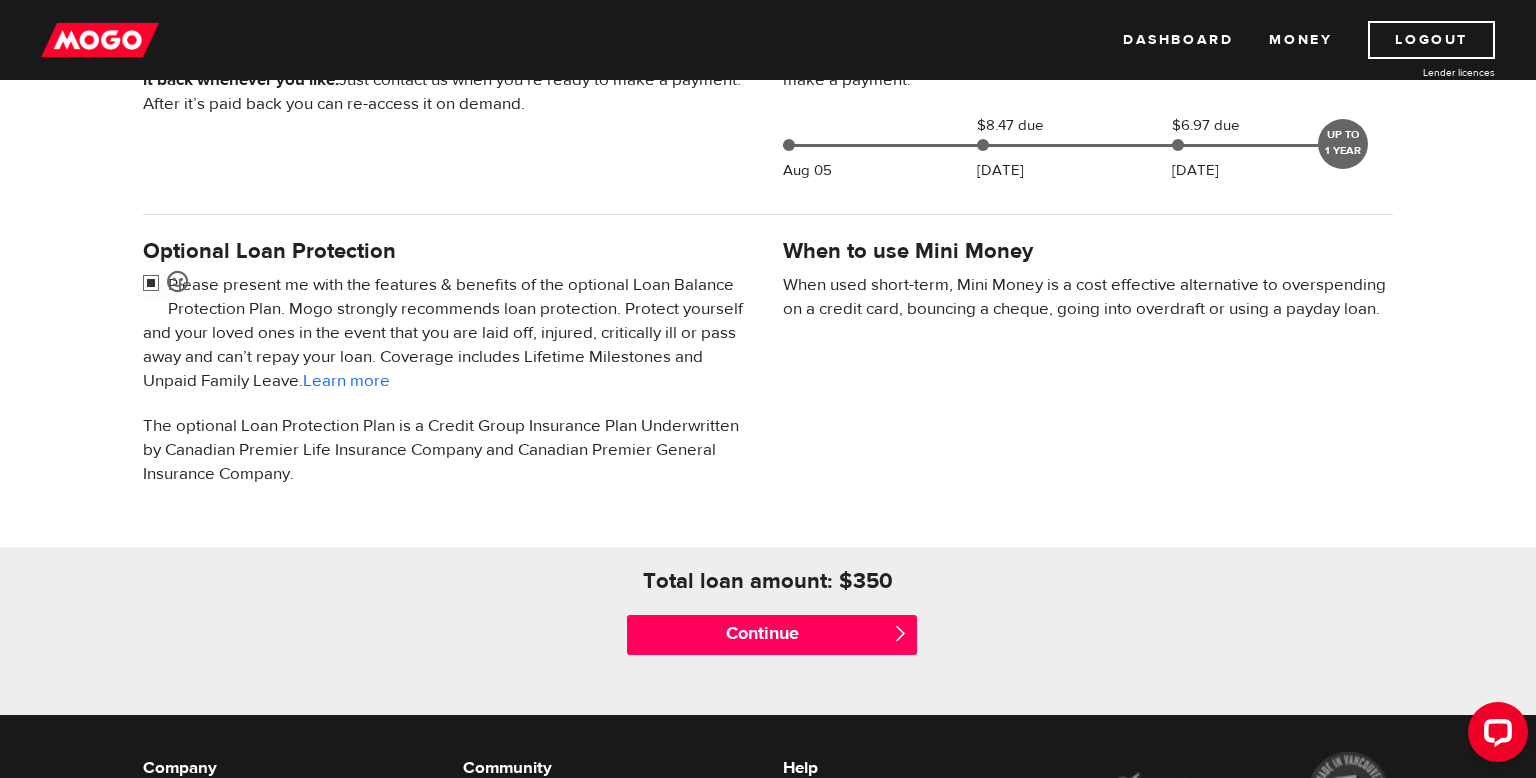 click at bounding box center (155, 285) 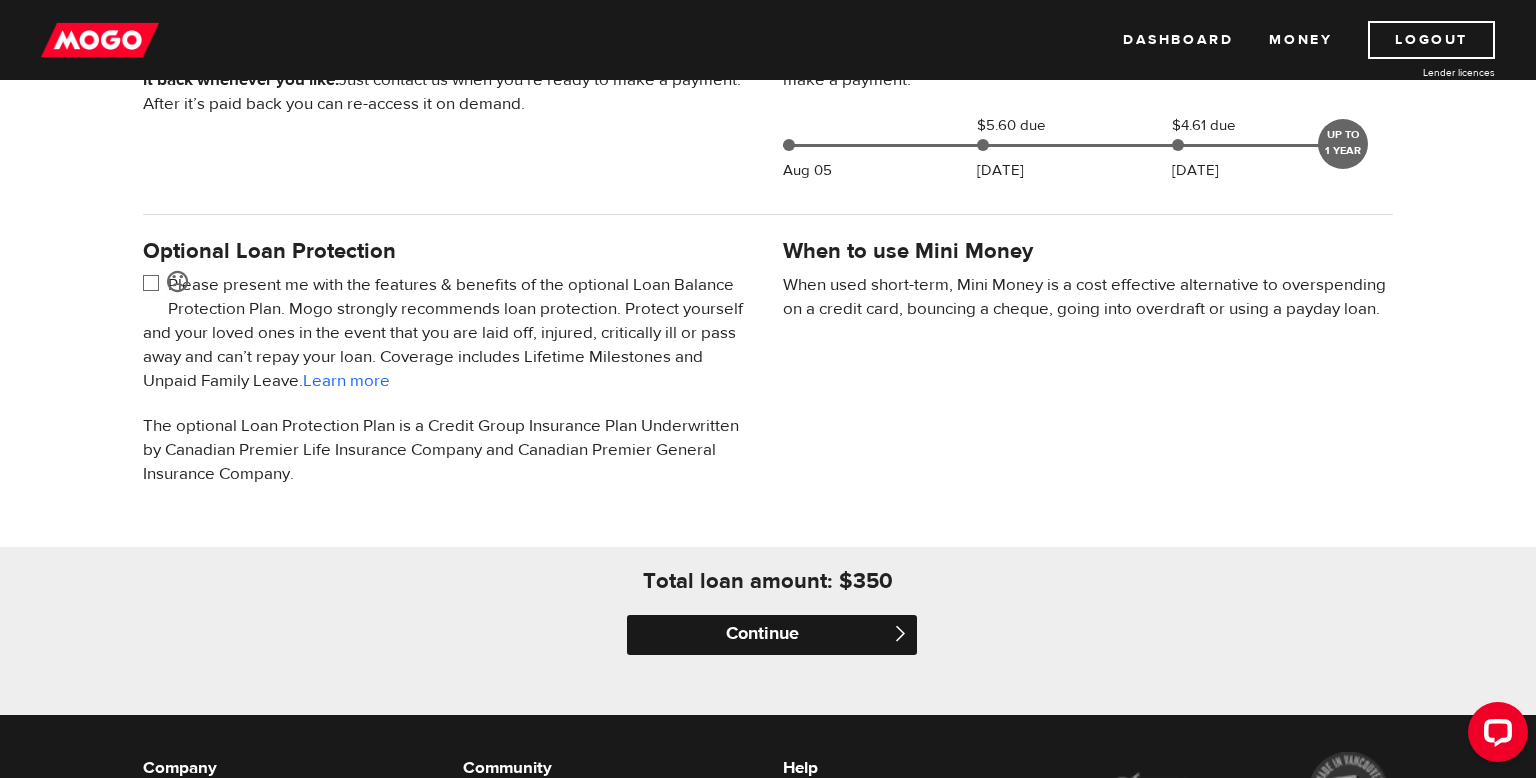 click on "Continue" at bounding box center (772, 635) 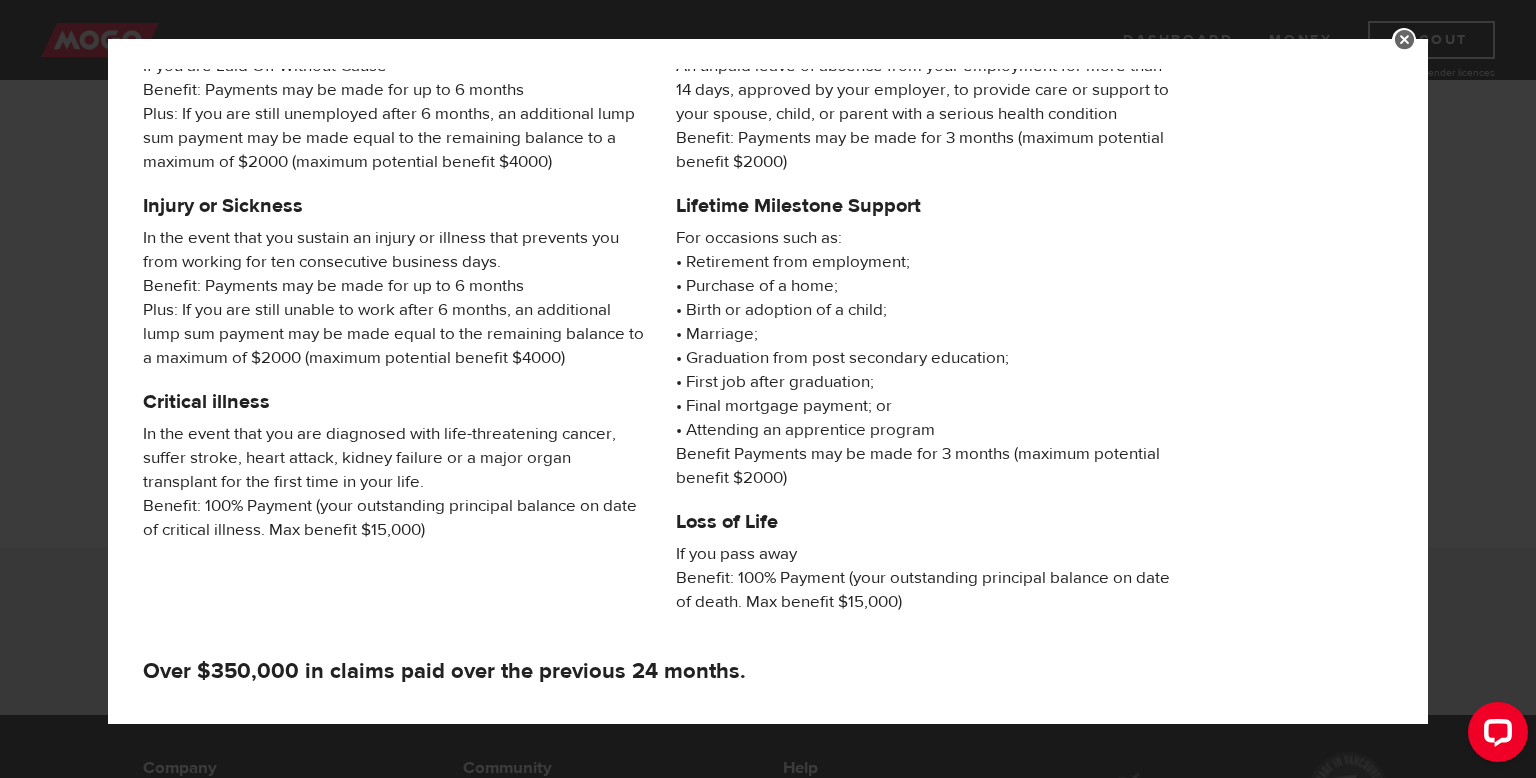 scroll, scrollTop: 312, scrollLeft: 0, axis: vertical 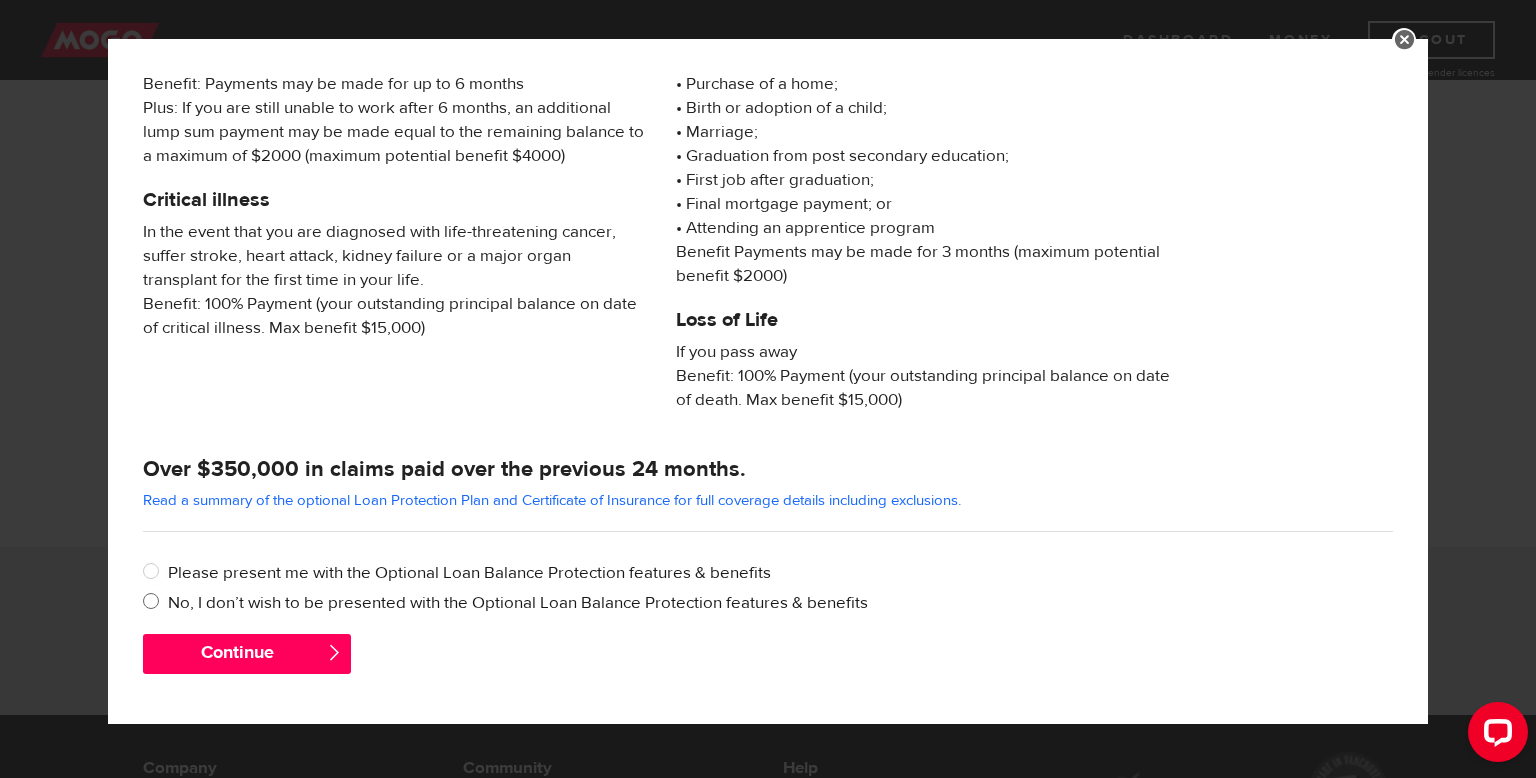 click on "No, I don’t wish to be presented with the Optional Loan Balance Protection features & benefits" at bounding box center (780, 603) 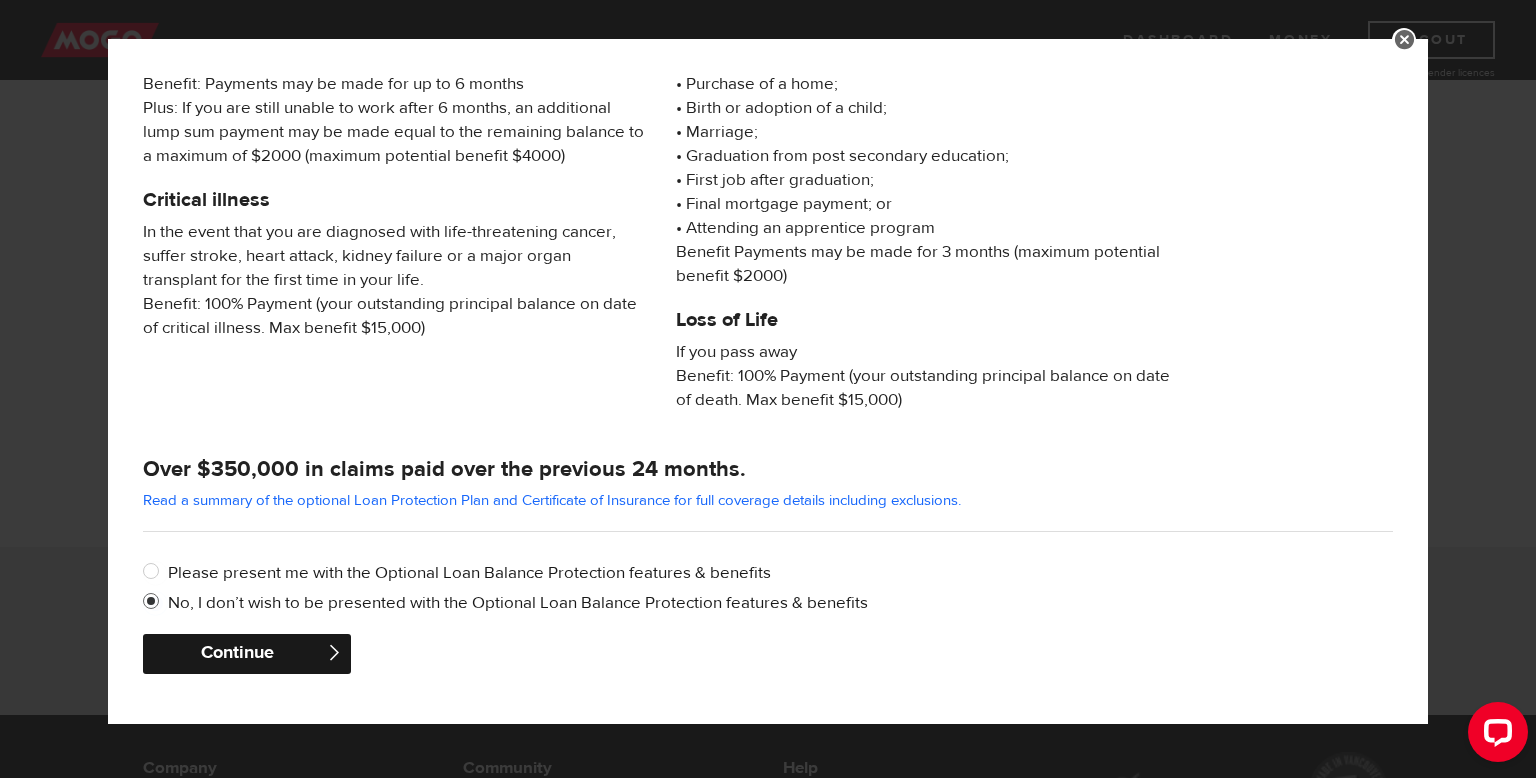 click on "Continue" at bounding box center [247, 654] 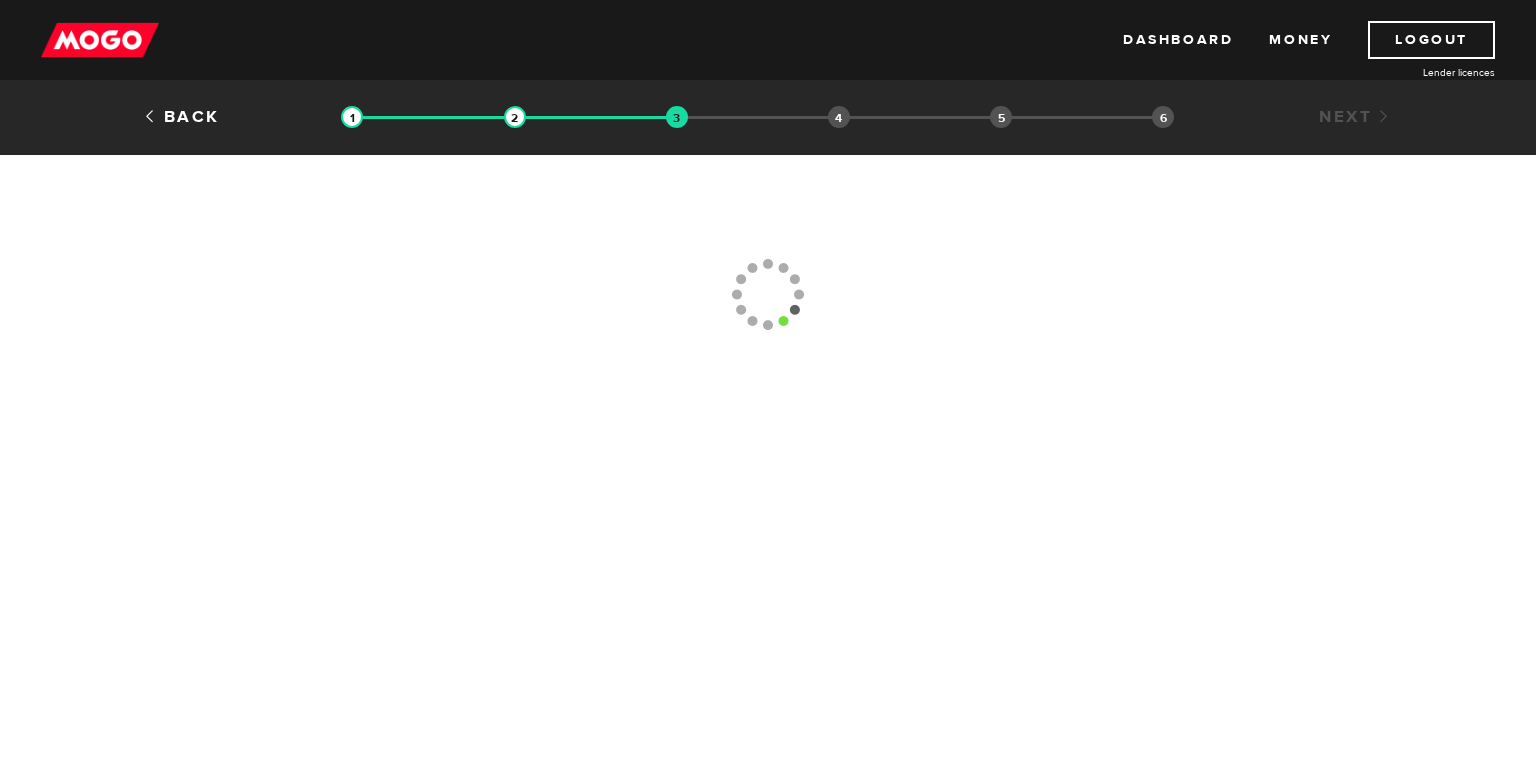 scroll, scrollTop: 0, scrollLeft: 0, axis: both 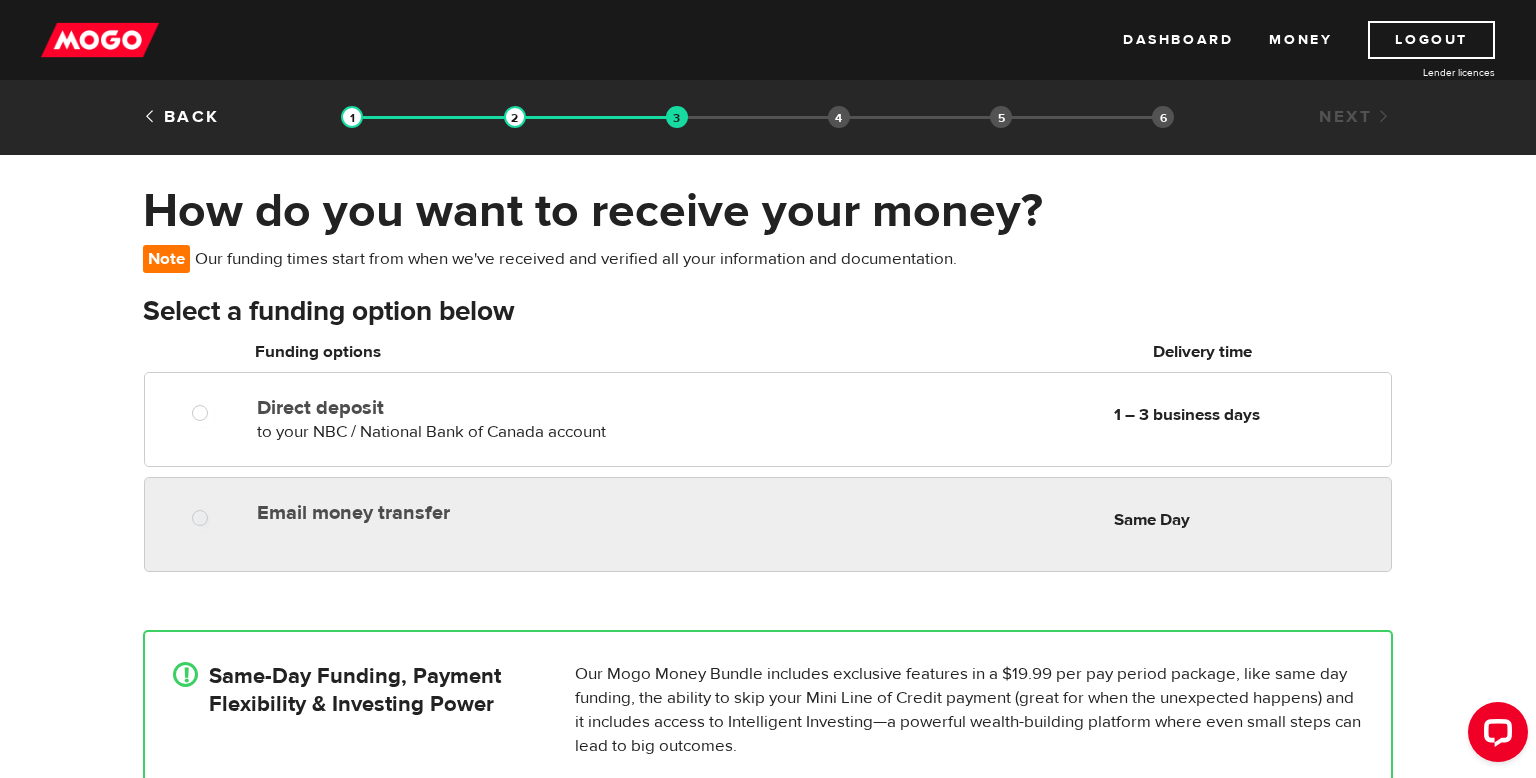 click on "Email money transfer" at bounding box center (487, 513) 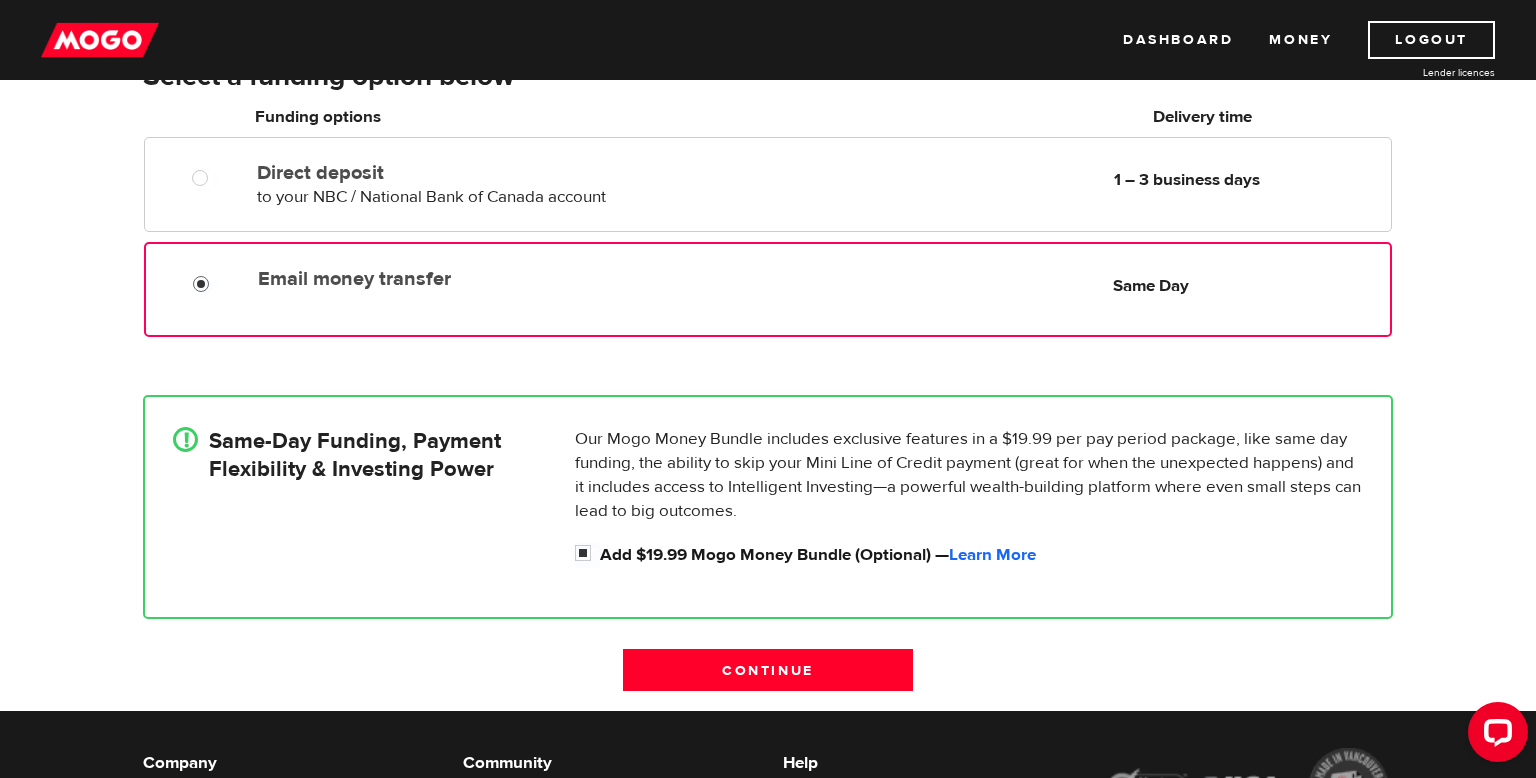 scroll, scrollTop: 242, scrollLeft: 0, axis: vertical 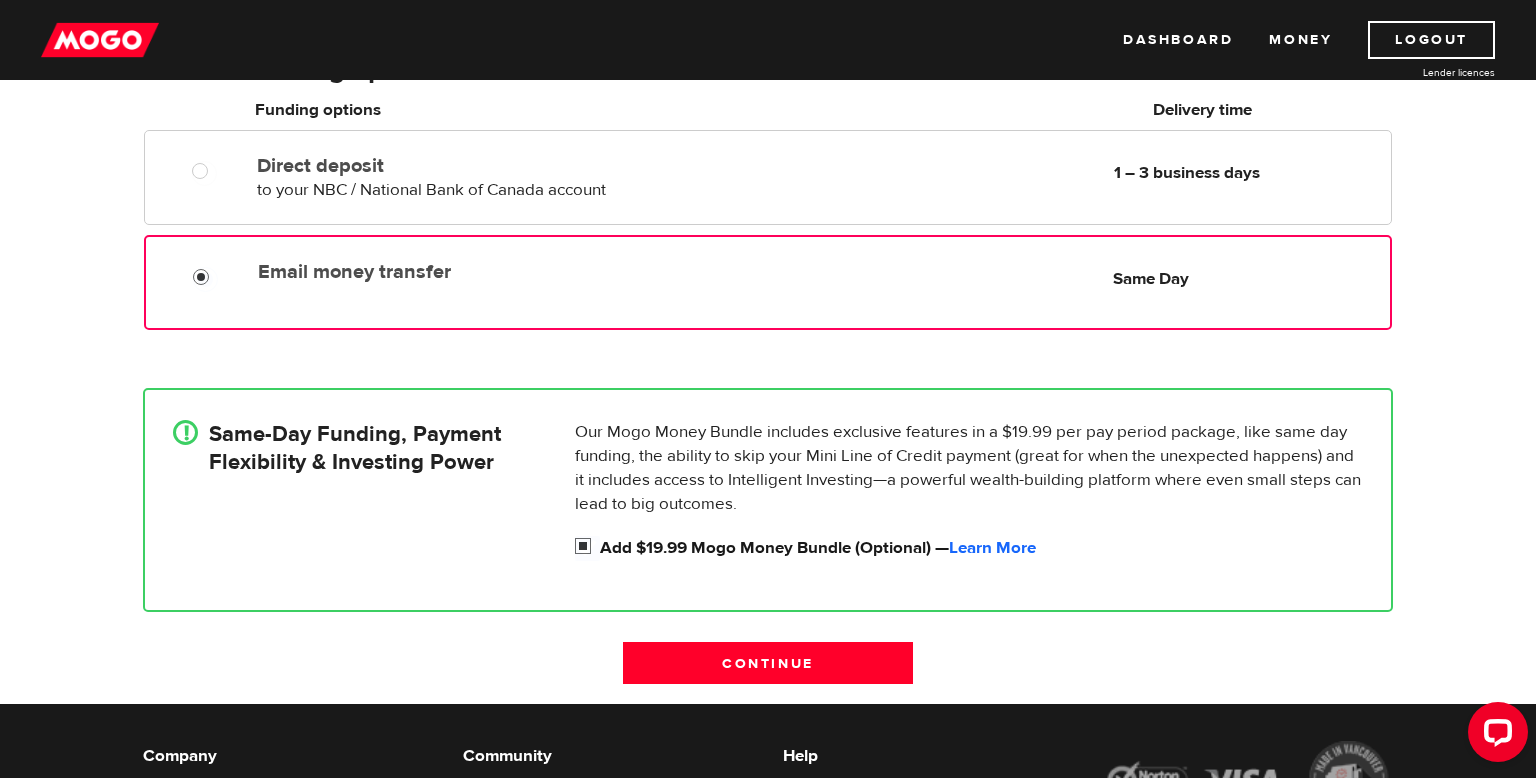 click on "Add $19.99 Mogo Money Bundle (Optional) —  Learn More" at bounding box center (587, 548) 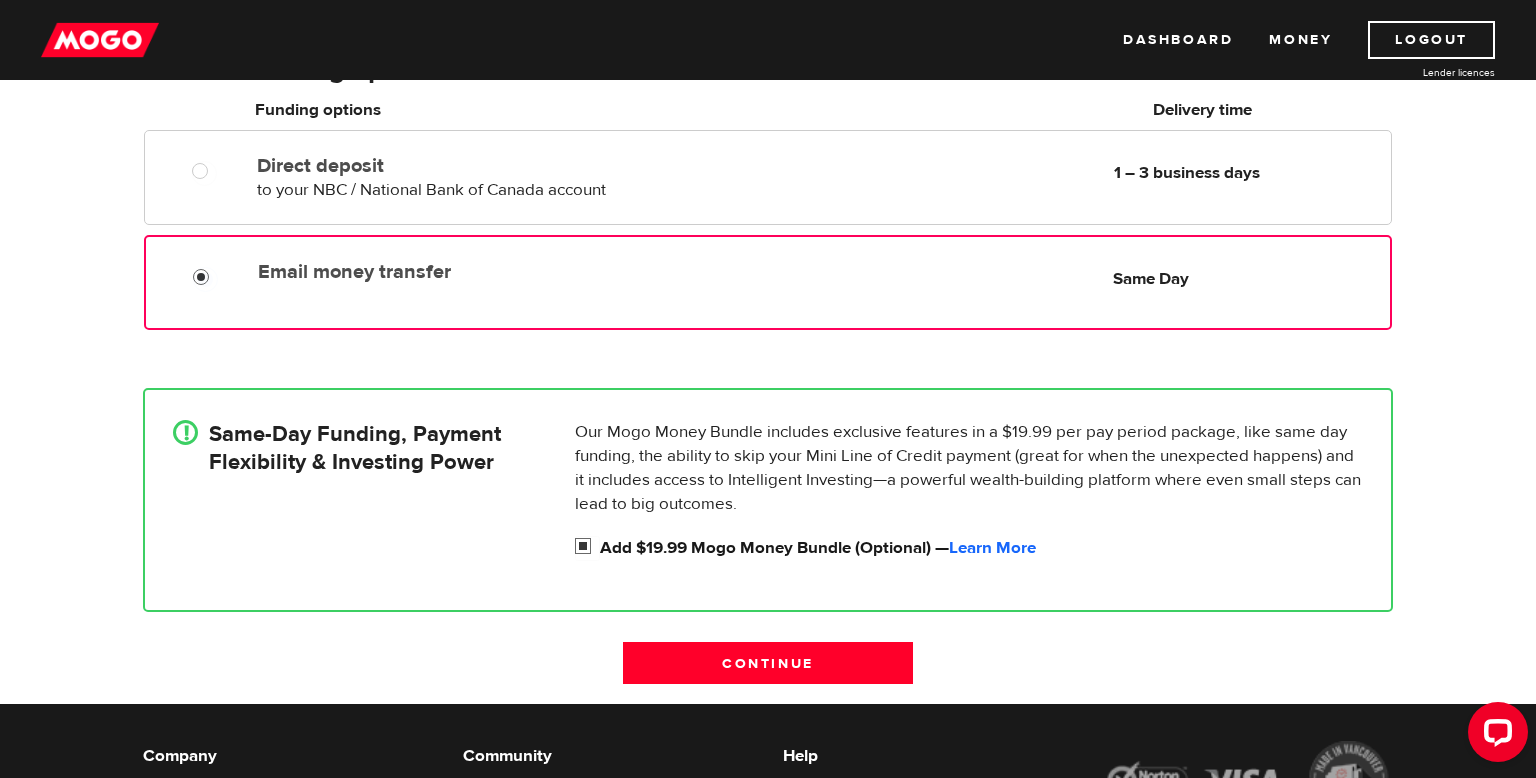 radio on "false" 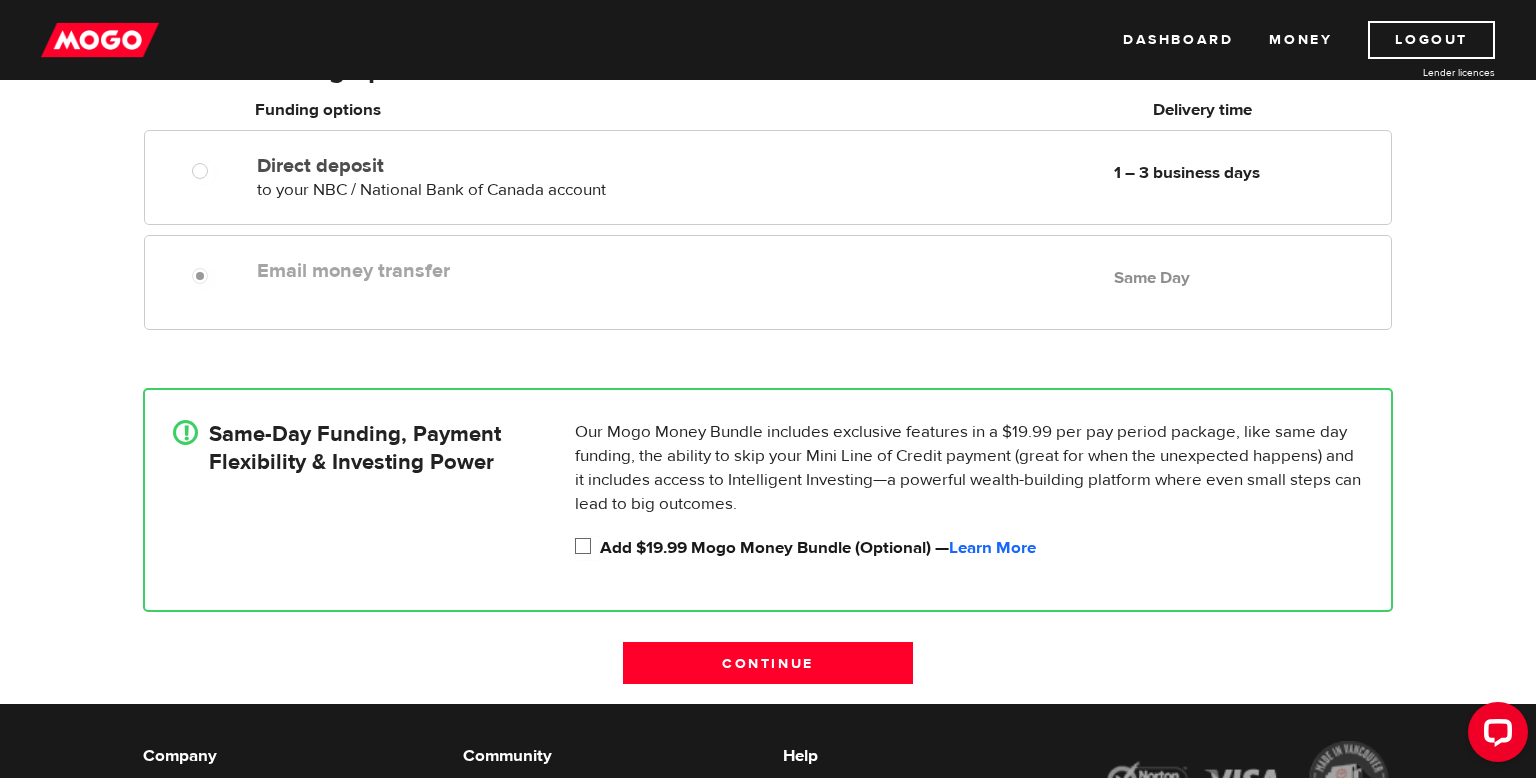 click on "Add $19.99 Mogo Money Bundle (Optional) —  Learn More" at bounding box center [587, 548] 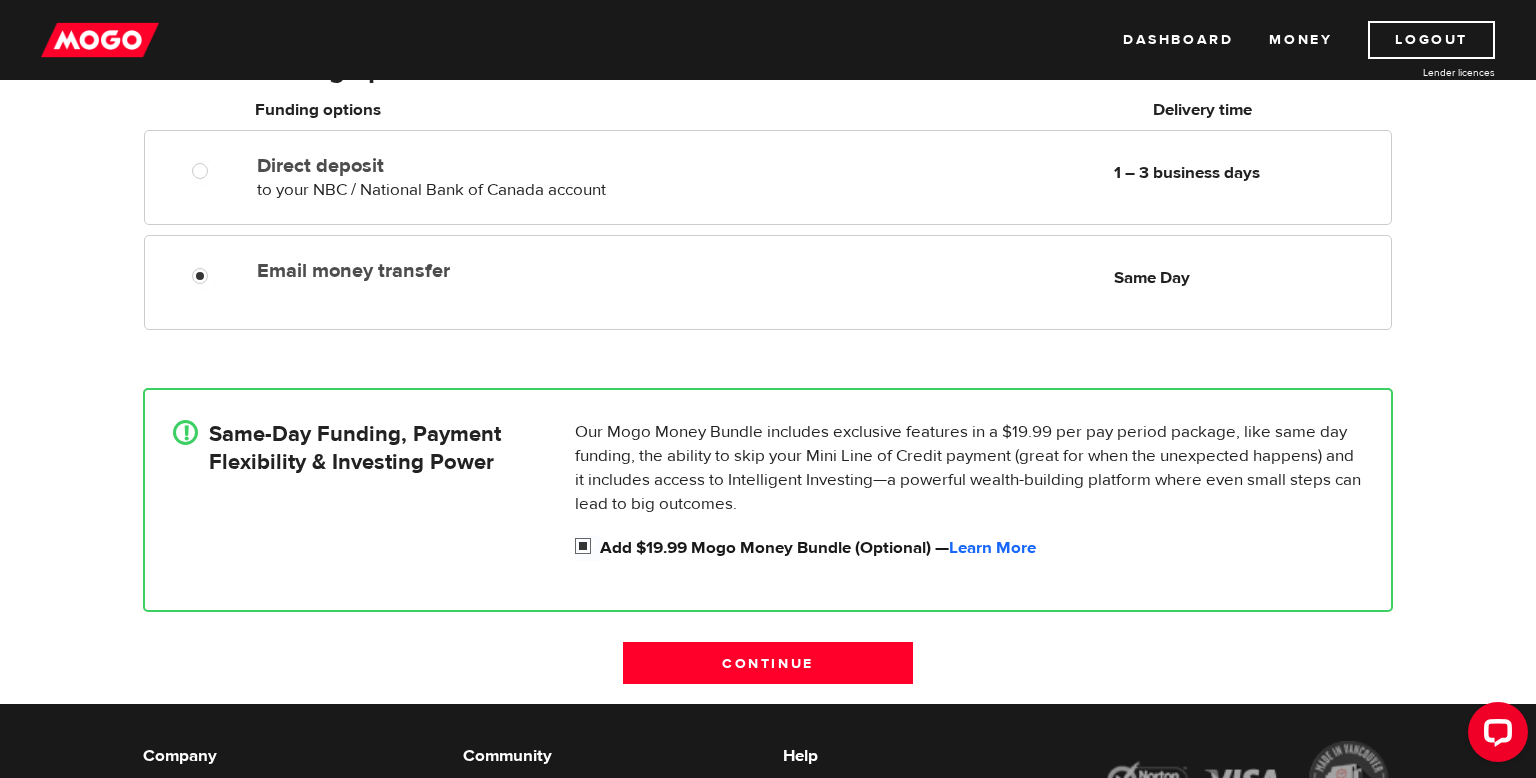 click on "Add $19.99 Mogo Money Bundle (Optional) —  Learn More" at bounding box center (981, 548) 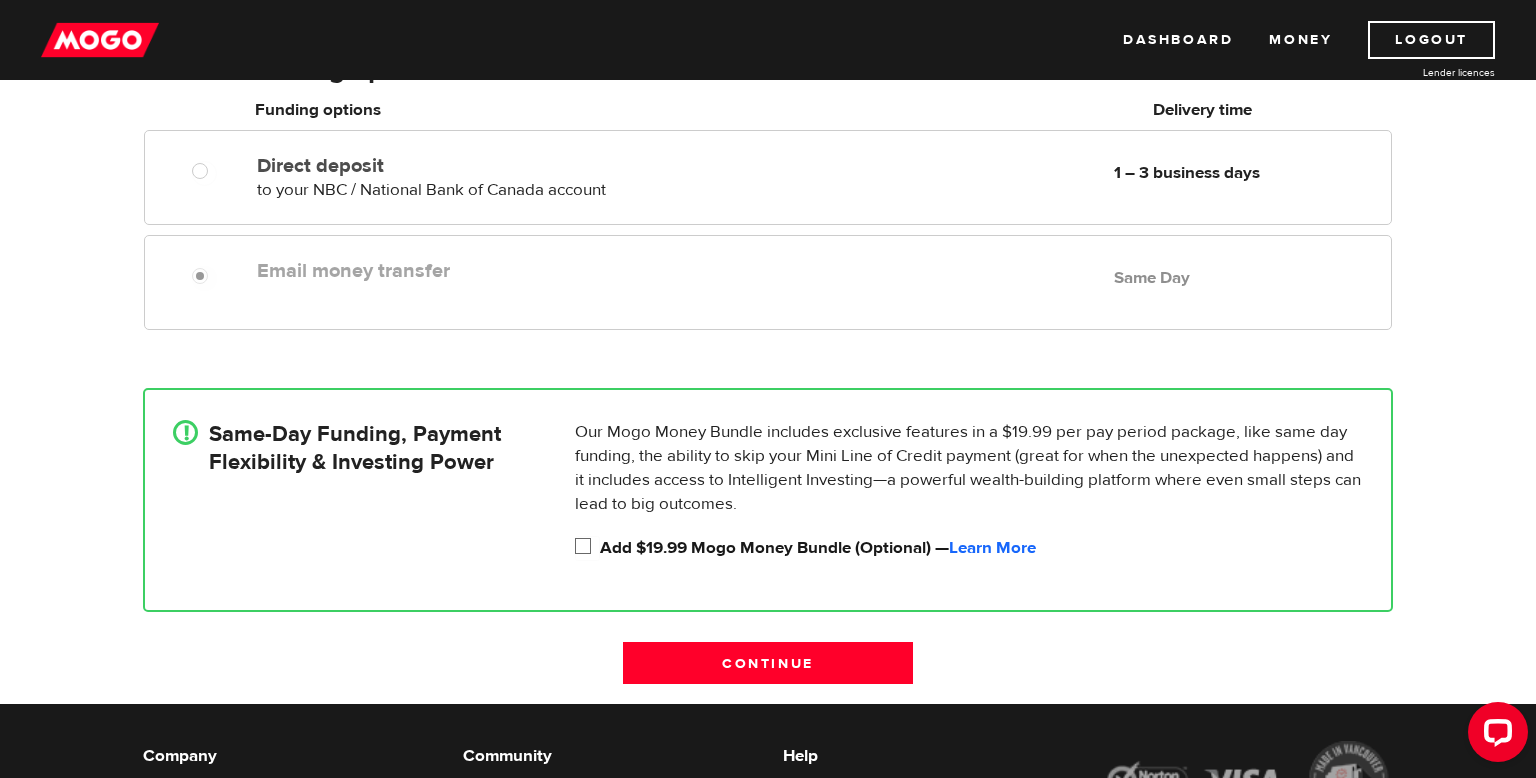click on "Add $19.99 Mogo Money Bundle (Optional) —  Learn More" at bounding box center [981, 548] 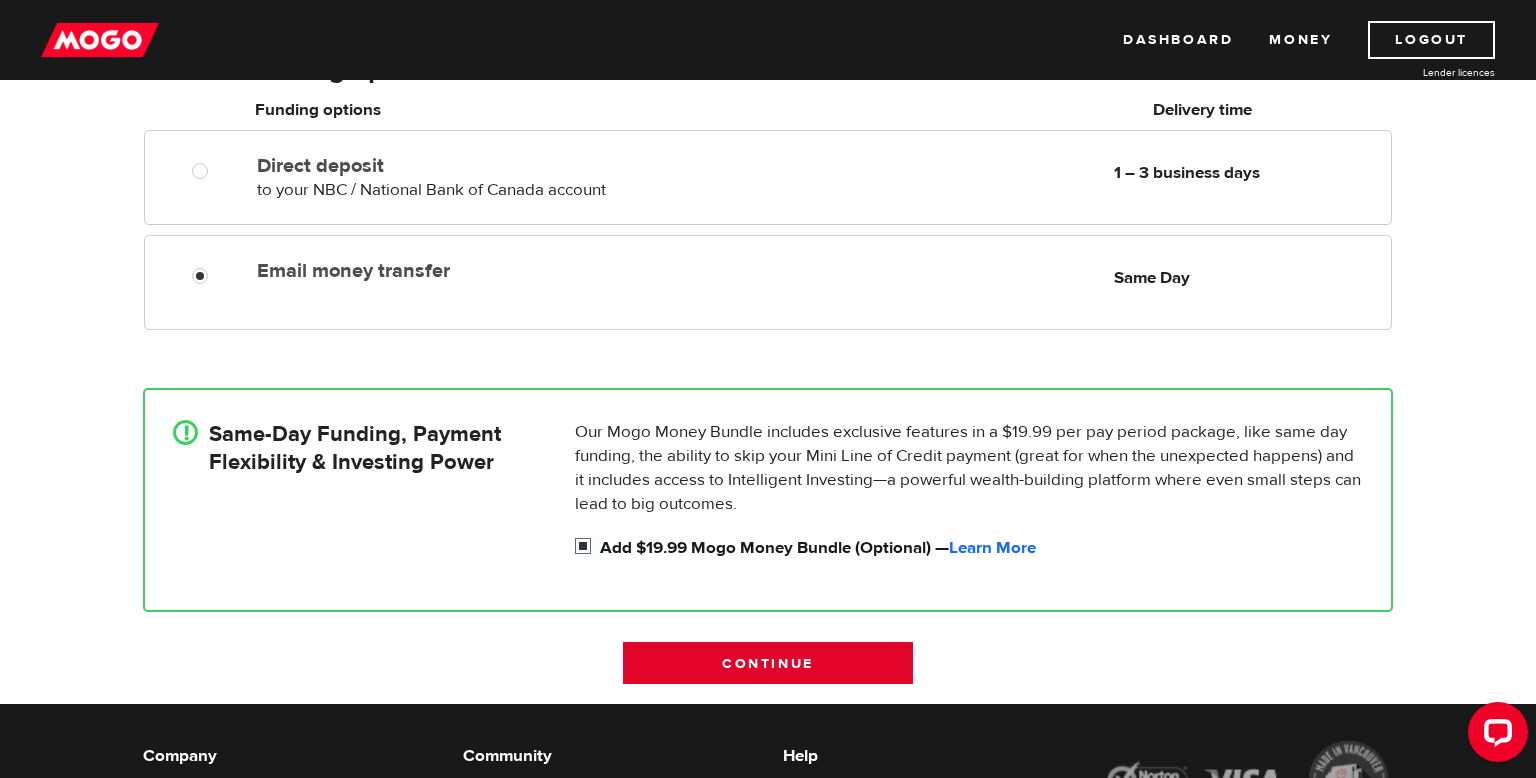 click on "Continue" at bounding box center [768, 663] 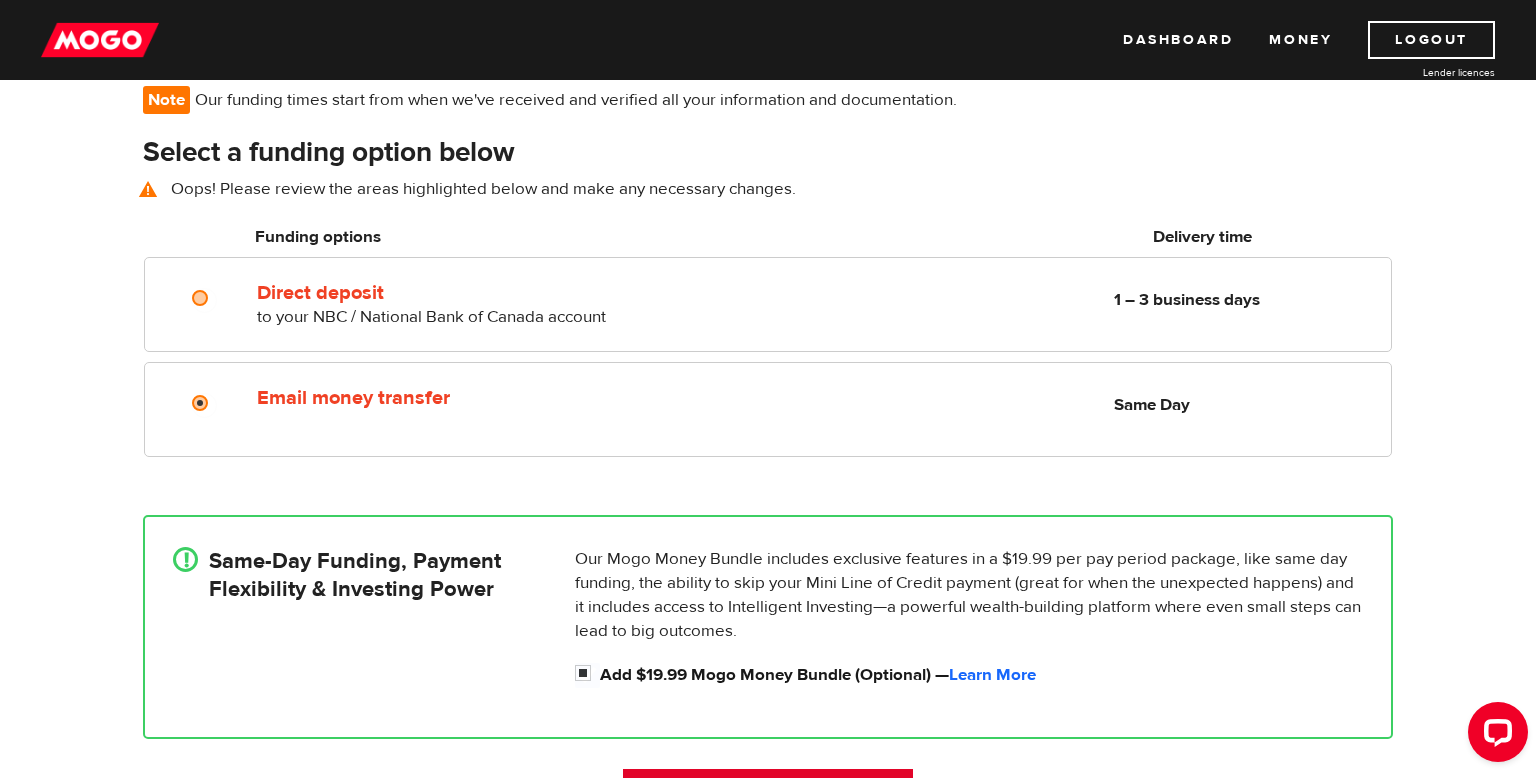 scroll, scrollTop: 146, scrollLeft: 0, axis: vertical 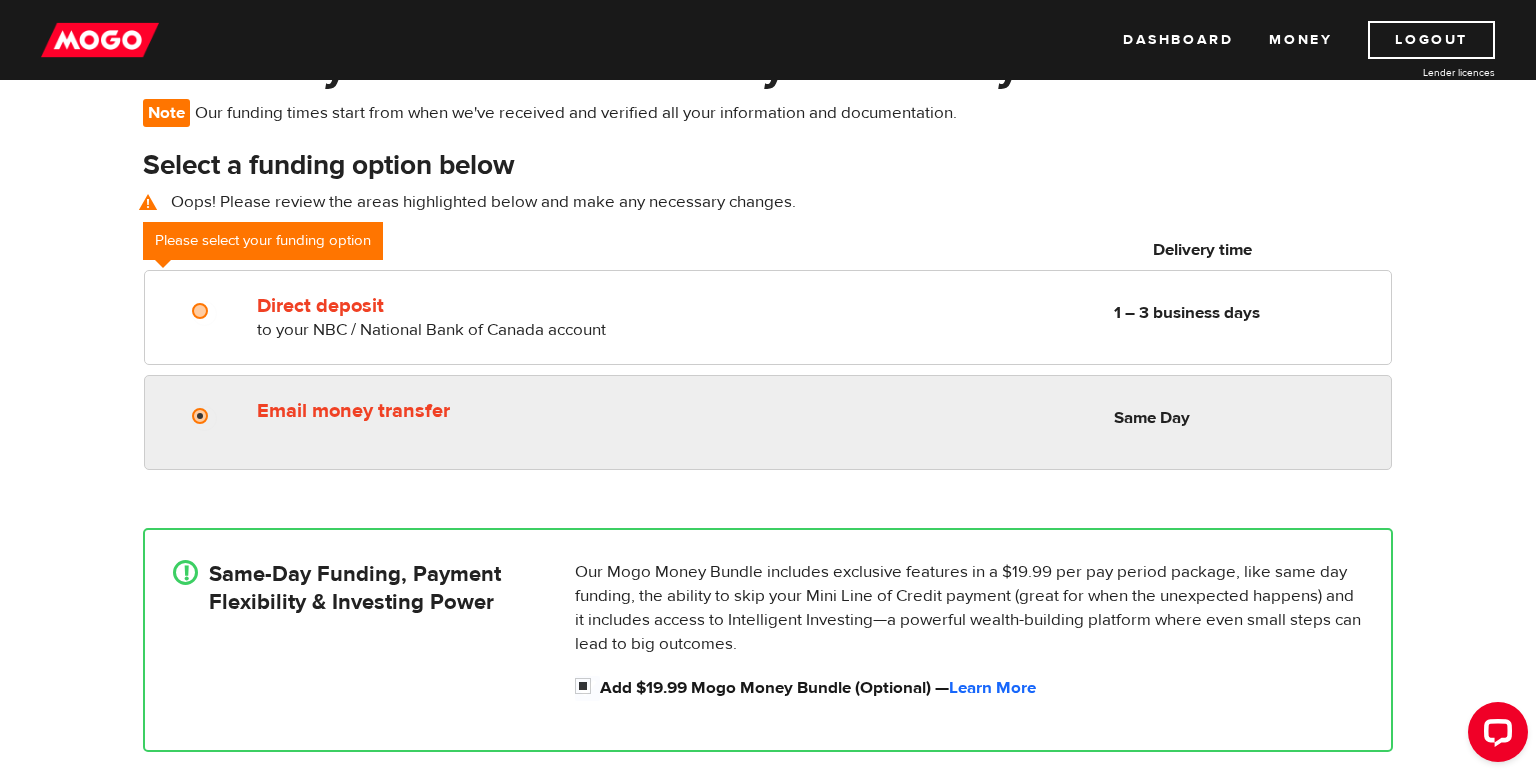 click on "Email money transfer" at bounding box center [204, 418] 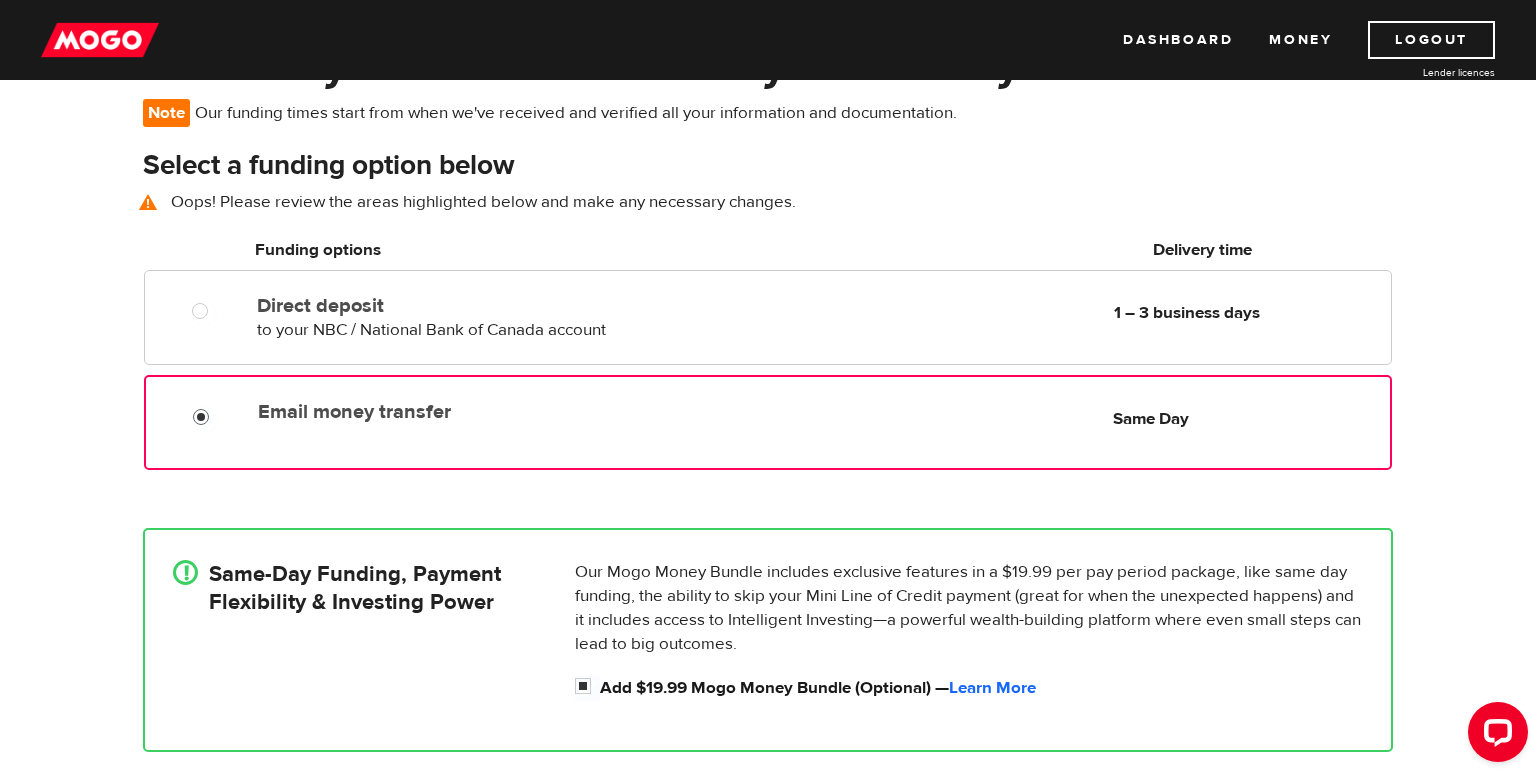 click on "Email money transfer" at bounding box center (205, 419) 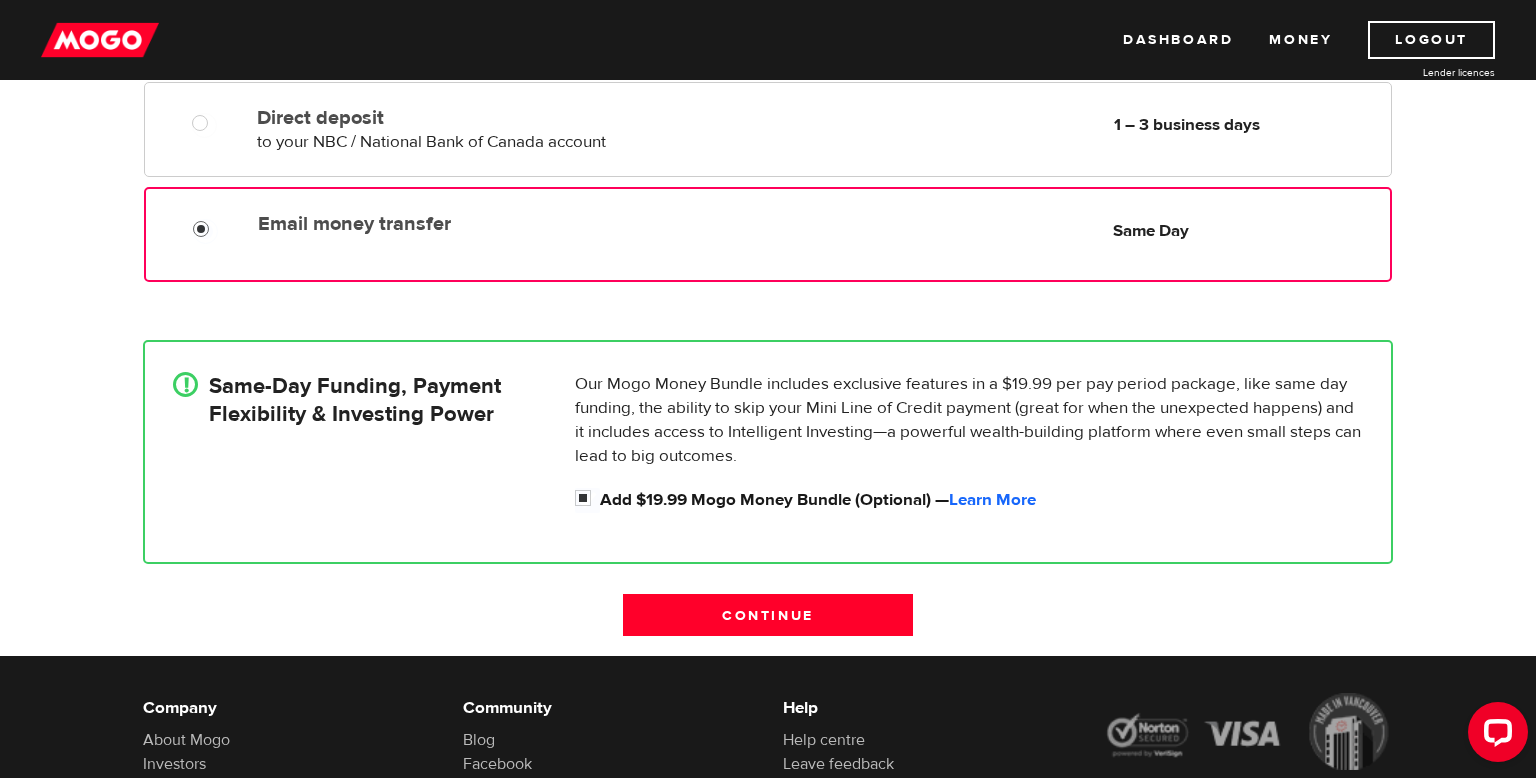 scroll, scrollTop: 340, scrollLeft: 0, axis: vertical 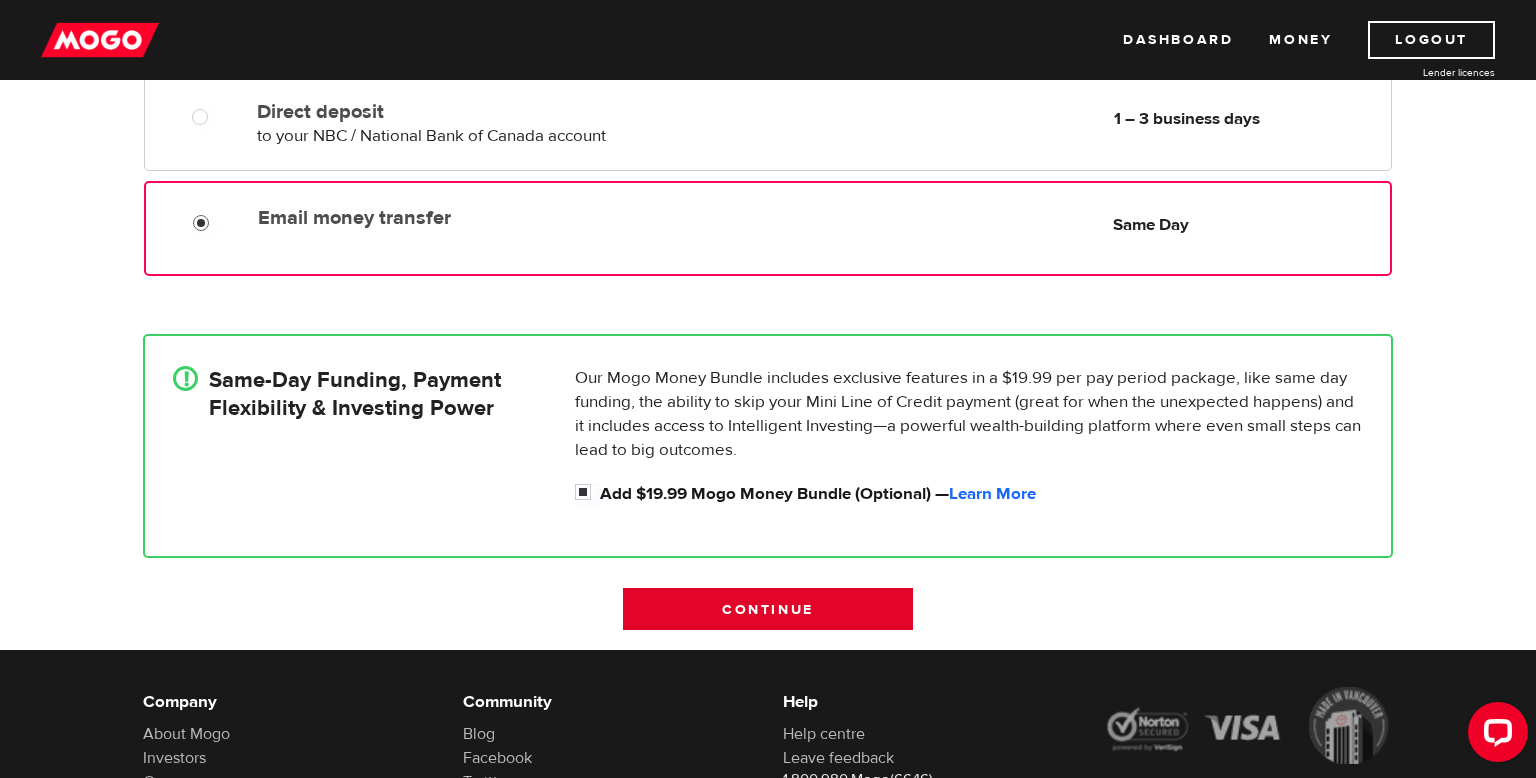 click on "Continue" at bounding box center [768, 609] 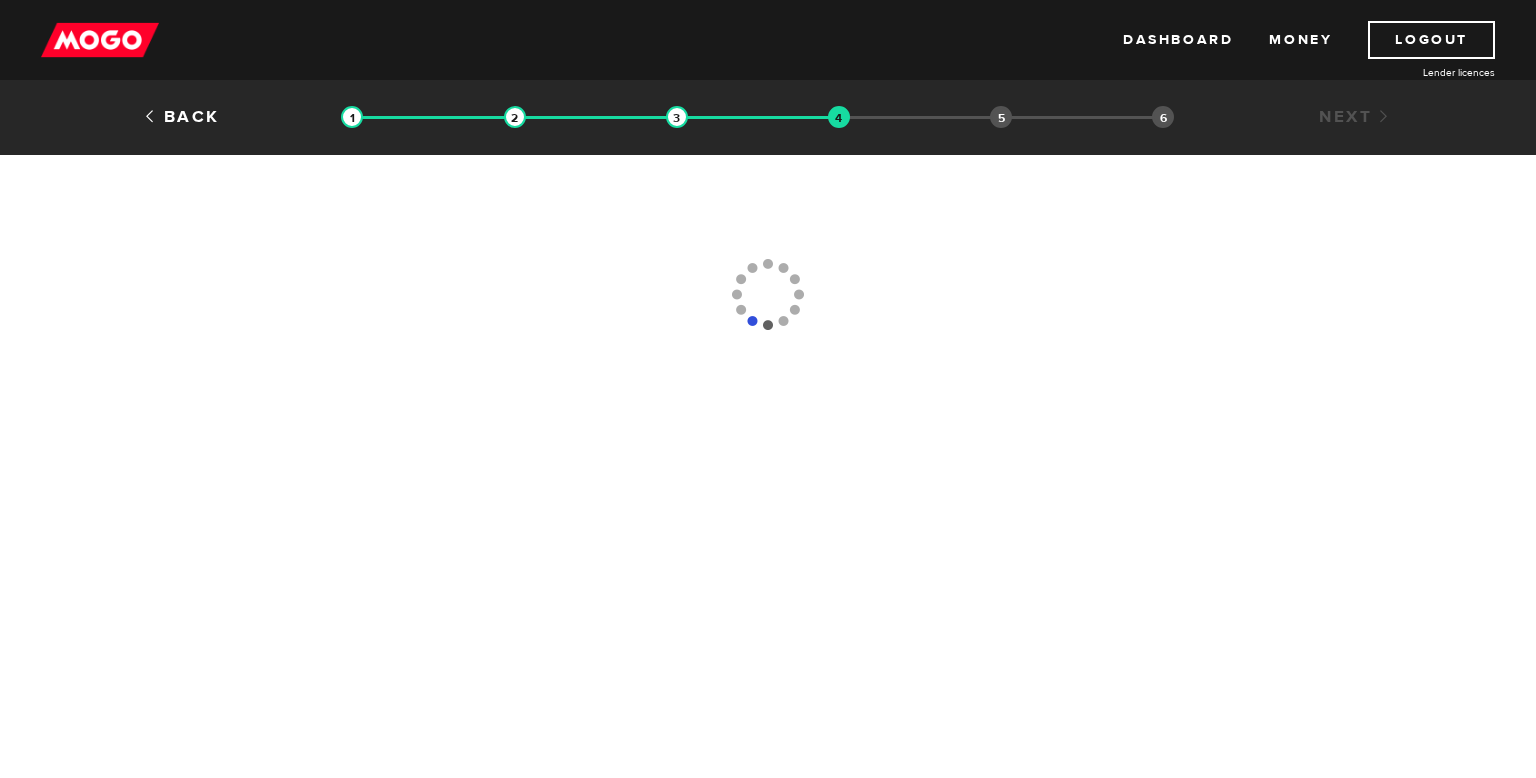 scroll, scrollTop: 0, scrollLeft: 0, axis: both 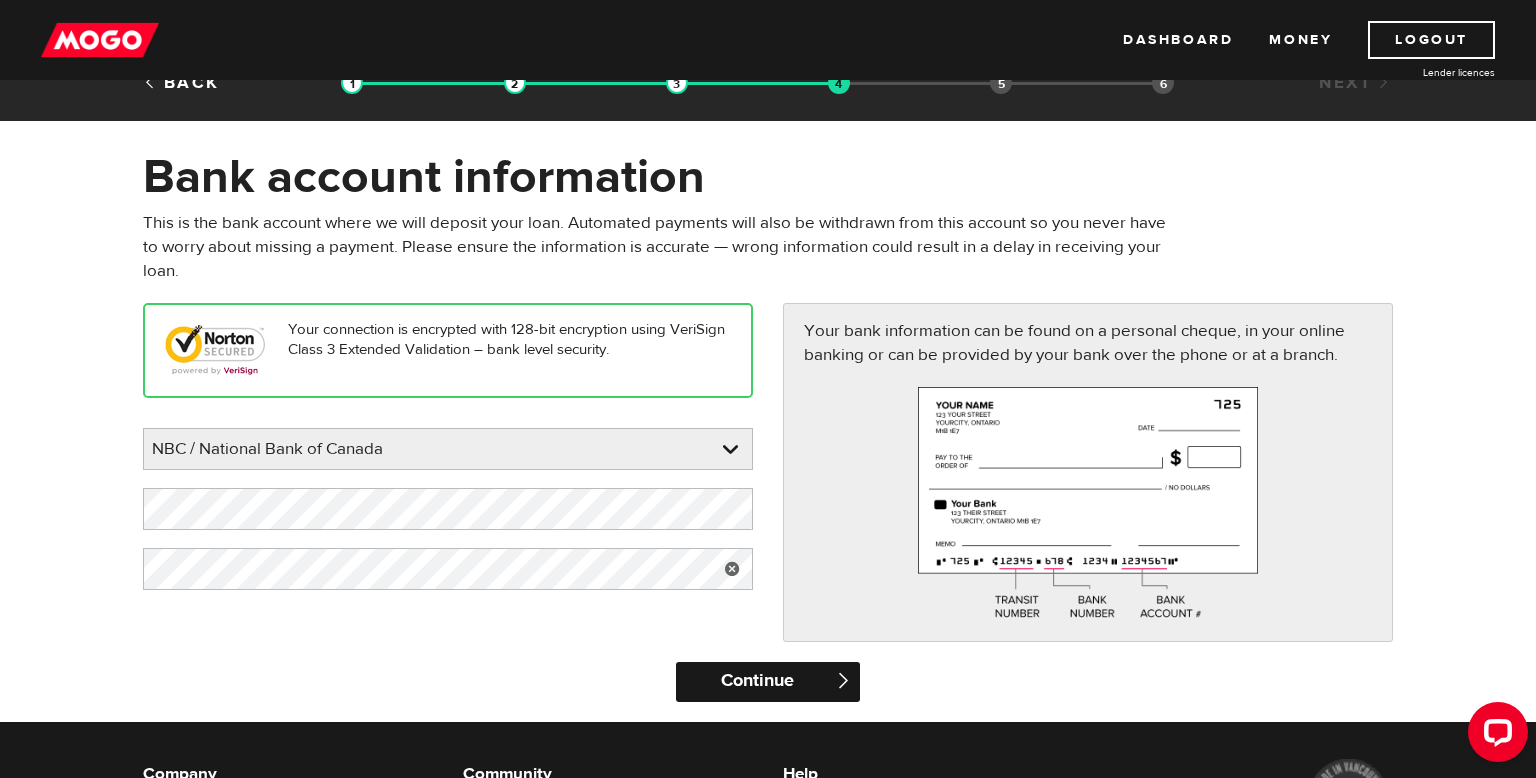 click on "Continue" at bounding box center (767, 682) 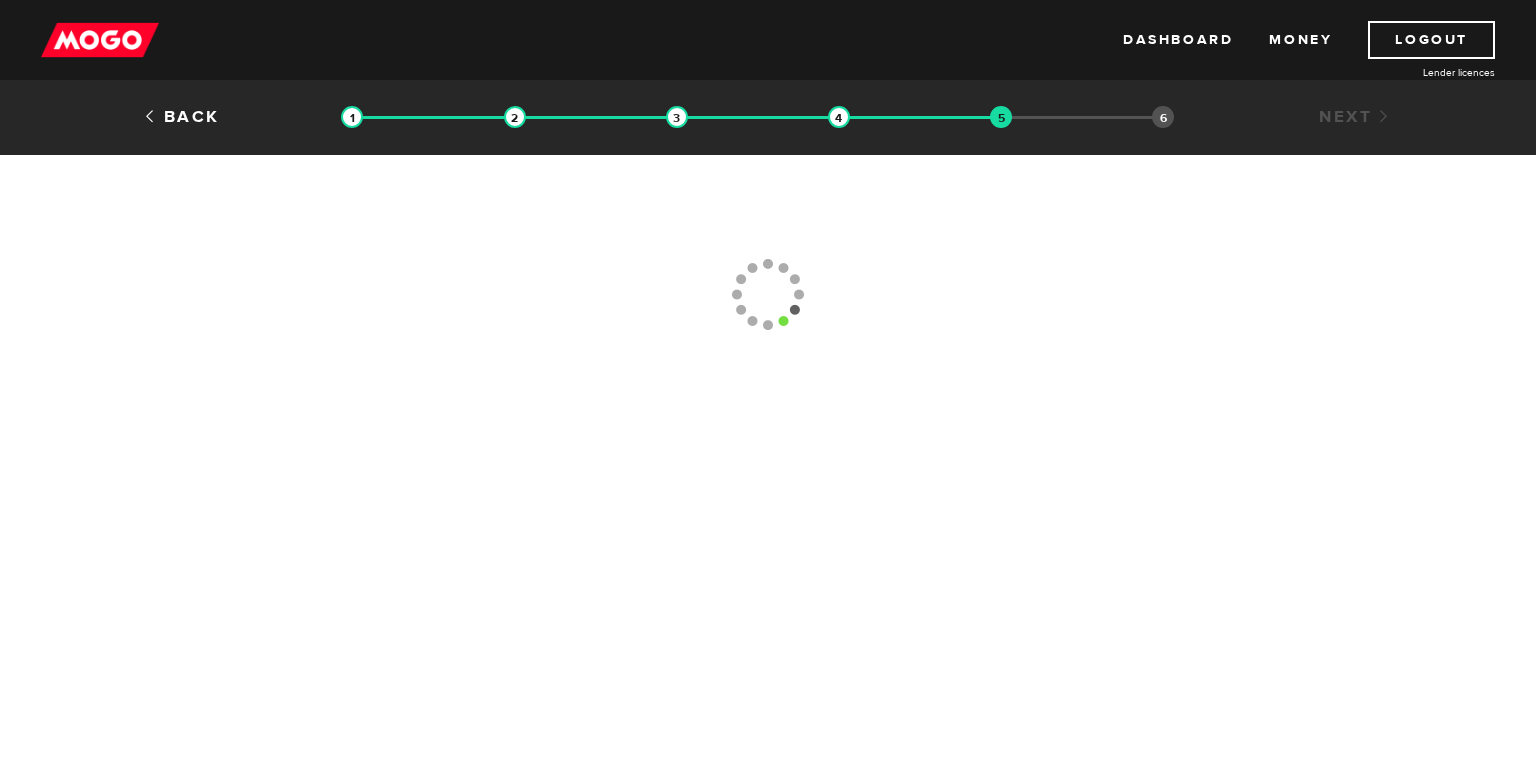 scroll, scrollTop: 0, scrollLeft: 0, axis: both 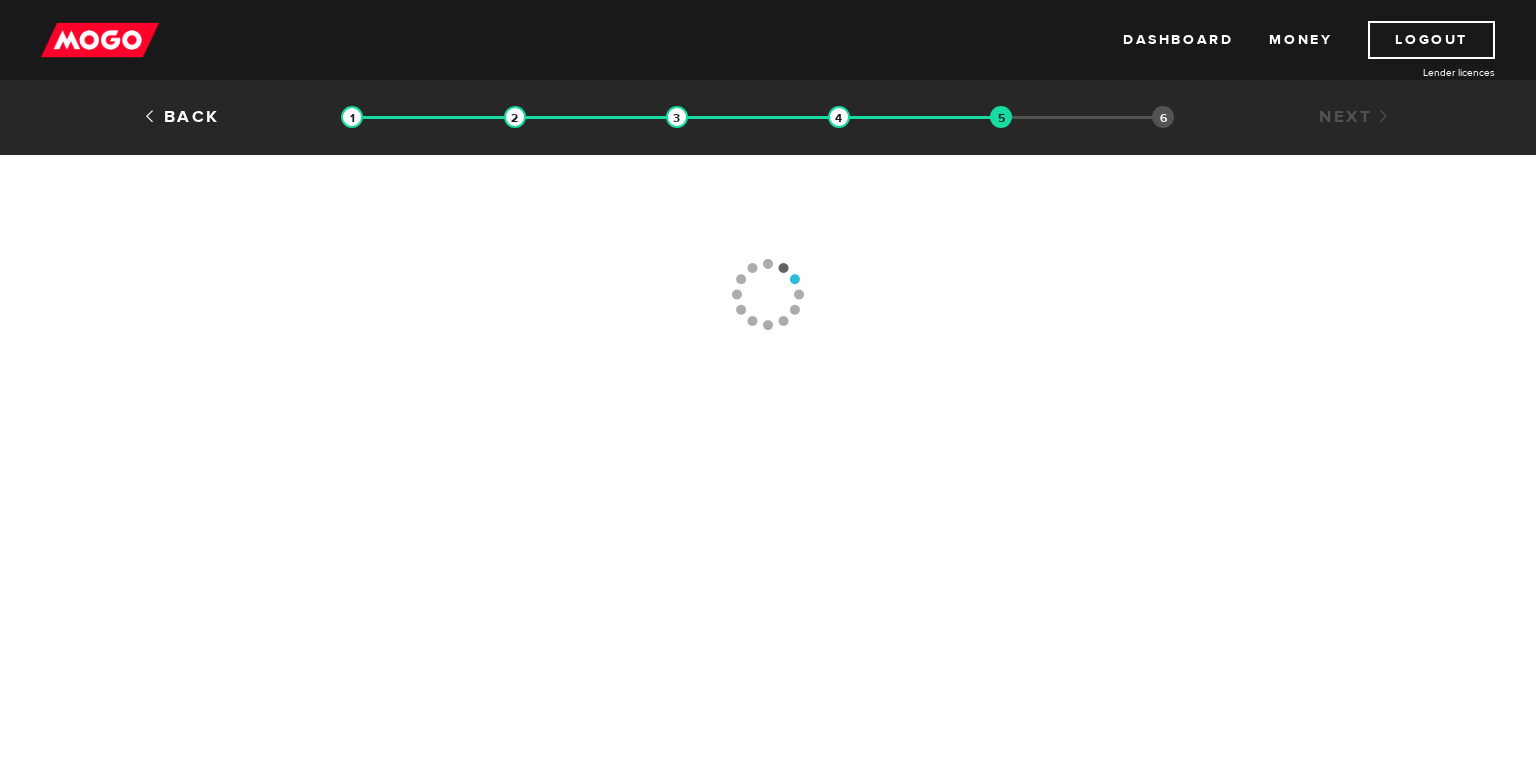 type 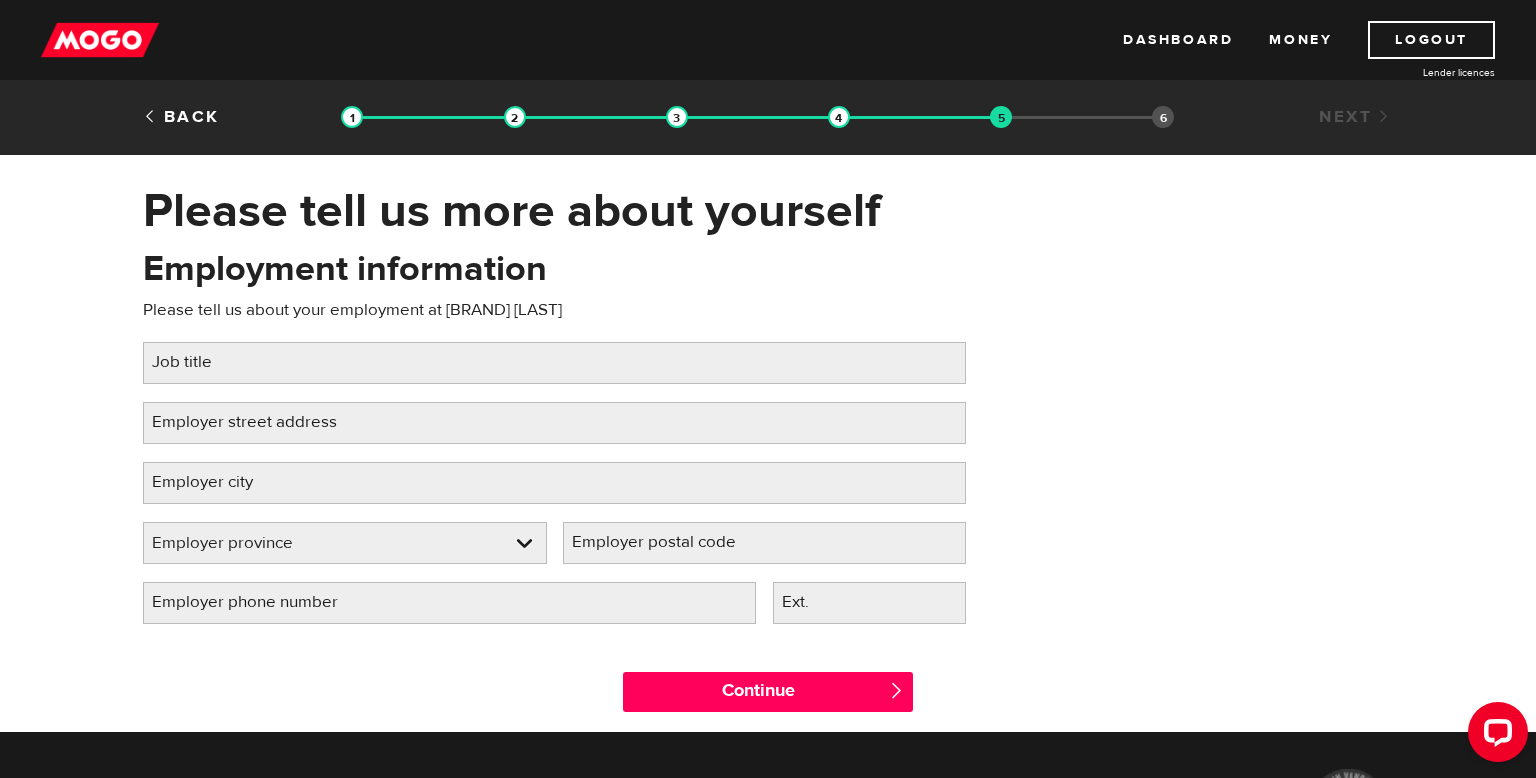 scroll, scrollTop: 0, scrollLeft: 0, axis: both 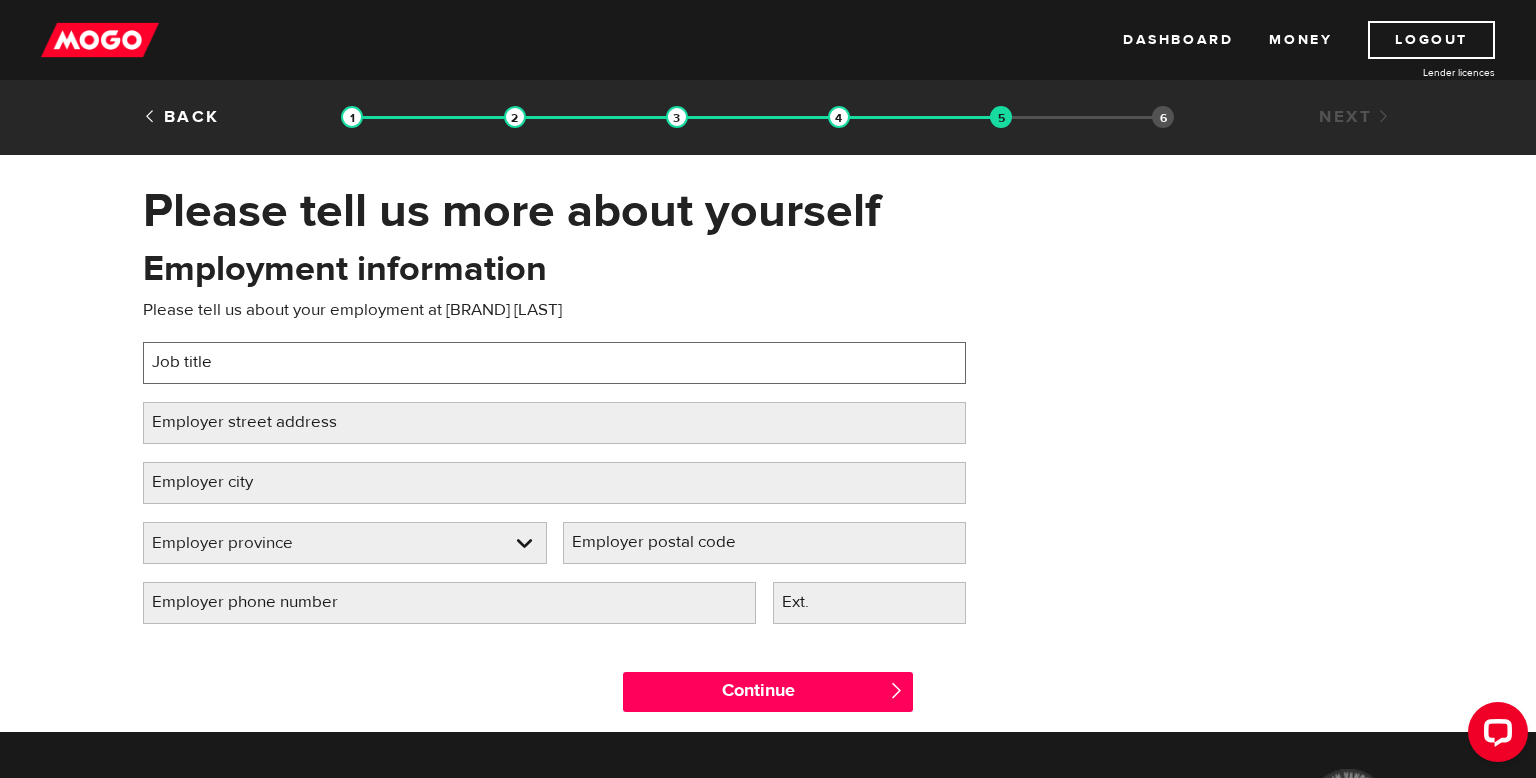 click on "Job title" at bounding box center (554, 363) 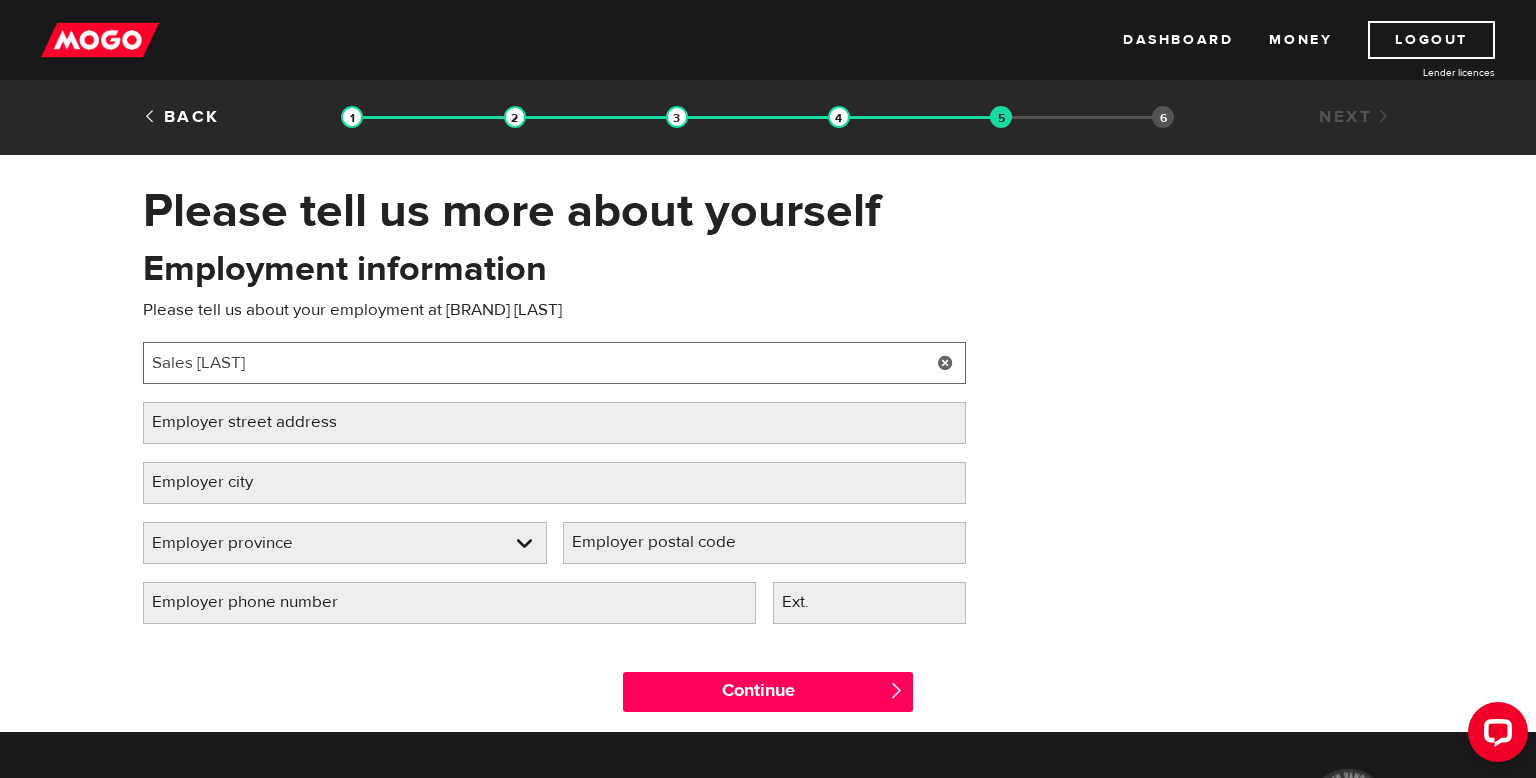 type on "Sales [LAST]" 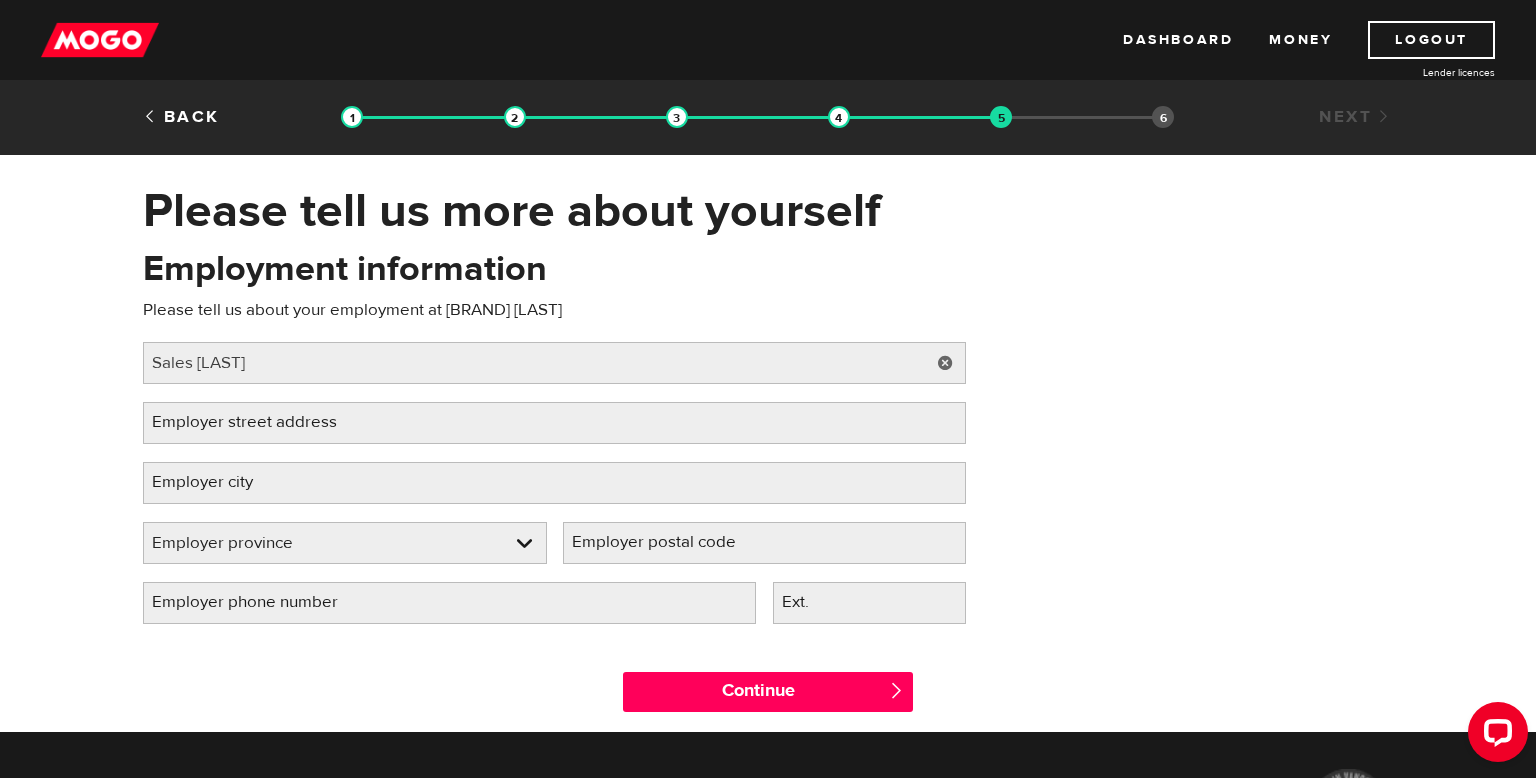 click on "Employer street address" at bounding box center [260, 422] 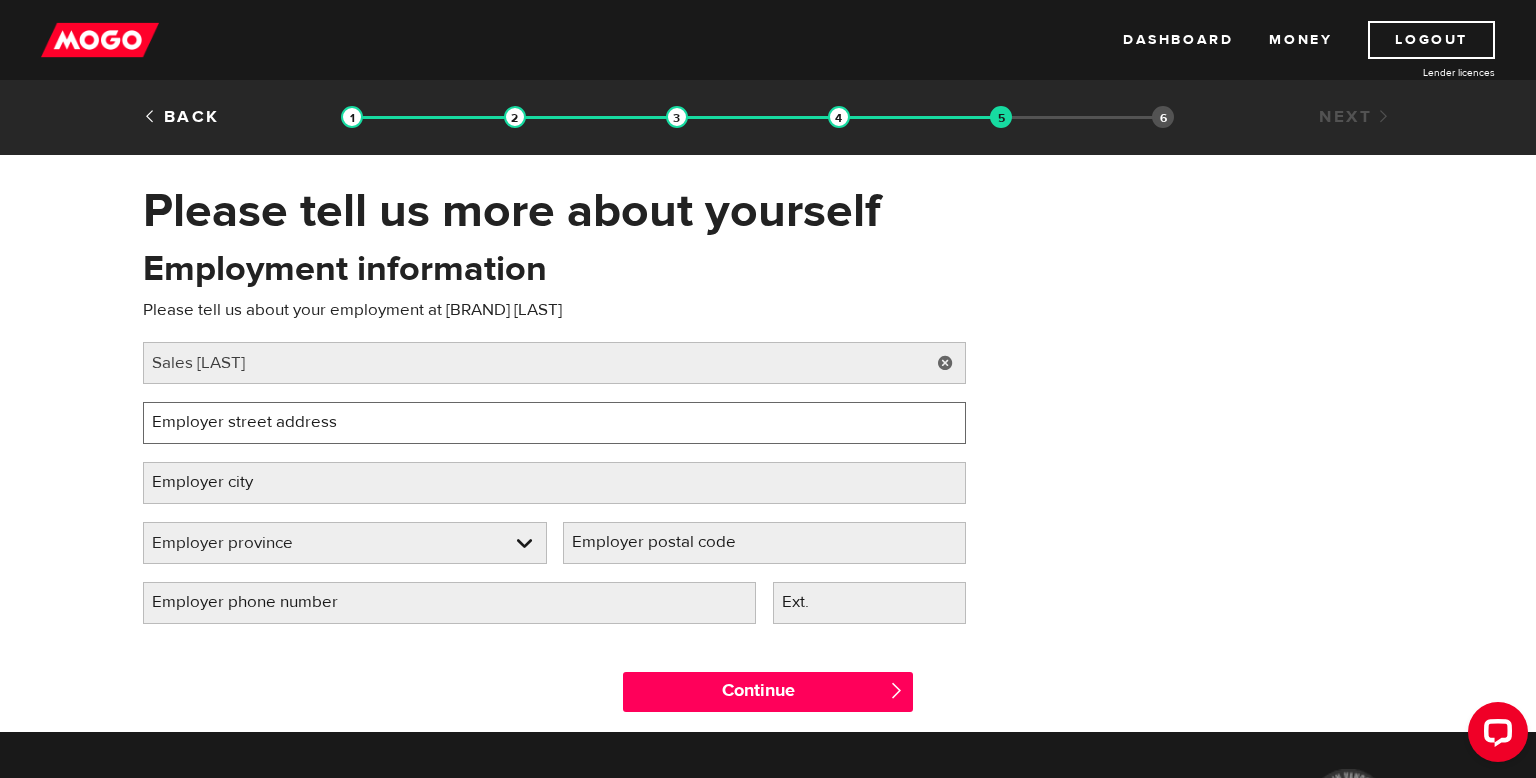 click on "Employer street address" at bounding box center (554, 423) 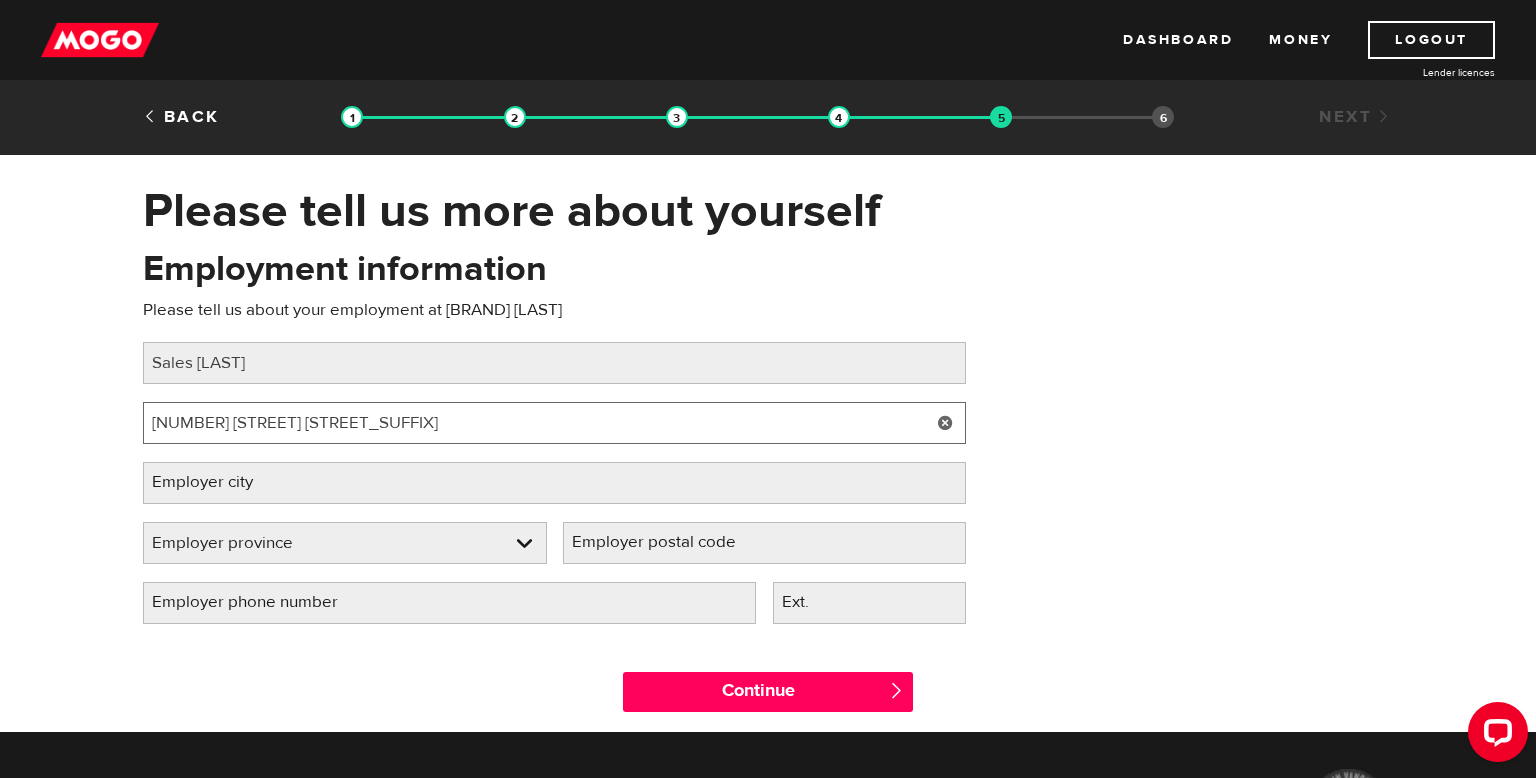 type on "[NUMBER] [STREET] [STREET_SUFFIX]" 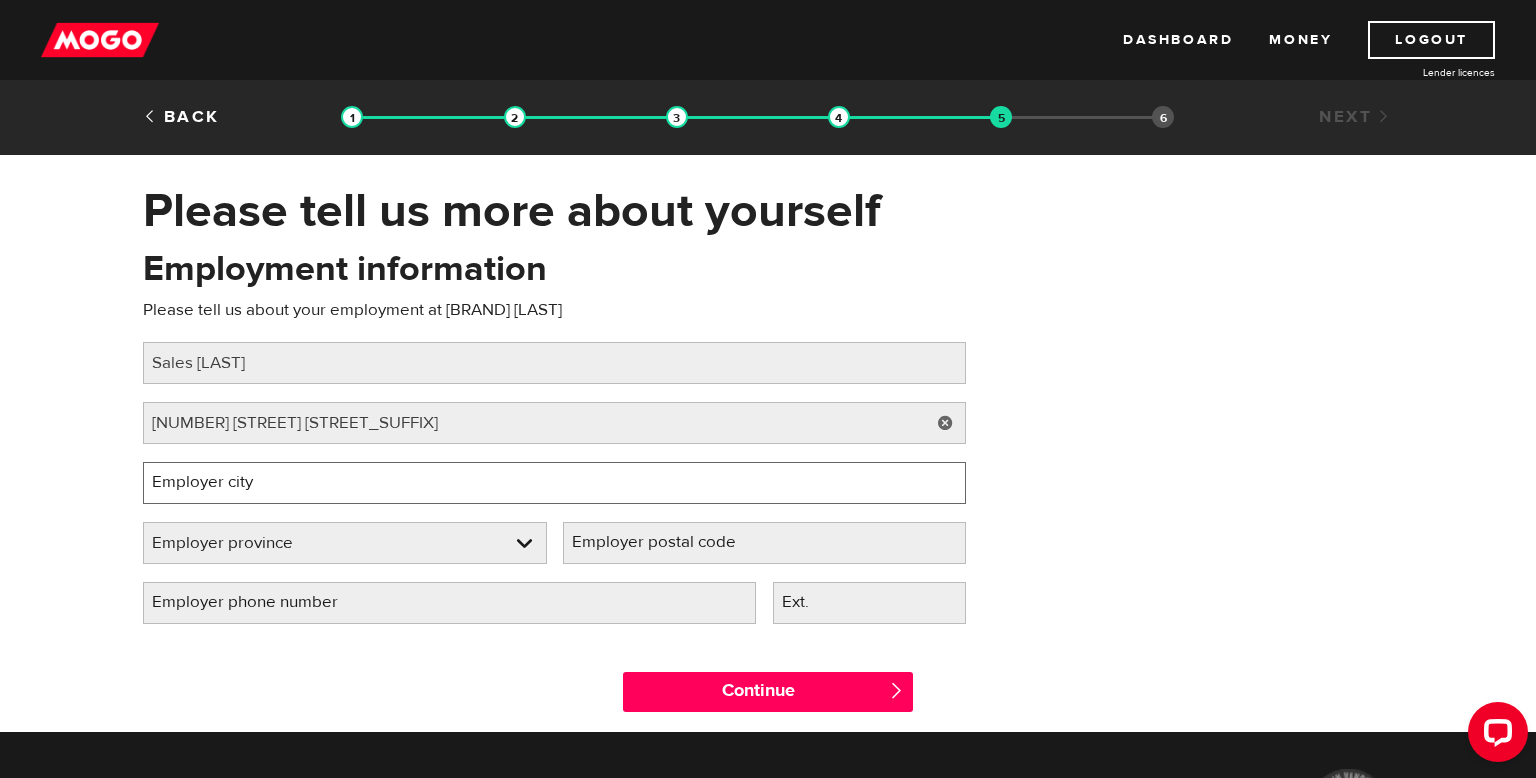 click on "Employer city" at bounding box center (554, 483) 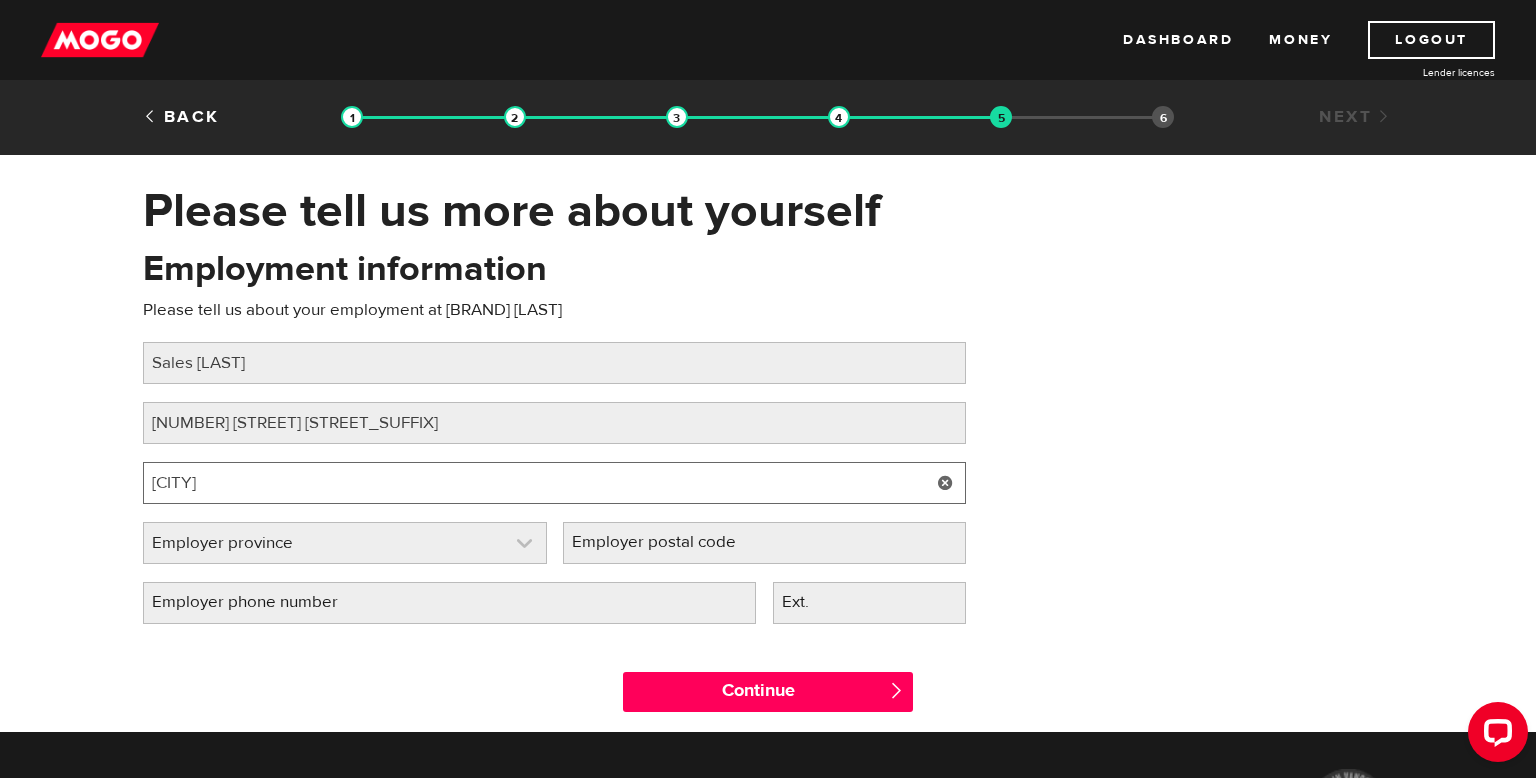 type on "[CITY]" 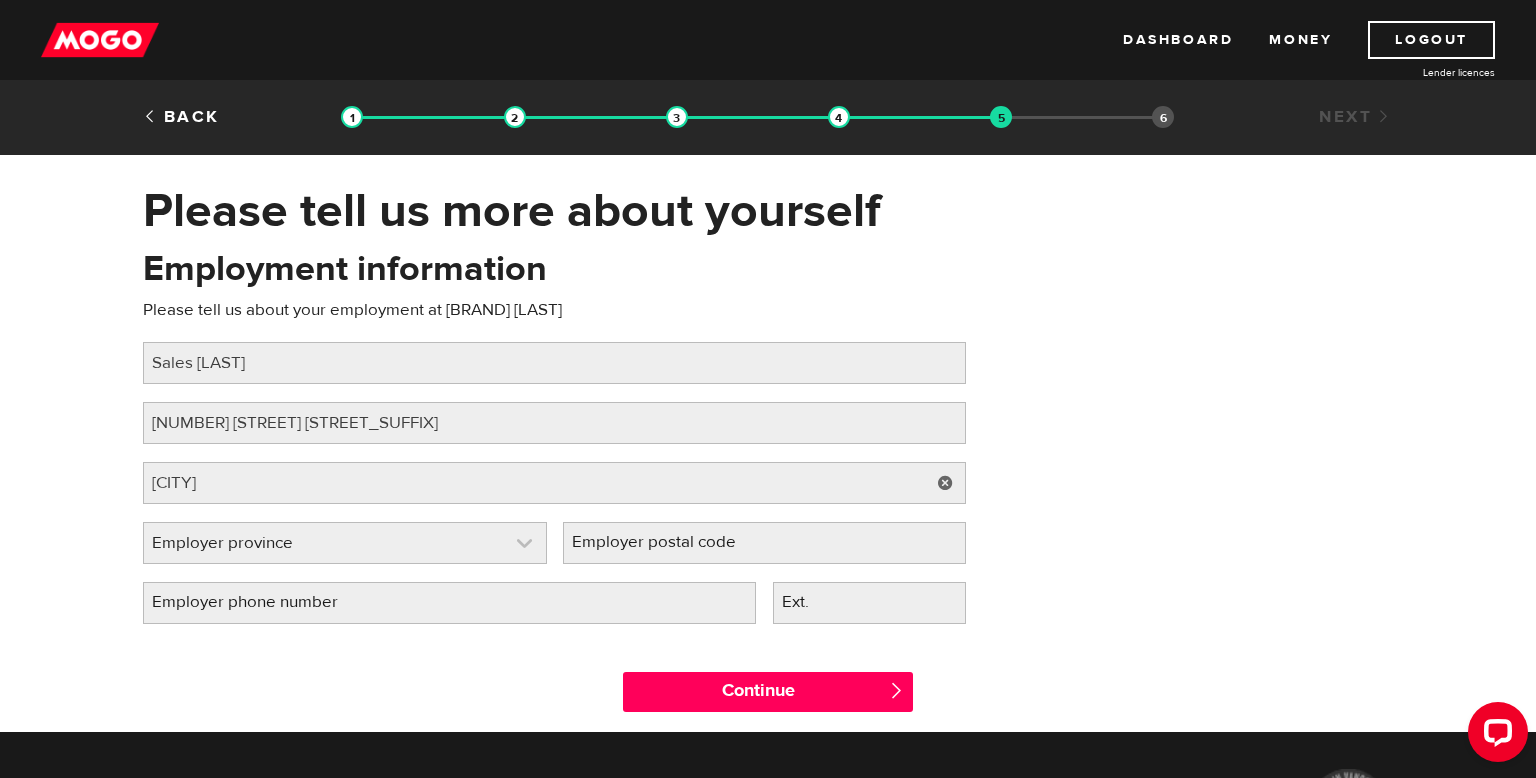 click at bounding box center [345, 543] 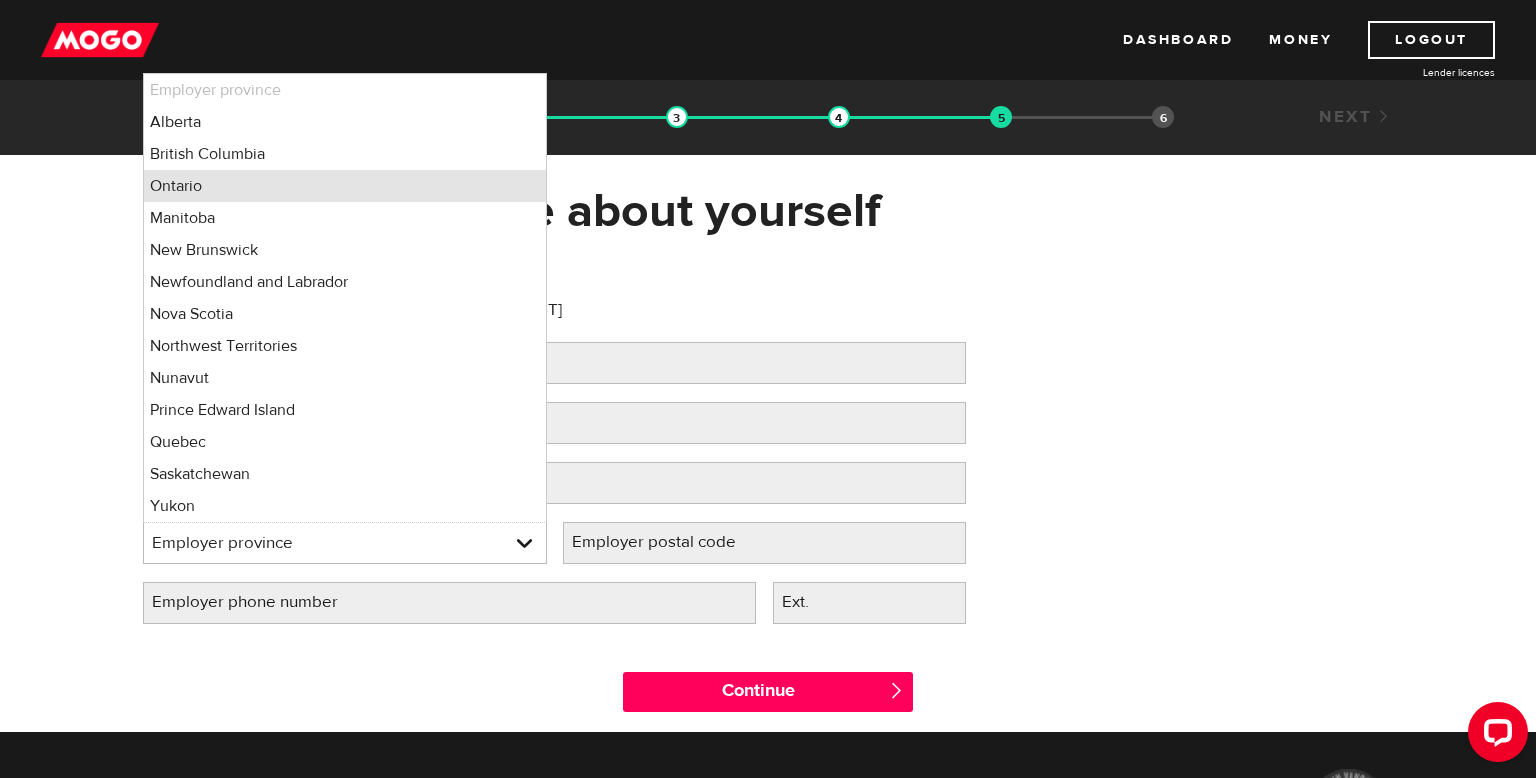 click on "Ontario" at bounding box center [345, 186] 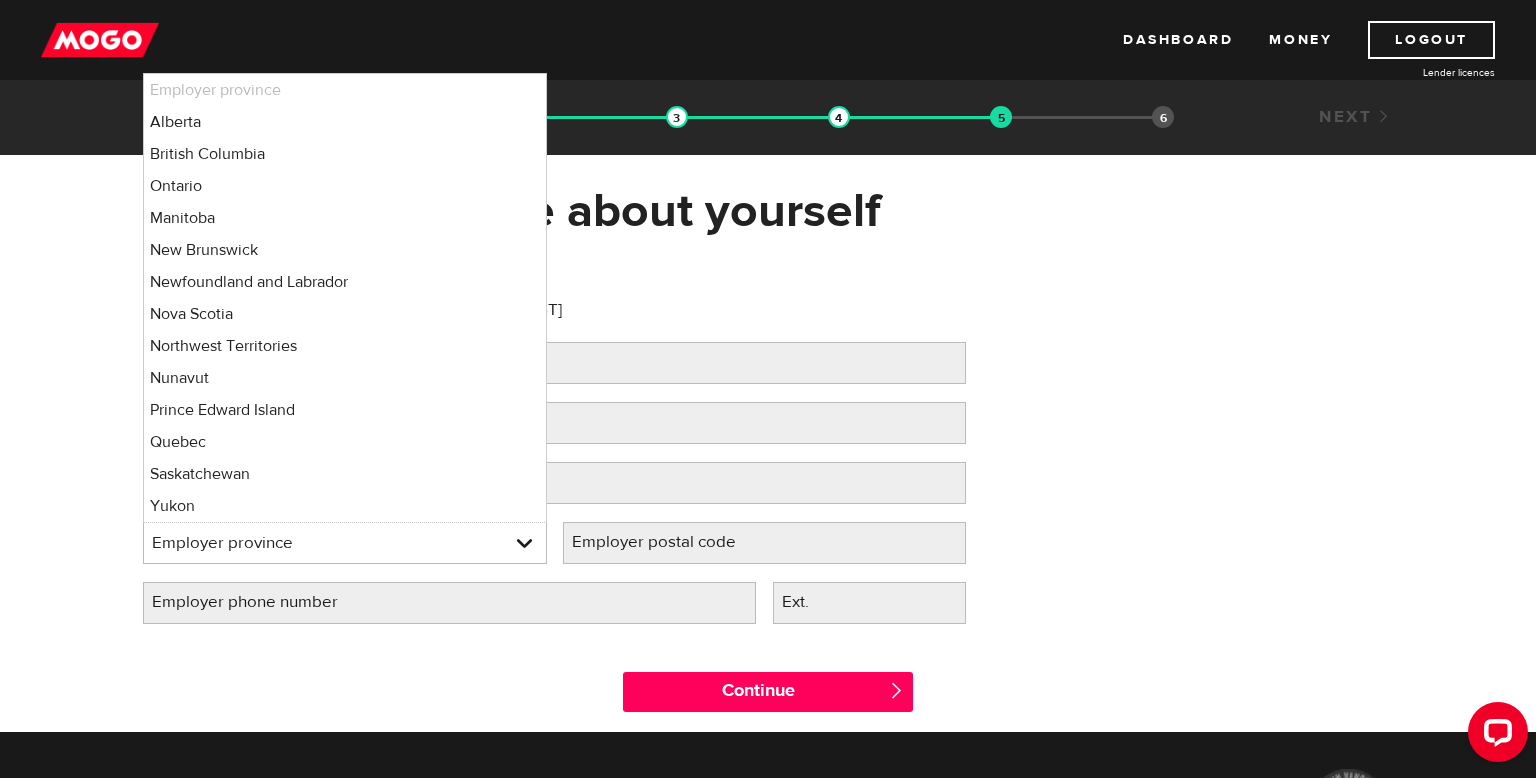 select on "ON" 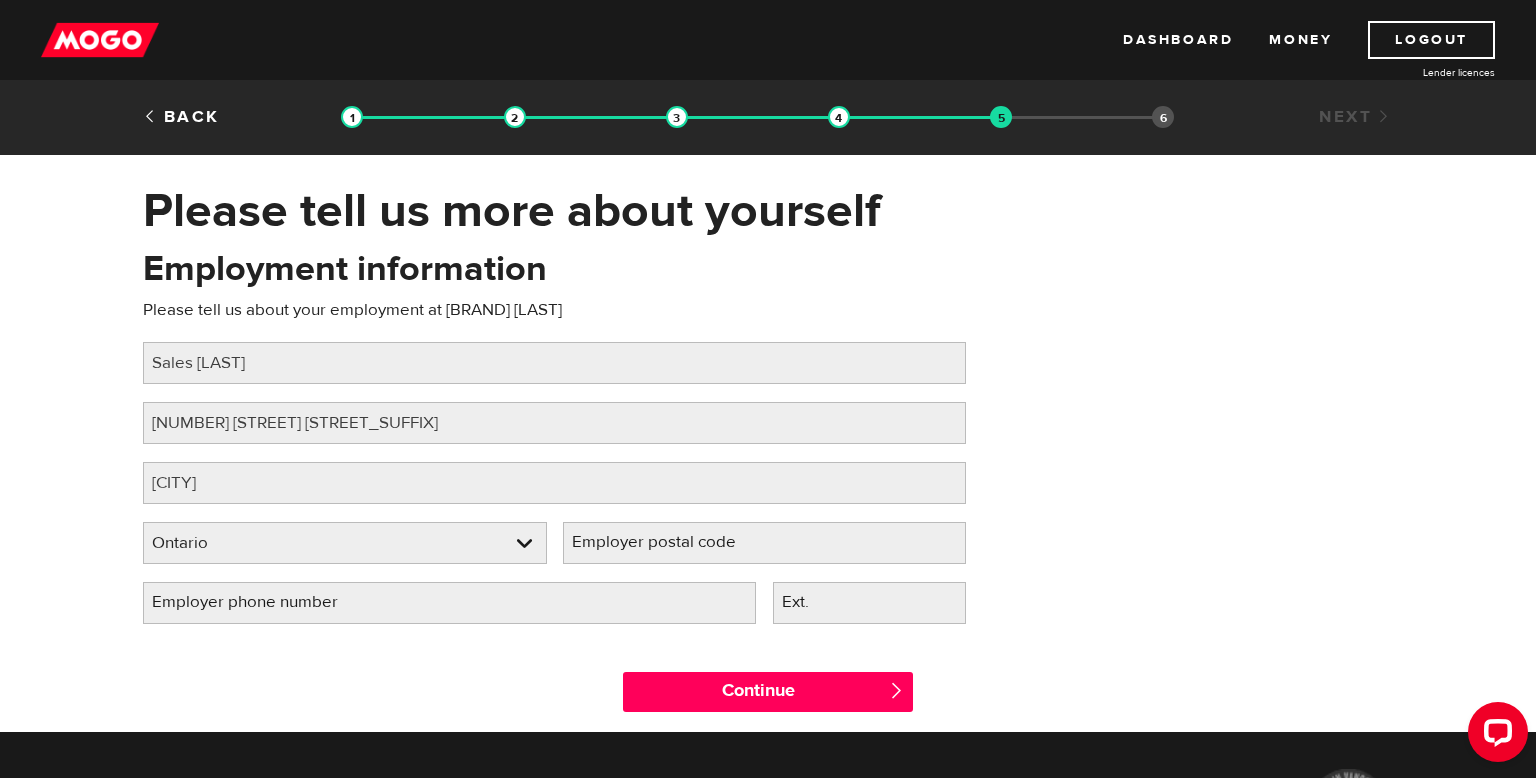 click on "Employer postal code" at bounding box center (670, 542) 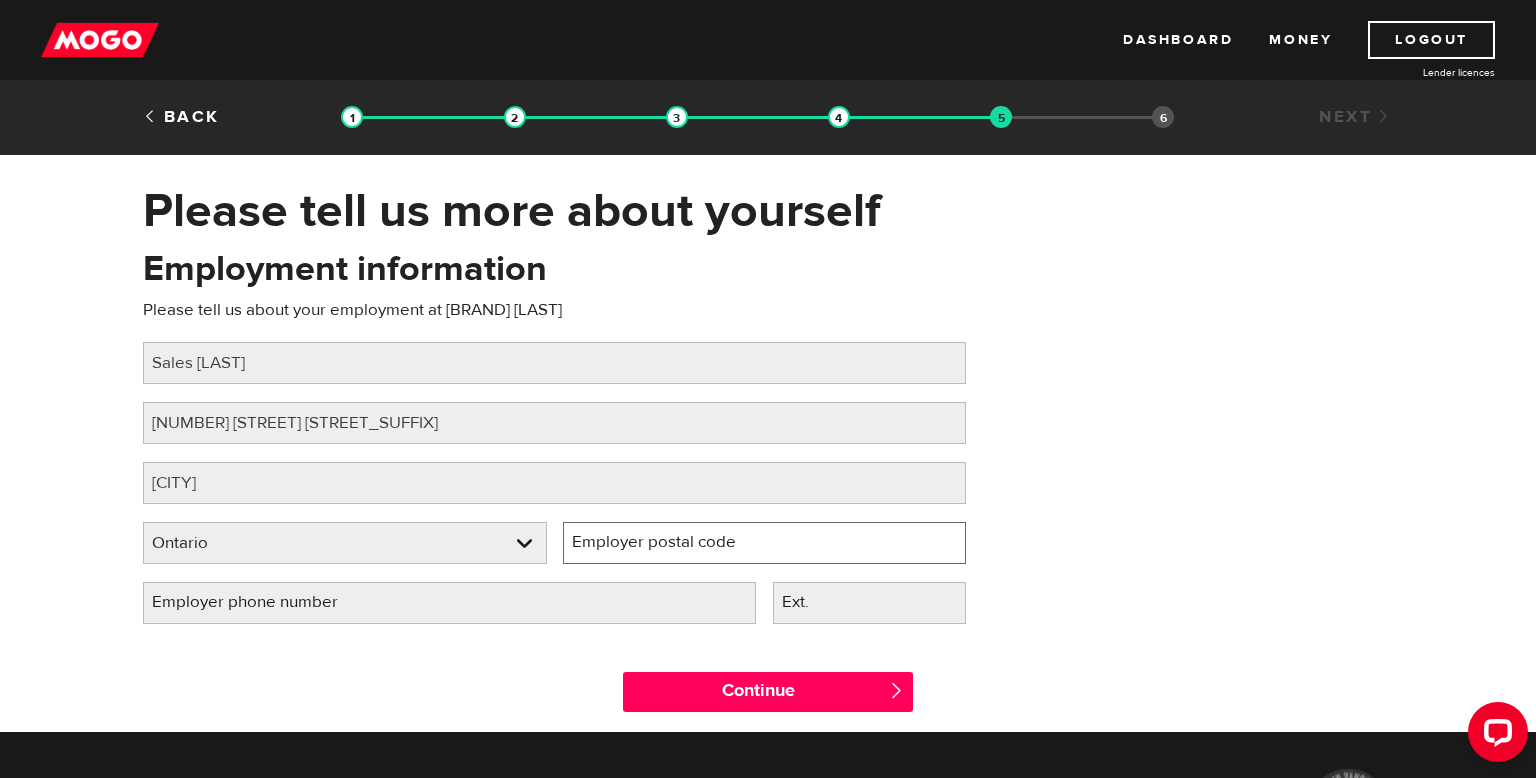 click on "Employer postal code" at bounding box center (765, 543) 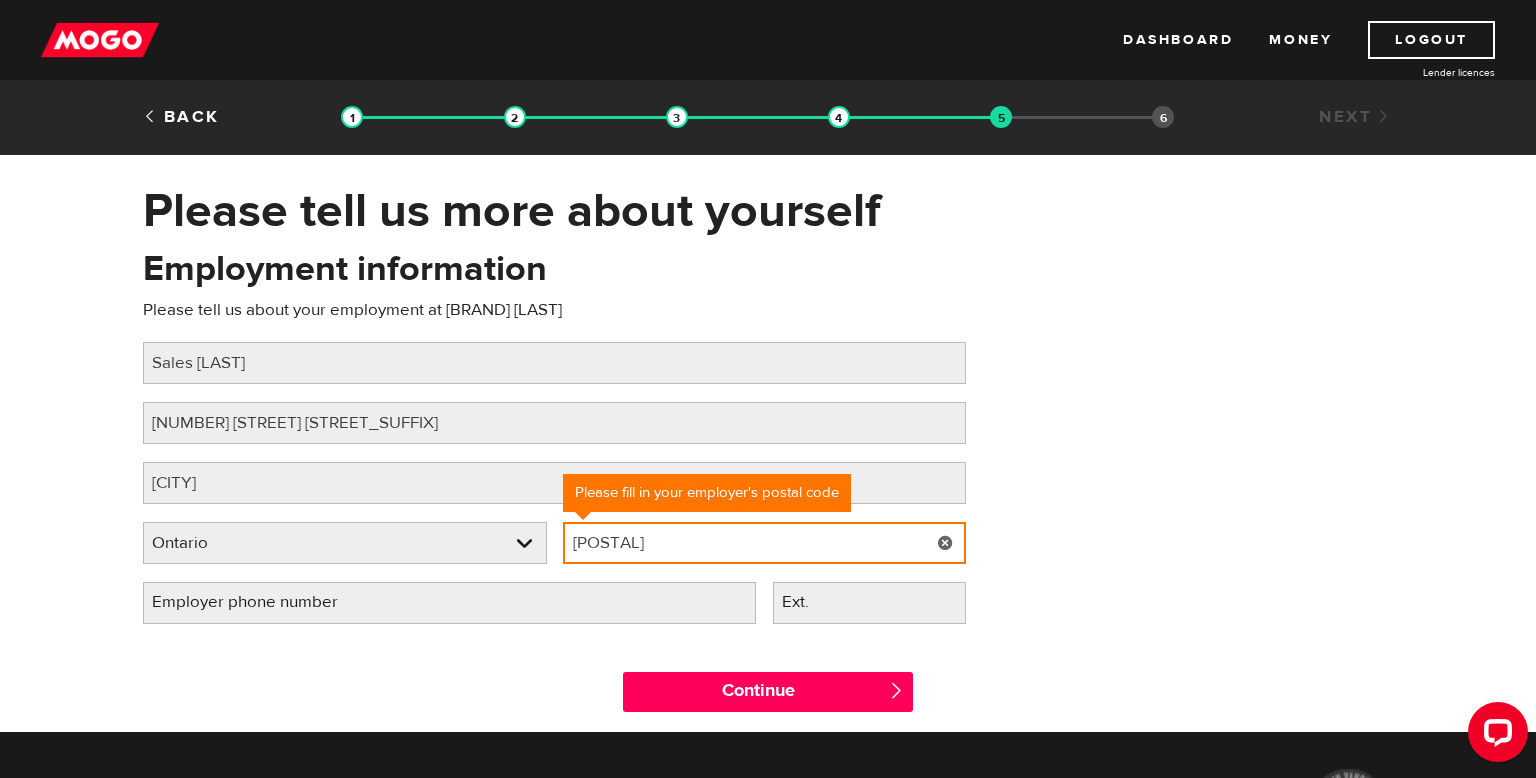 type on "[POSTAL]" 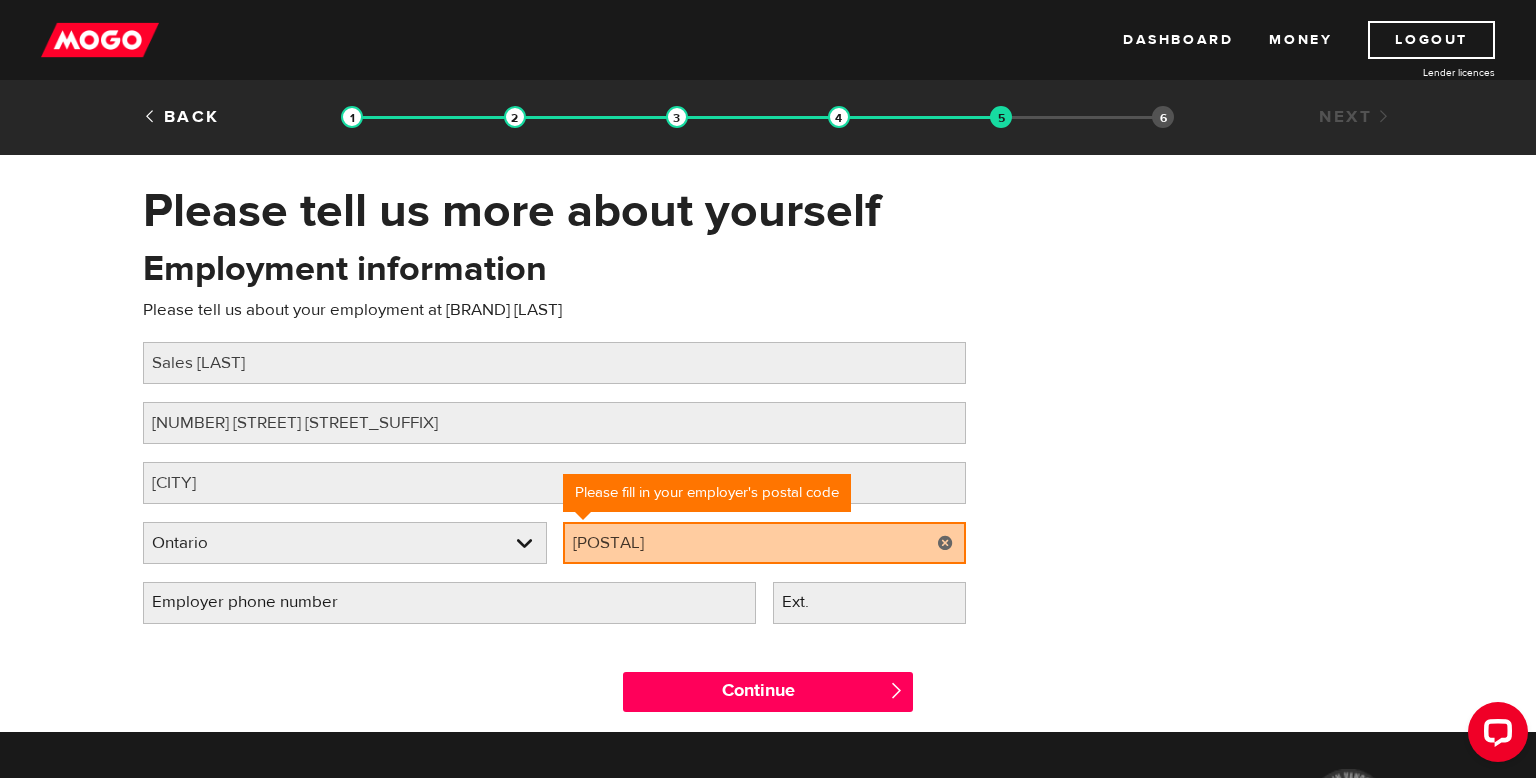 click on "Employer phone number" at bounding box center [261, 602] 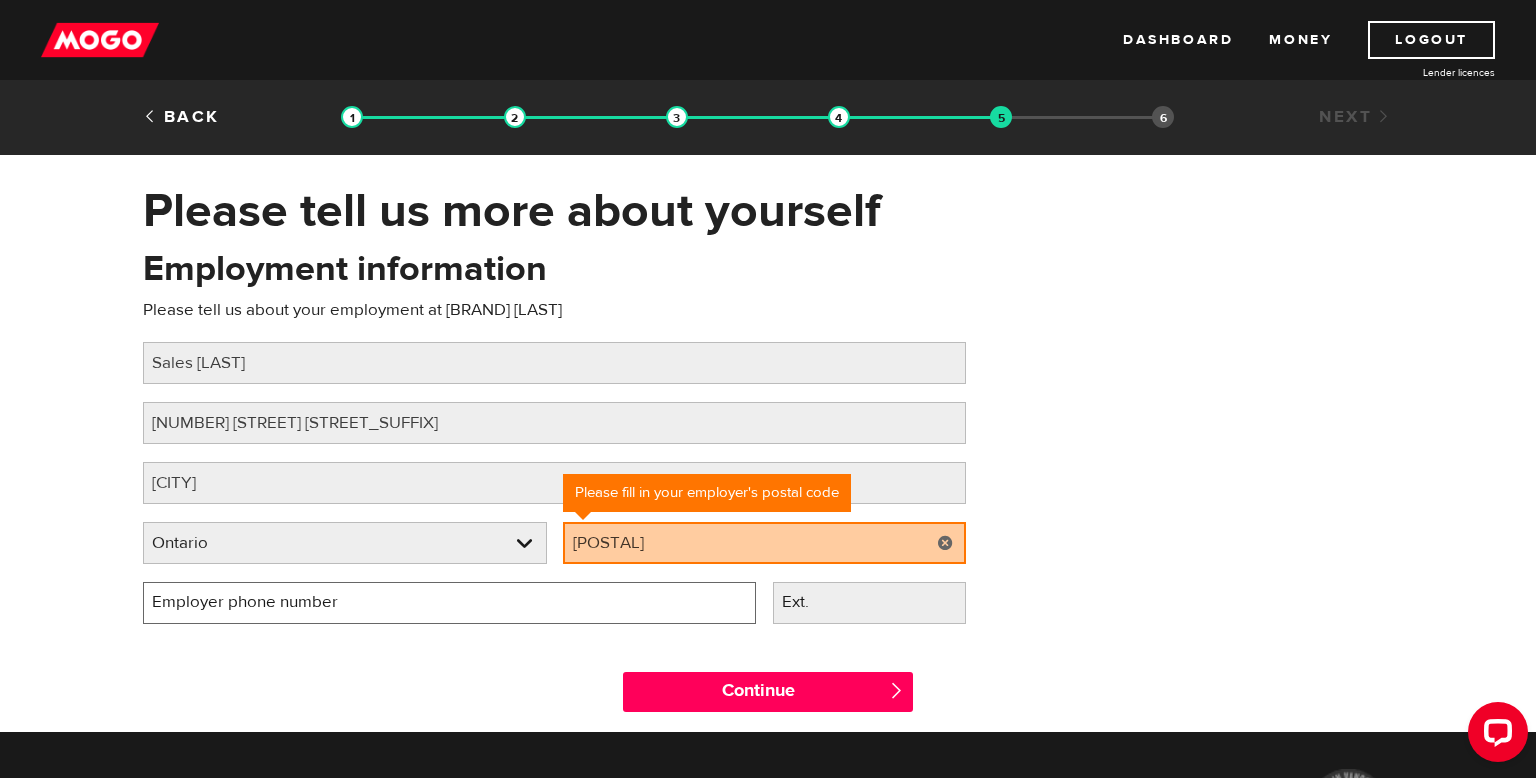 click on "Employer phone number" at bounding box center [449, 603] 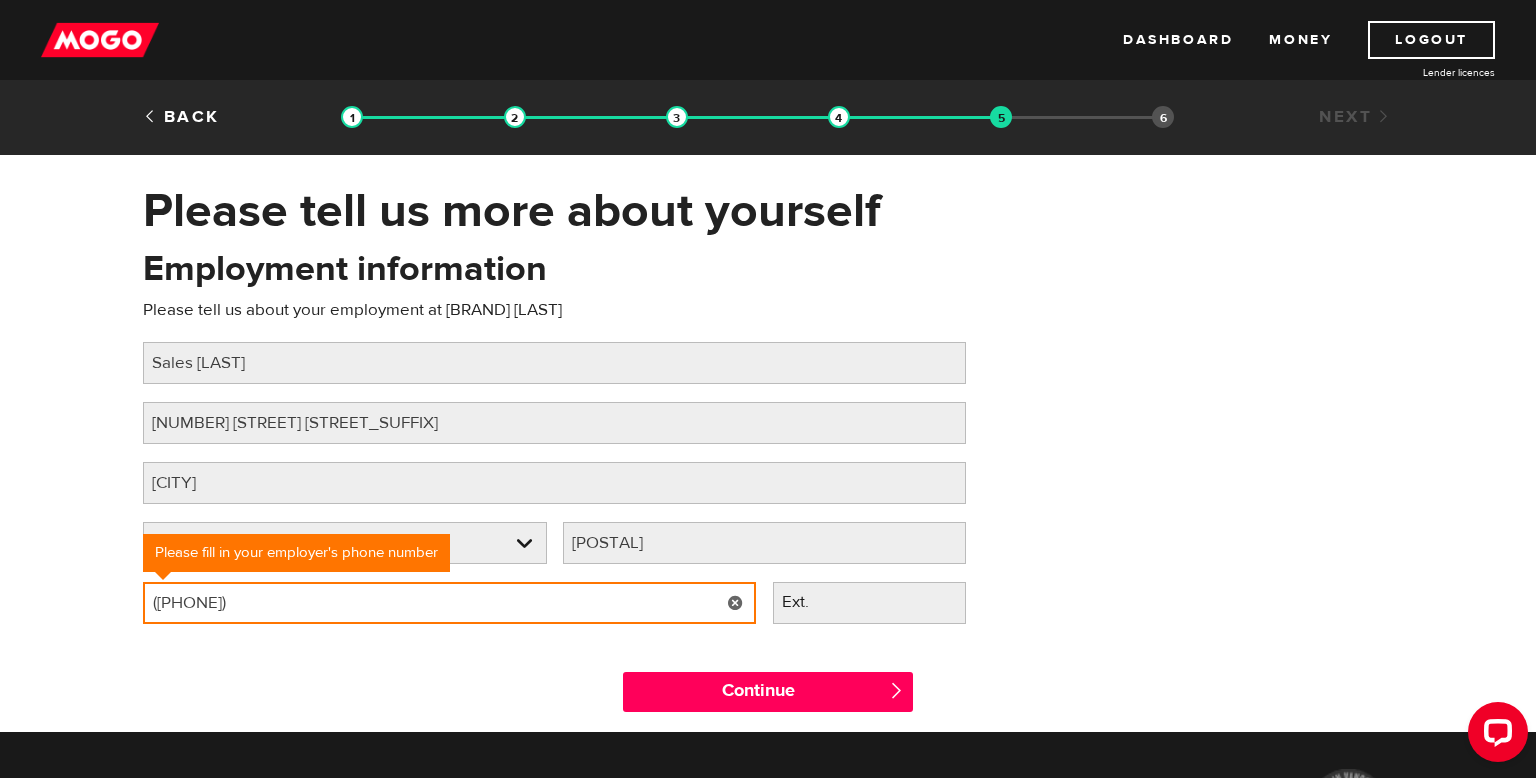 type on "[PHONE]" 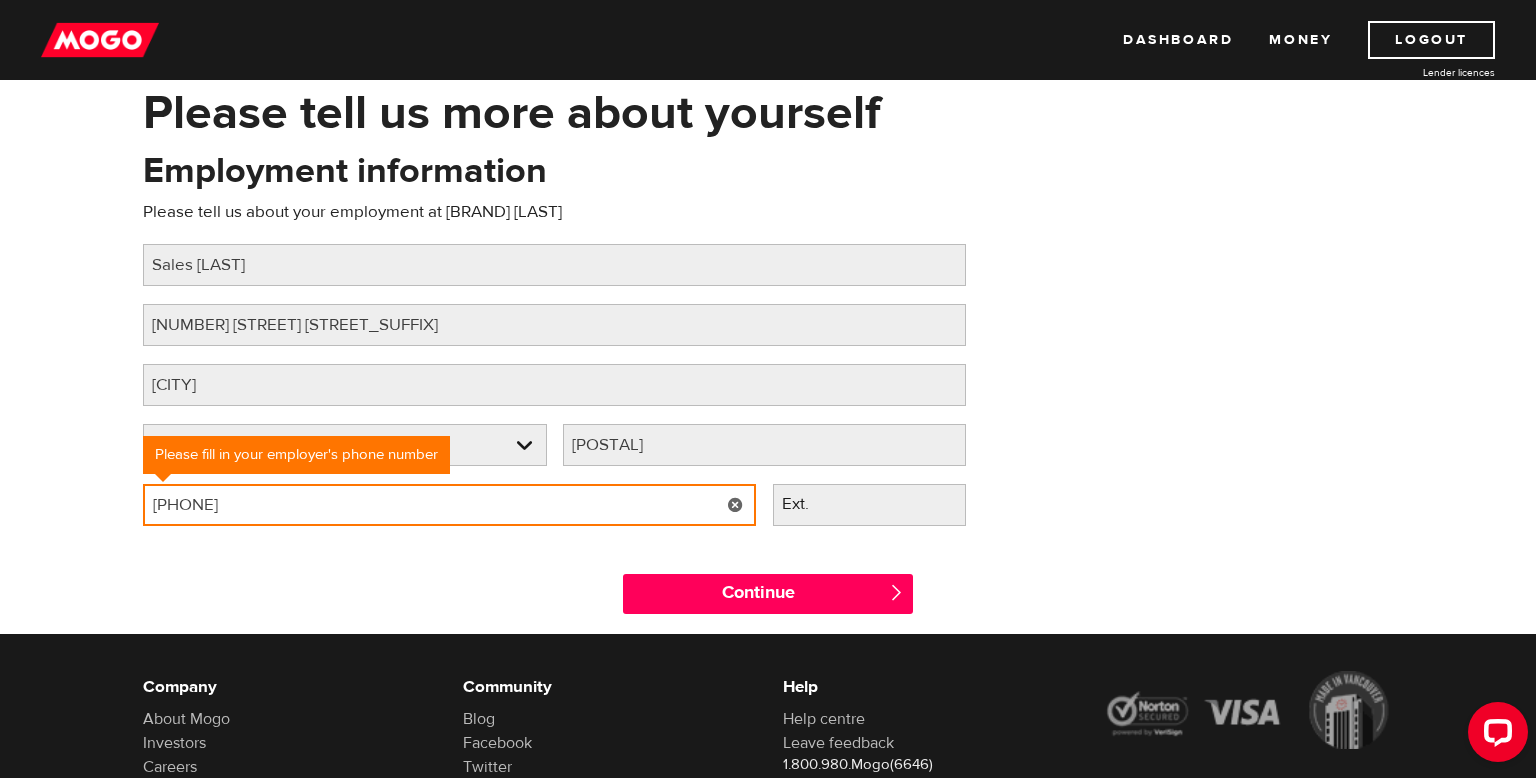 scroll, scrollTop: 116, scrollLeft: 0, axis: vertical 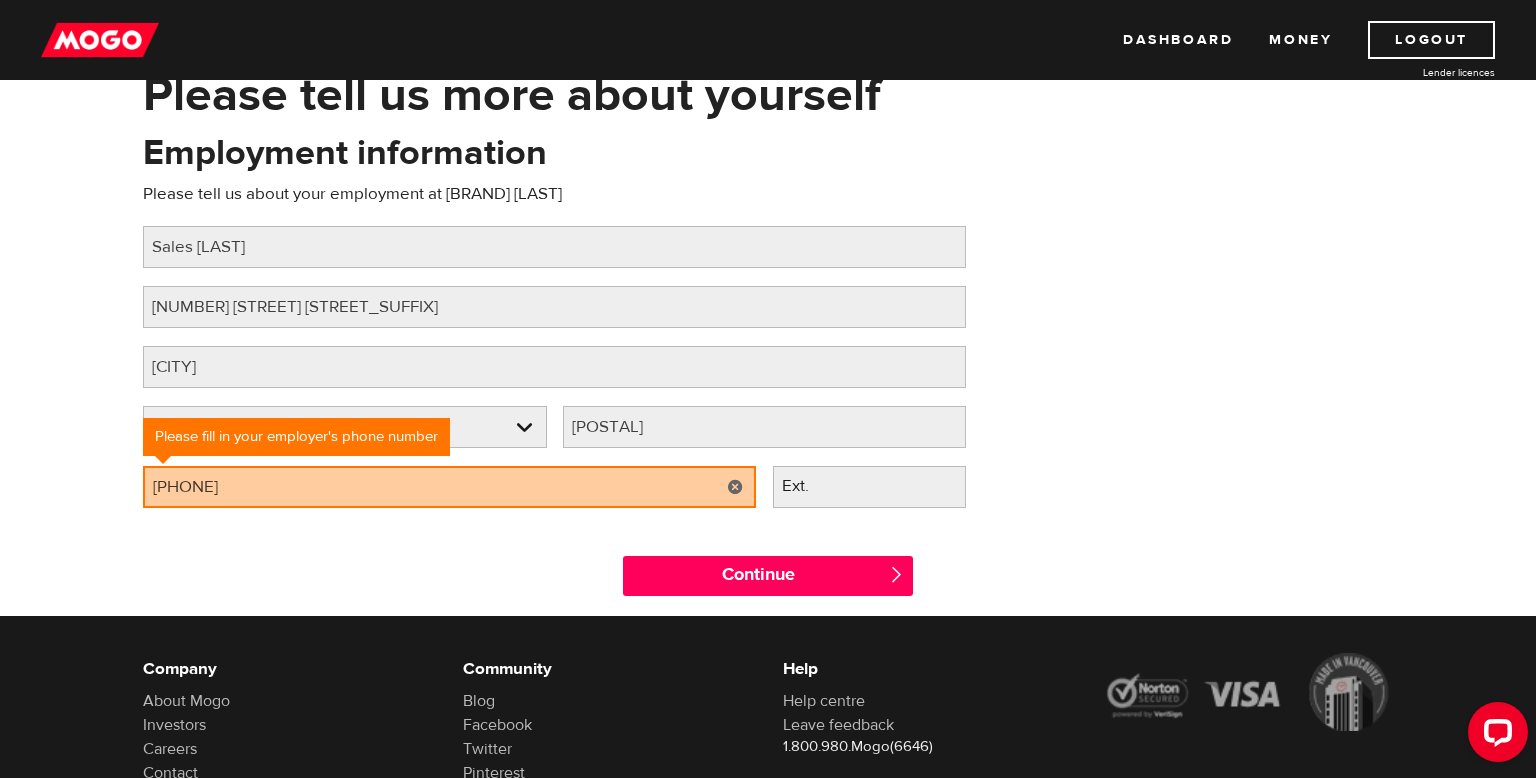 click on "Continue " at bounding box center (768, 571) 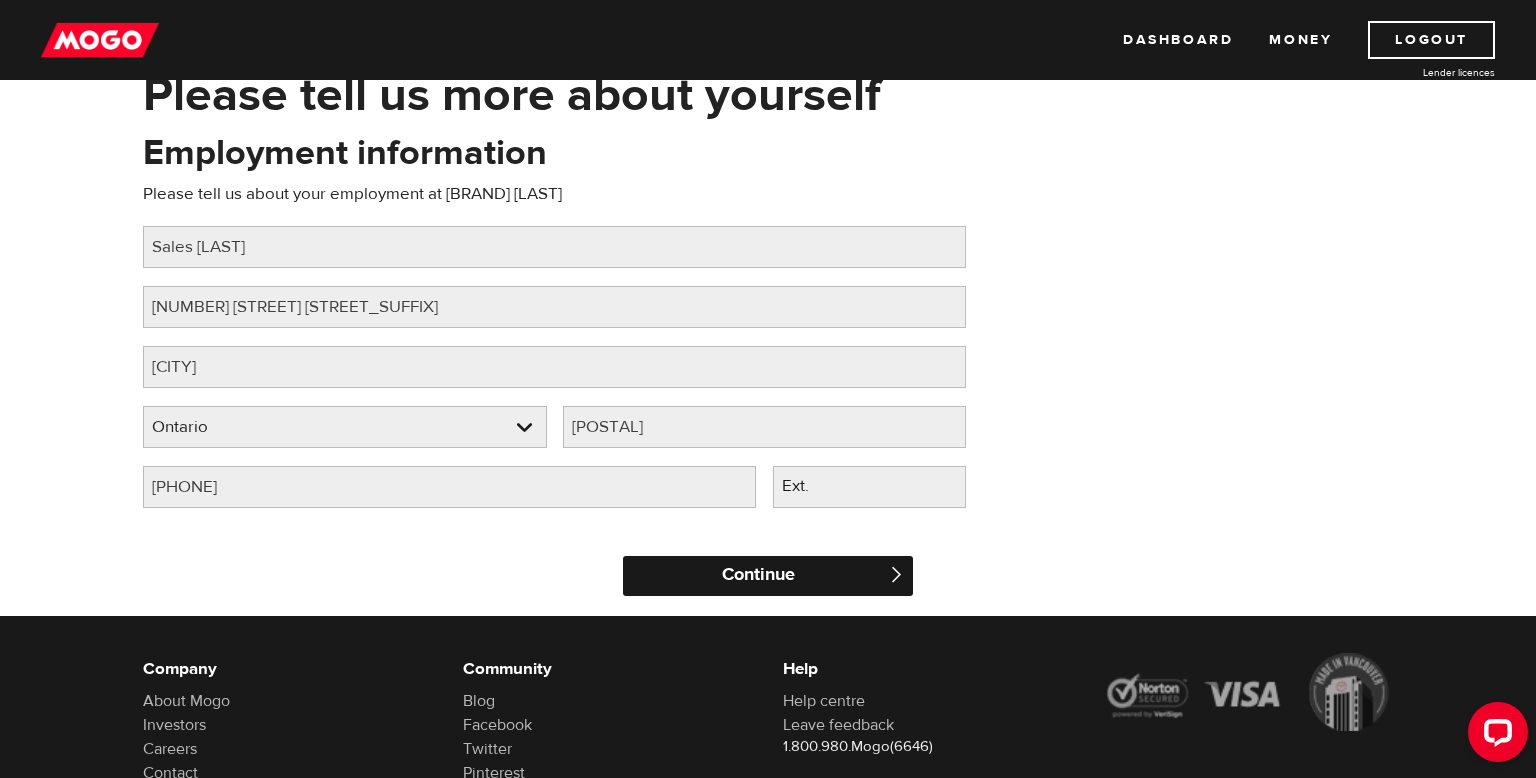click on "Continue" at bounding box center (768, 576) 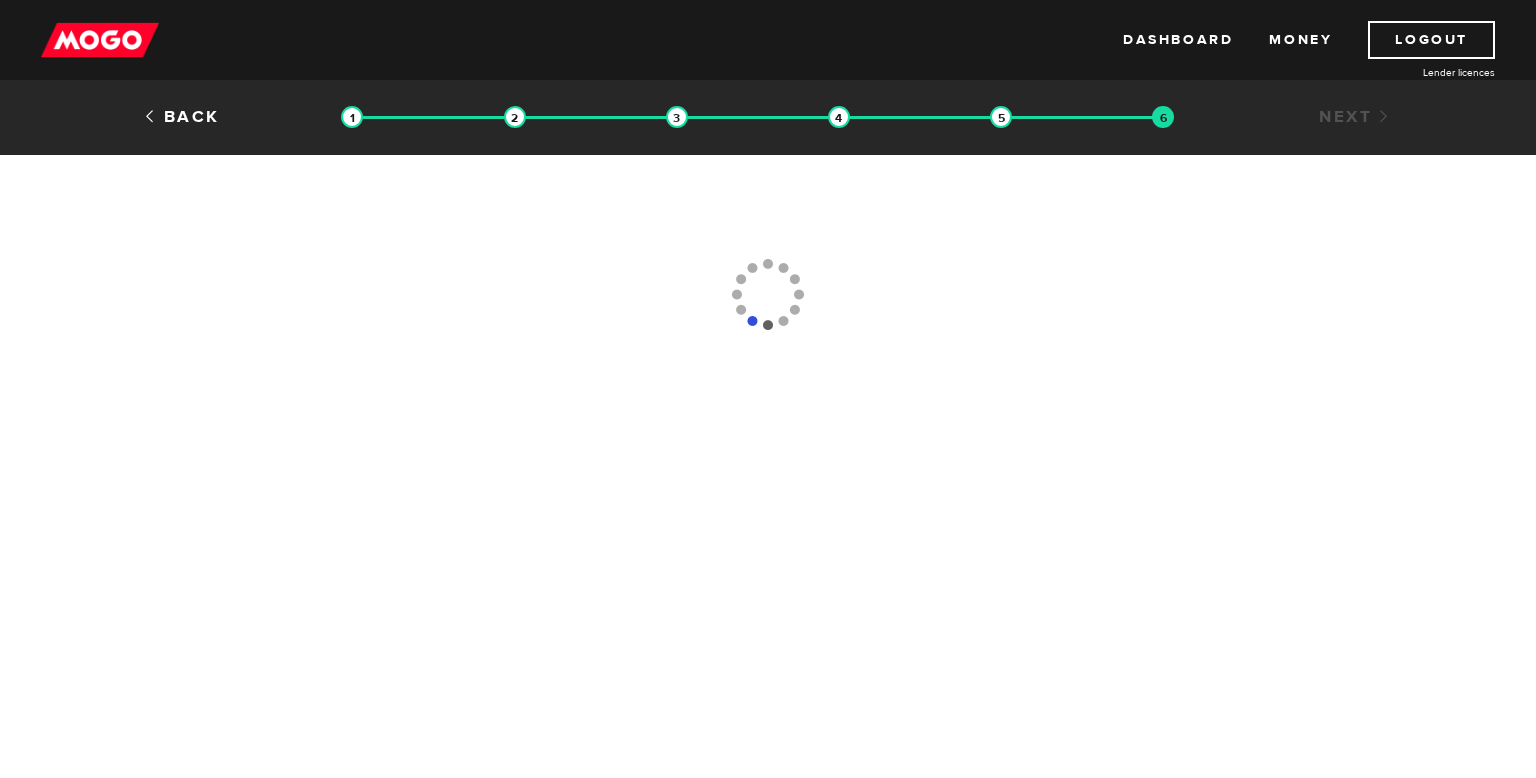 scroll, scrollTop: 0, scrollLeft: 0, axis: both 